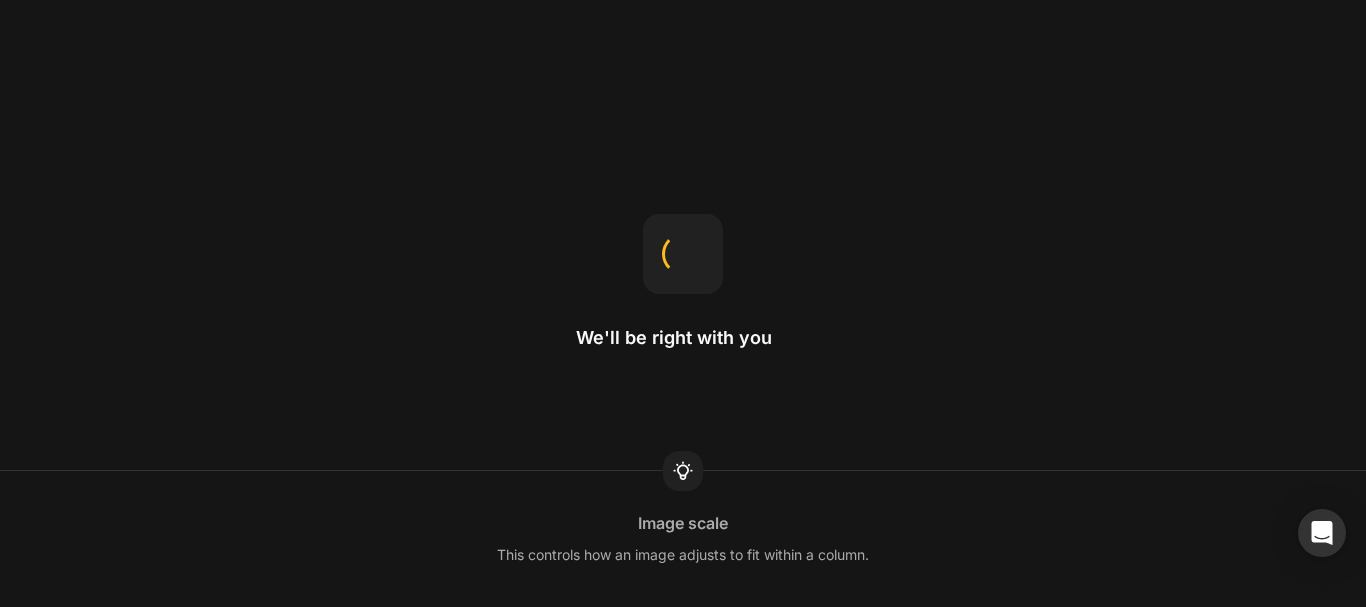scroll, scrollTop: 0, scrollLeft: 0, axis: both 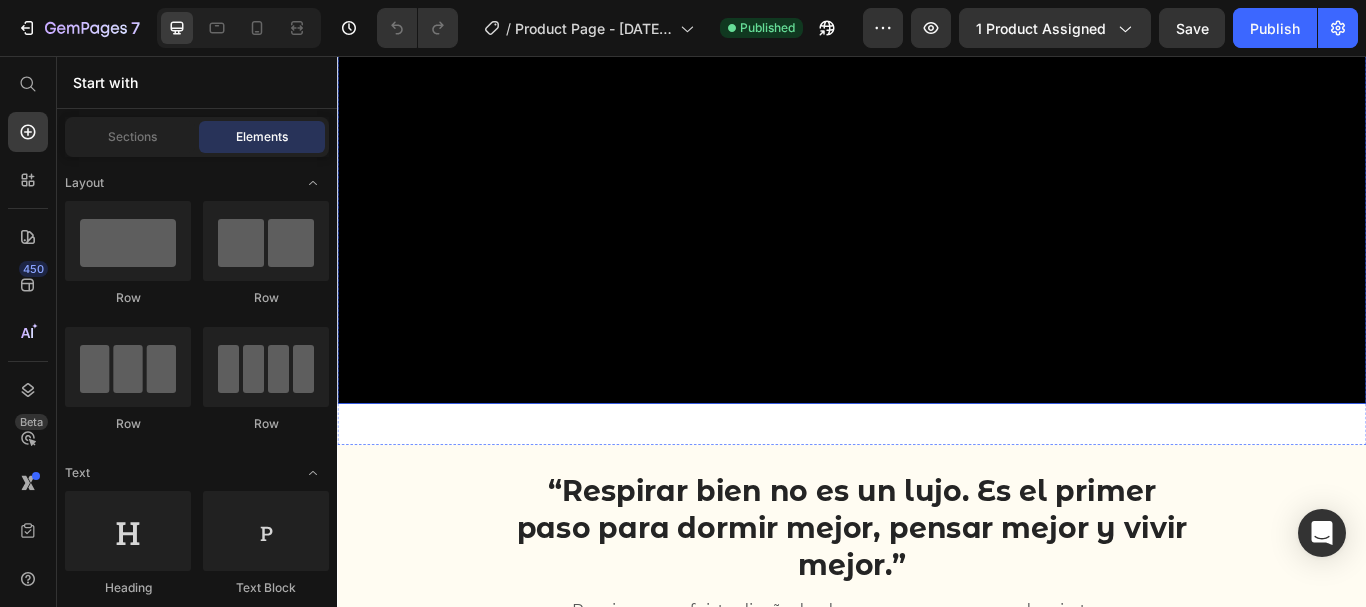 click at bounding box center (937, 124) 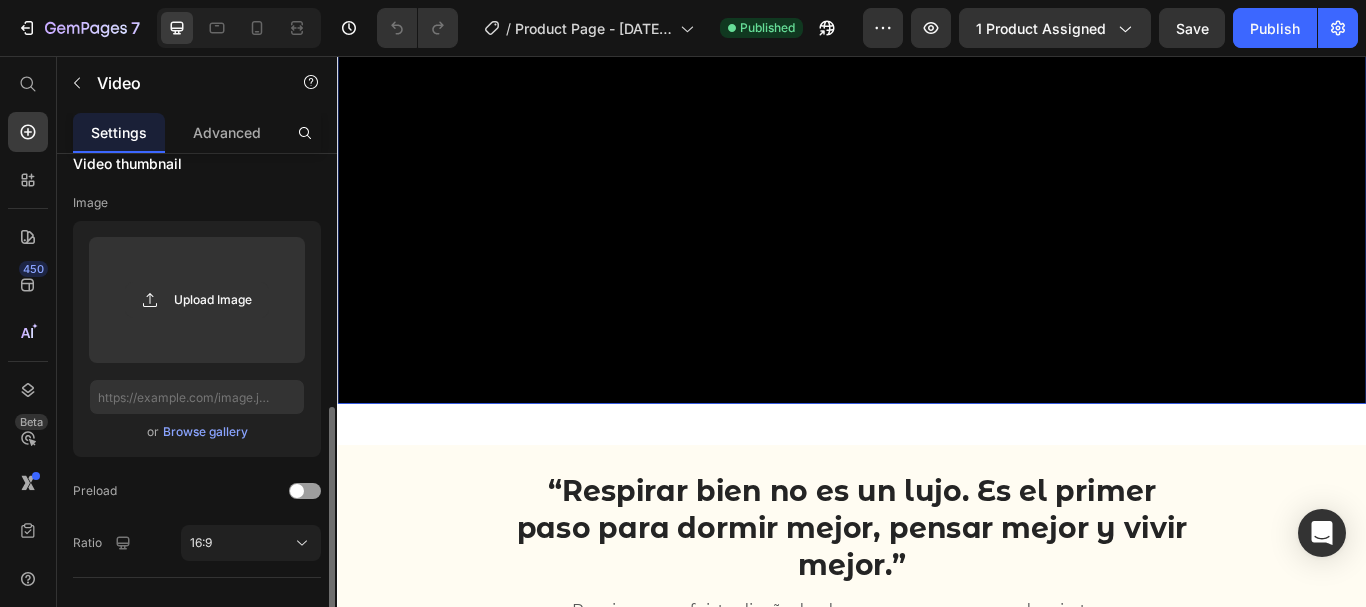 scroll, scrollTop: 348, scrollLeft: 0, axis: vertical 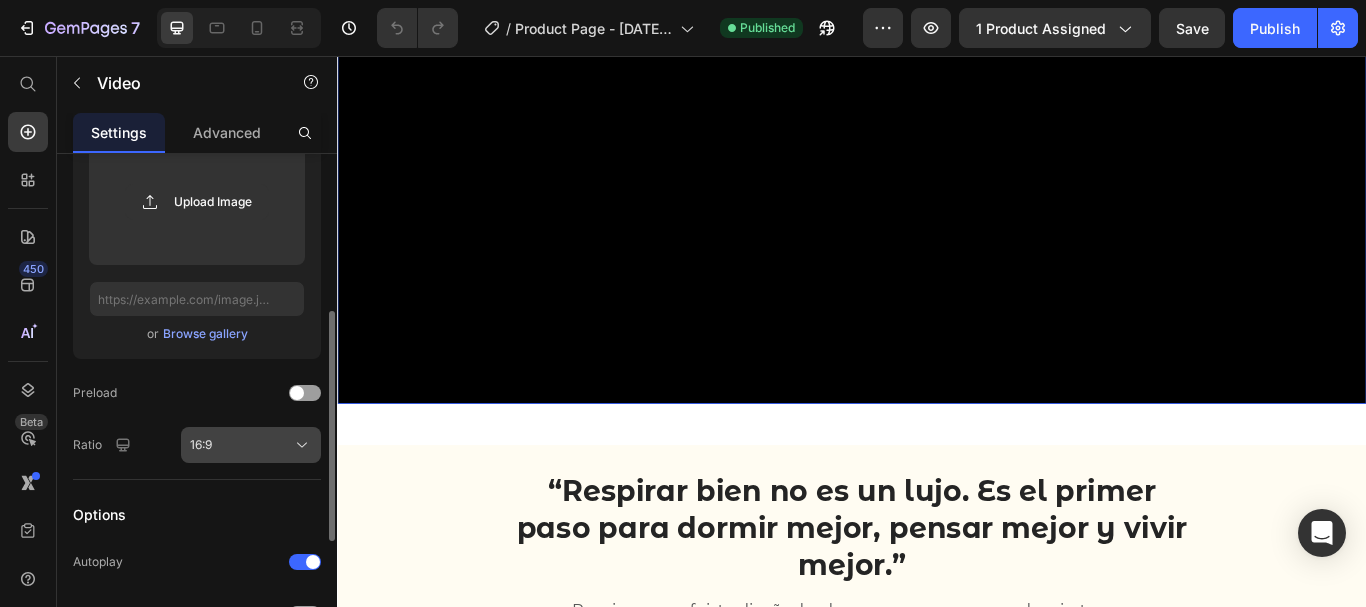 click on "16:9" 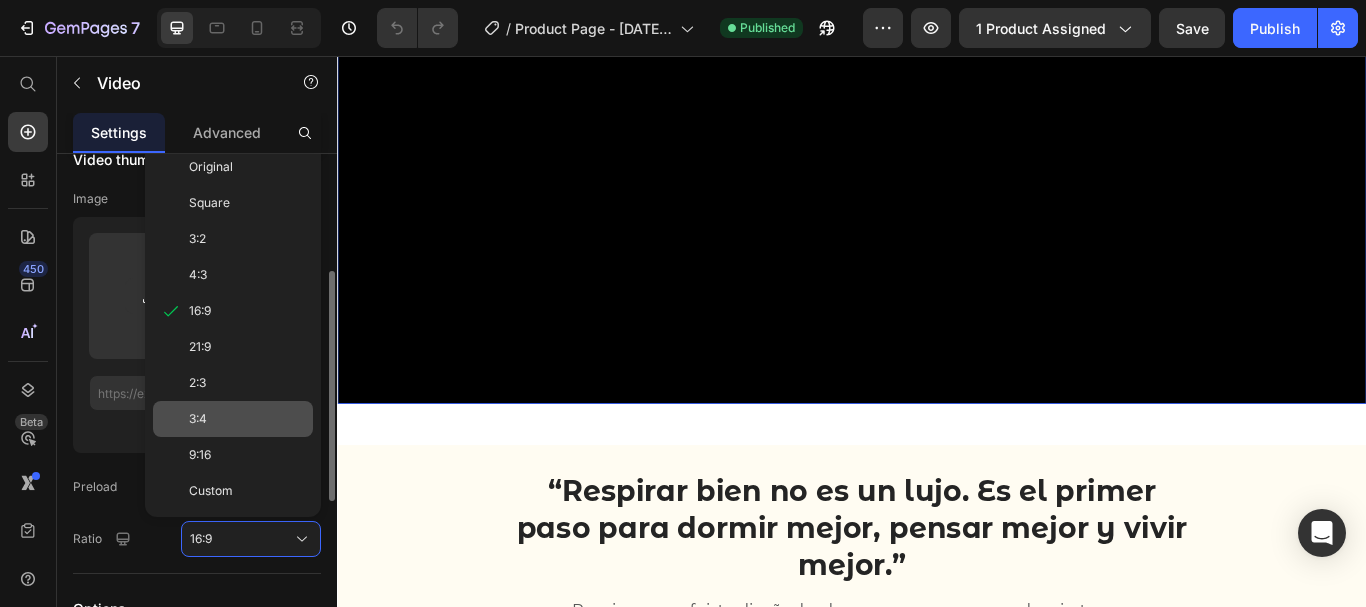 scroll, scrollTop: 251, scrollLeft: 0, axis: vertical 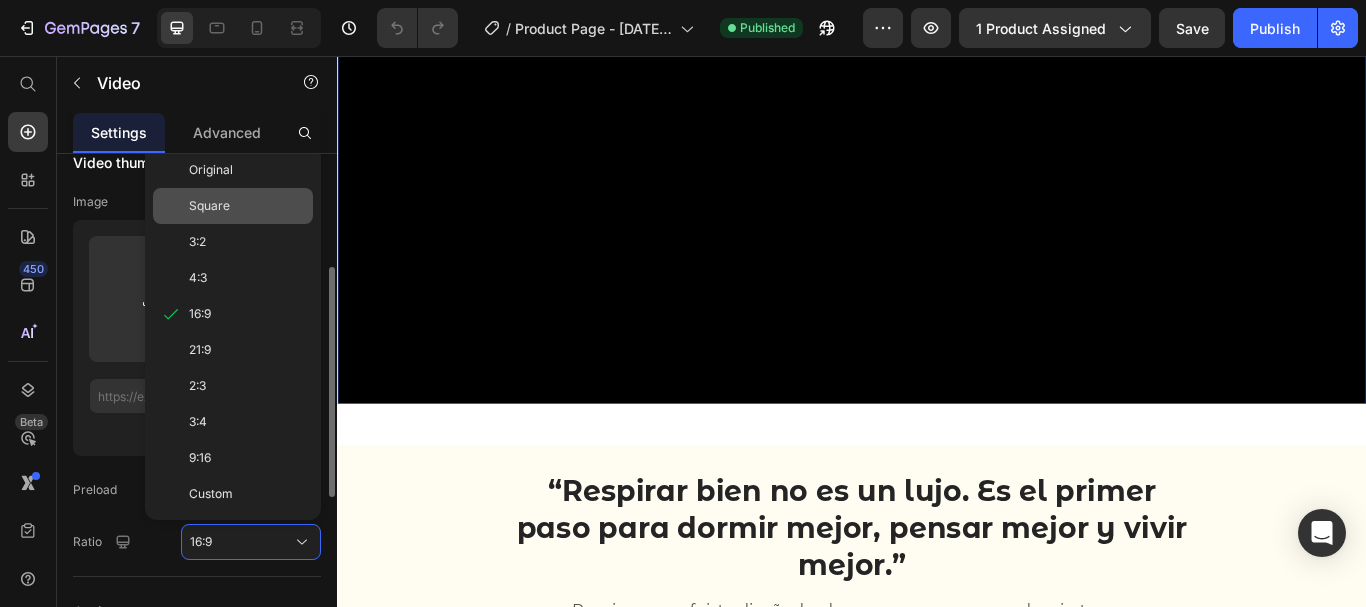 click on "Square" 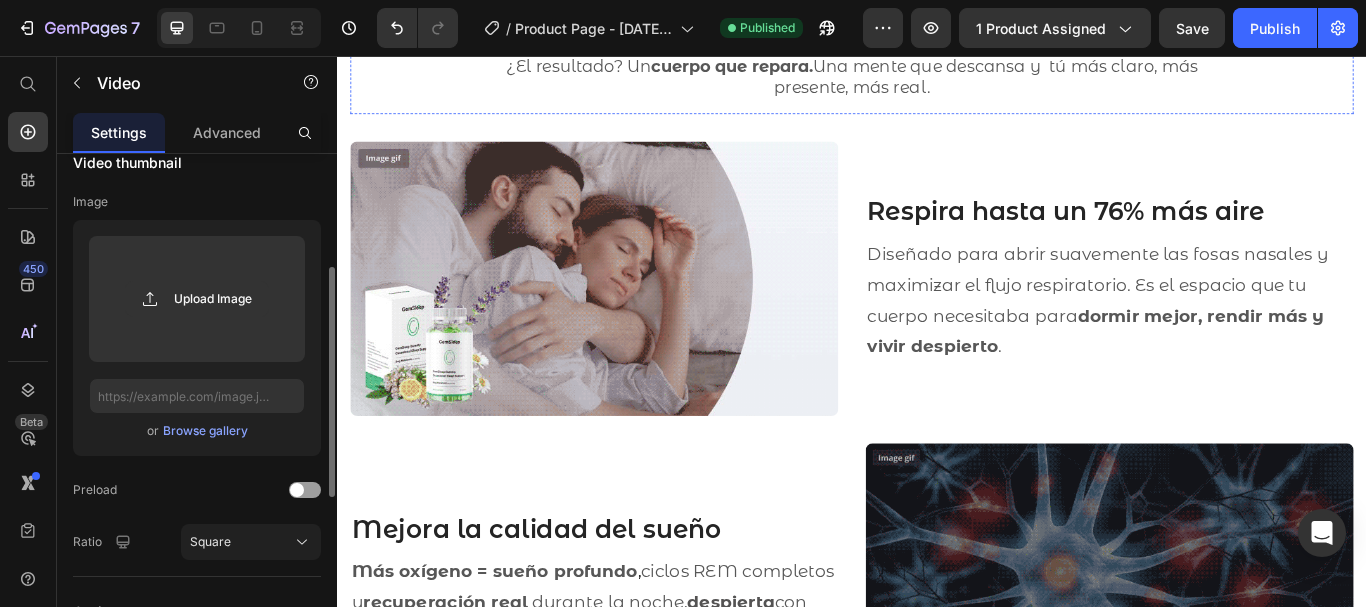scroll, scrollTop: 3071, scrollLeft: 0, axis: vertical 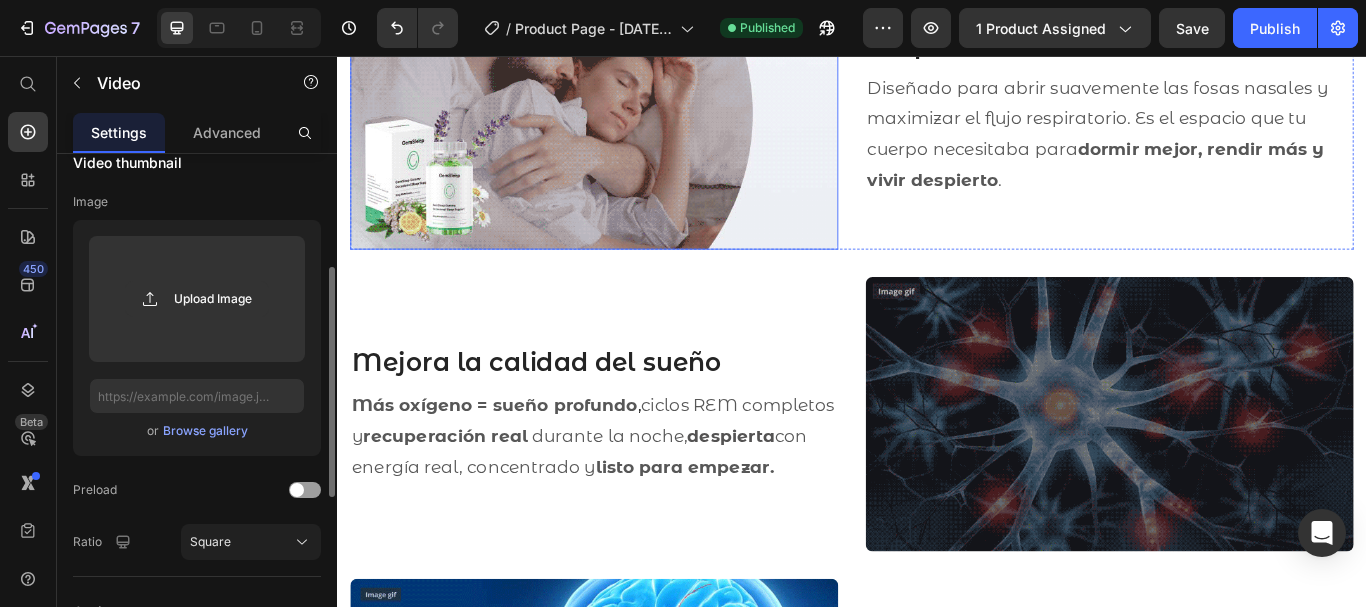 click at bounding box center (636, 122) 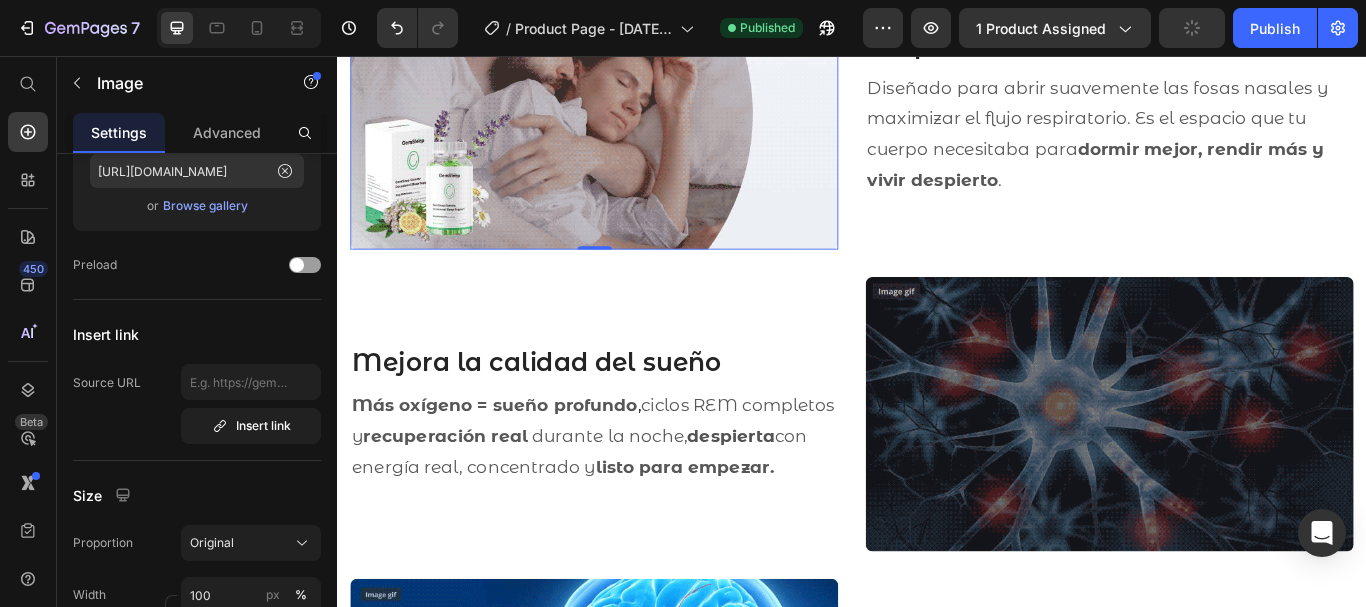 scroll, scrollTop: 0, scrollLeft: 0, axis: both 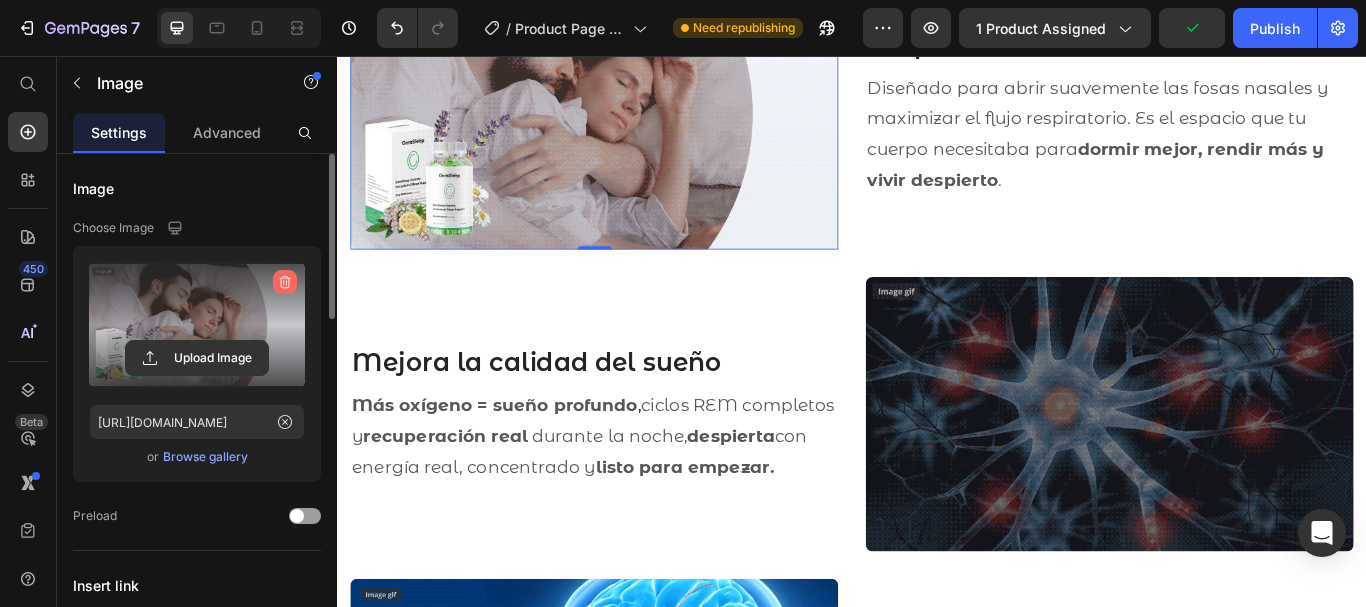 click 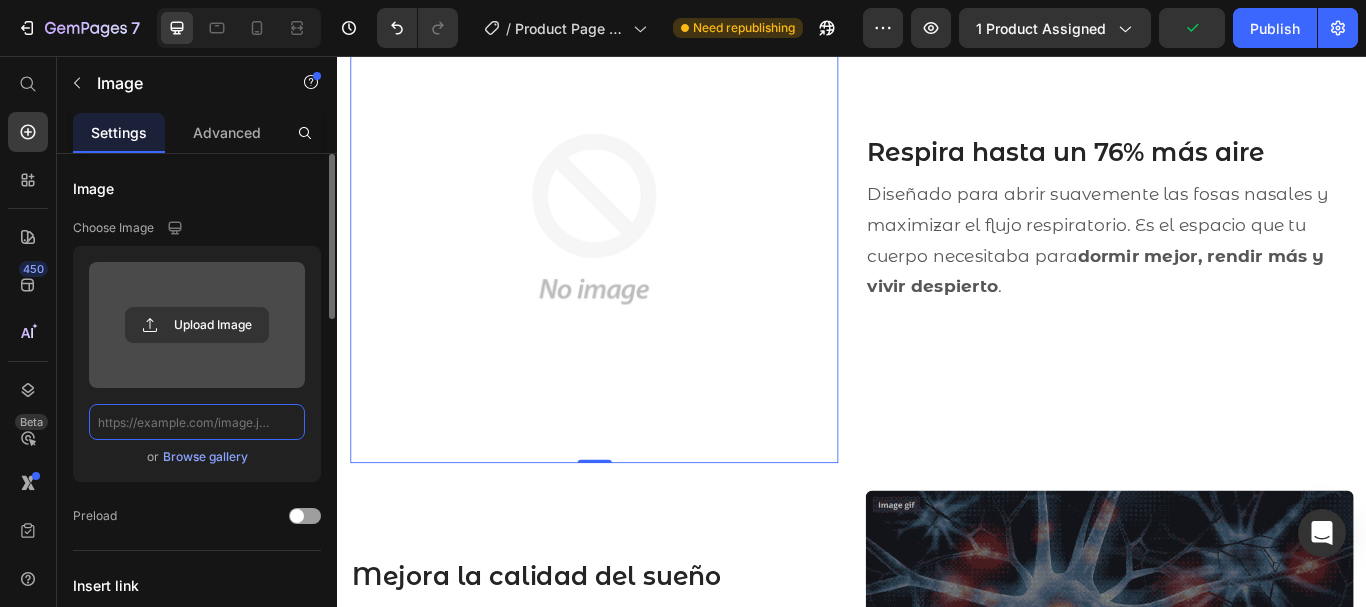 scroll, scrollTop: 0, scrollLeft: 0, axis: both 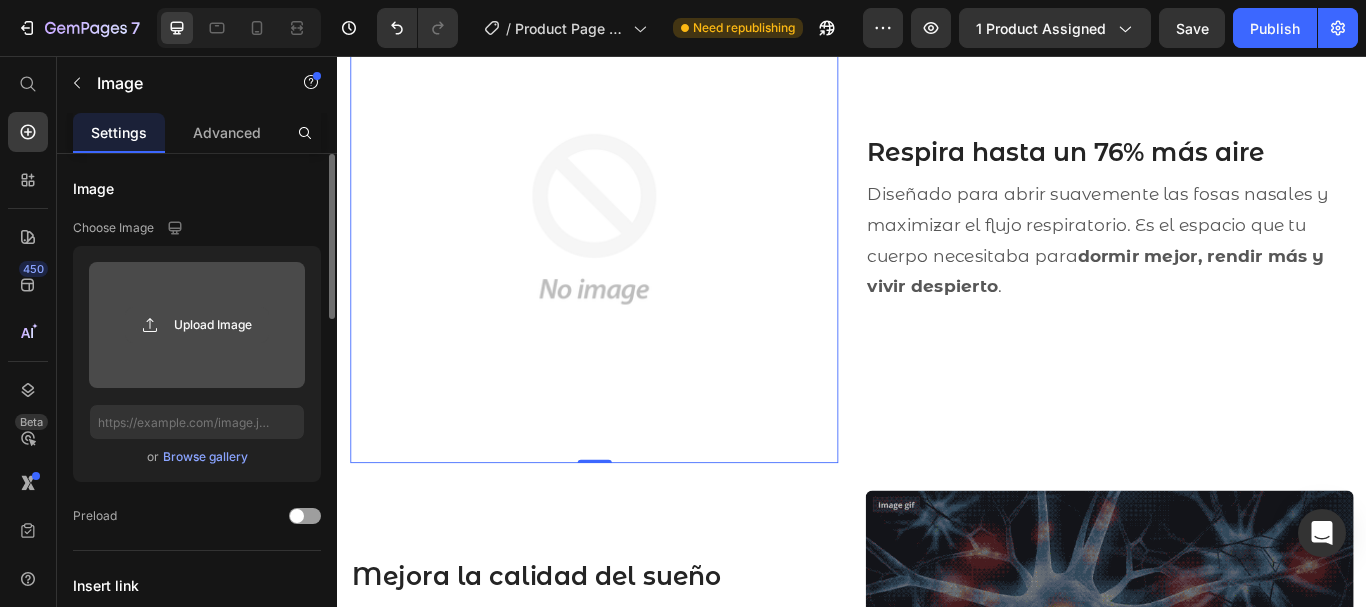 click 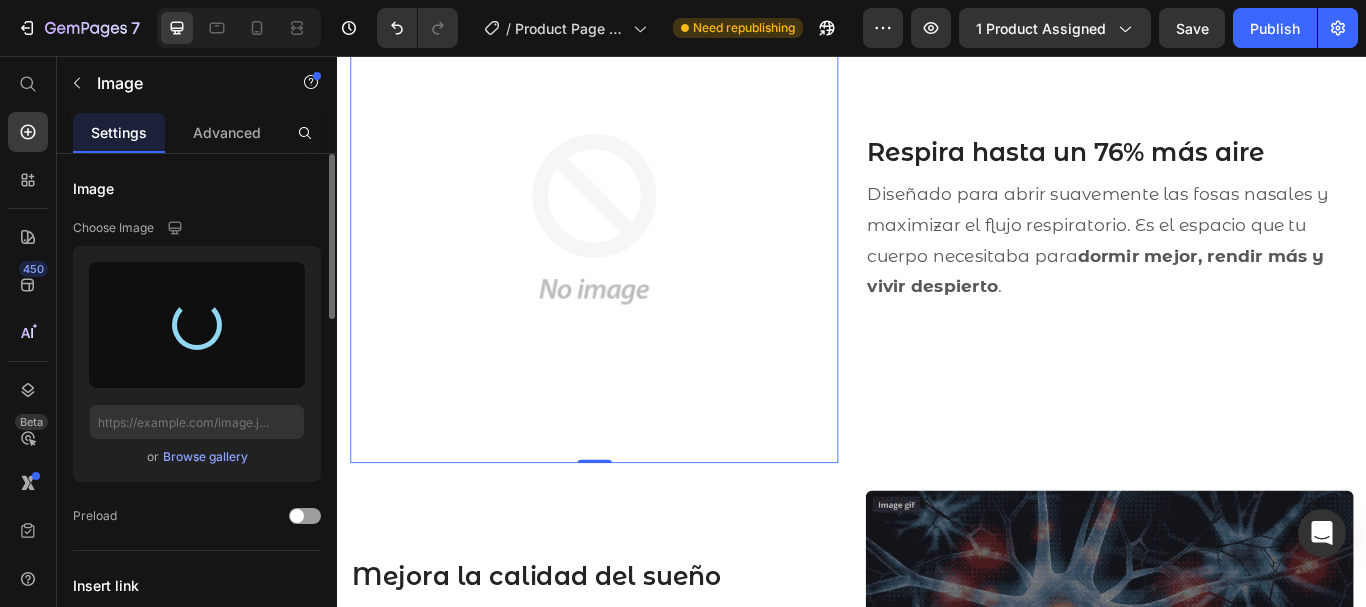 type on "https://cdn.shopify.com/s/files/1/0958/4810/4265/files/gempages_574804411654603620-e3c9adf8-f13f-44d8-a19f-9a2b2603195e.jpg" 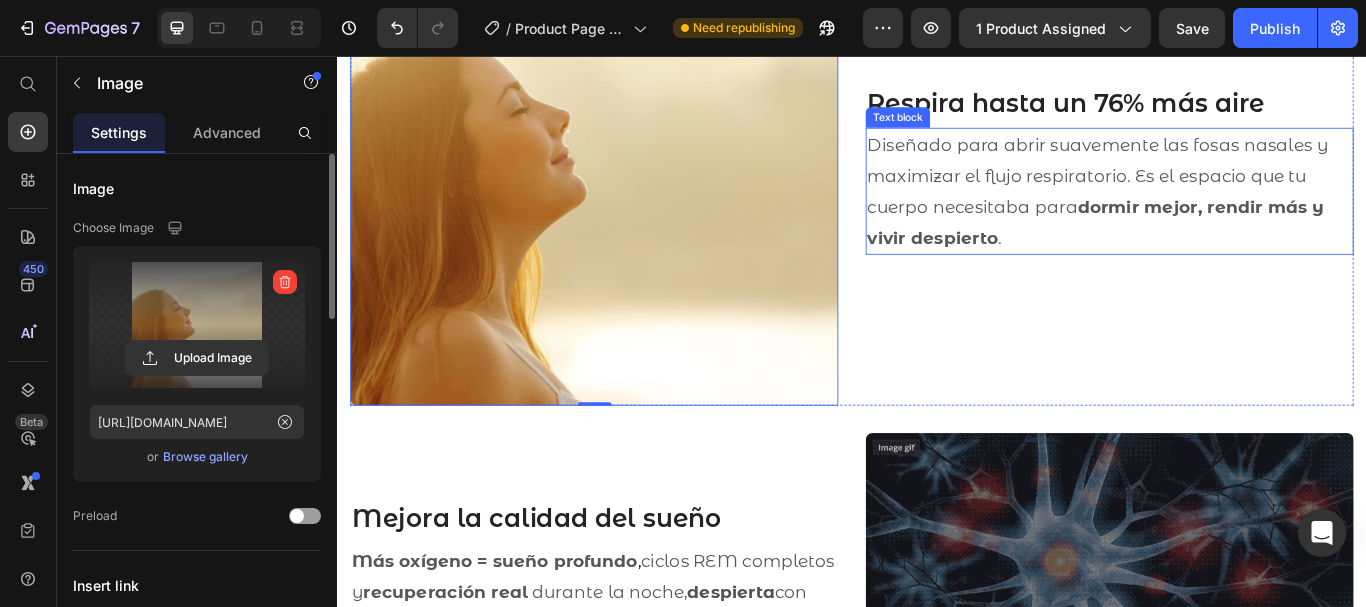 scroll, scrollTop: 3437, scrollLeft: 0, axis: vertical 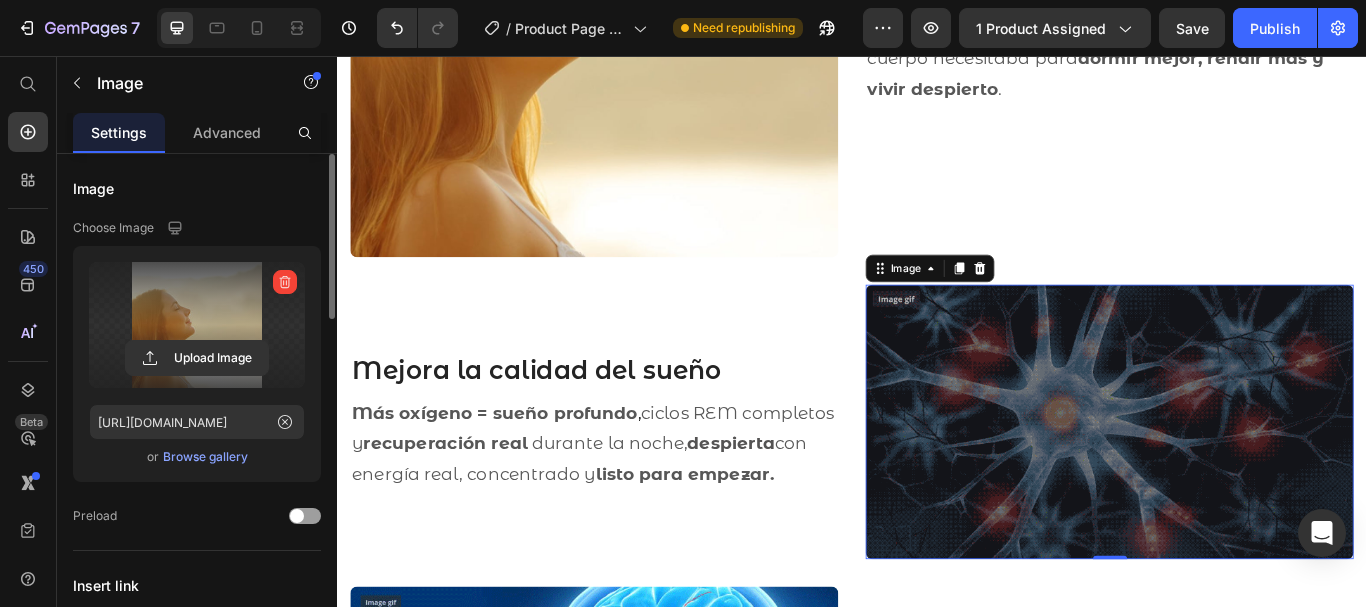 click at bounding box center [1237, 483] 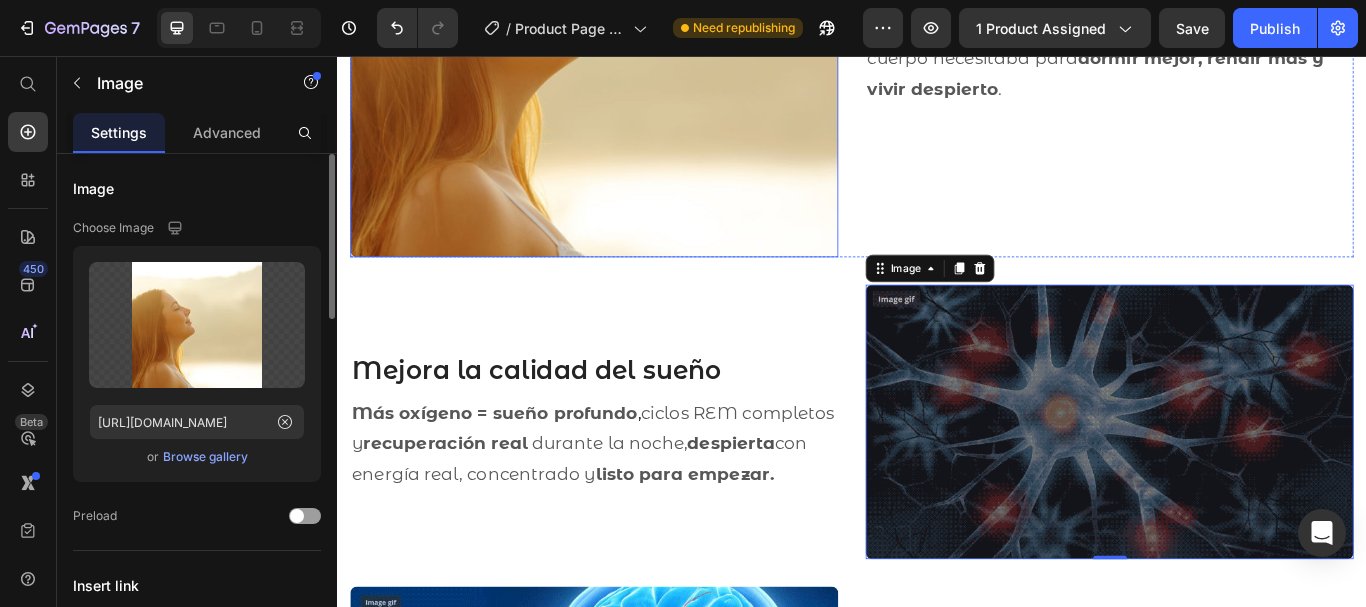 click at bounding box center [636, 16] 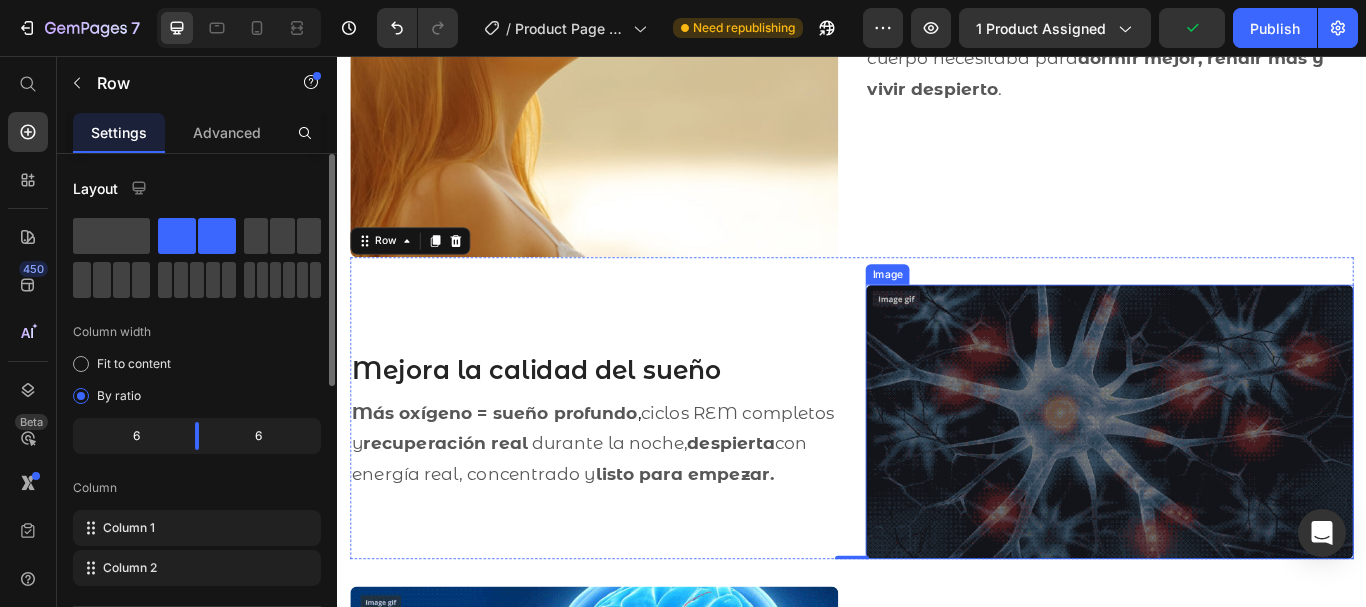 click at bounding box center [1237, 483] 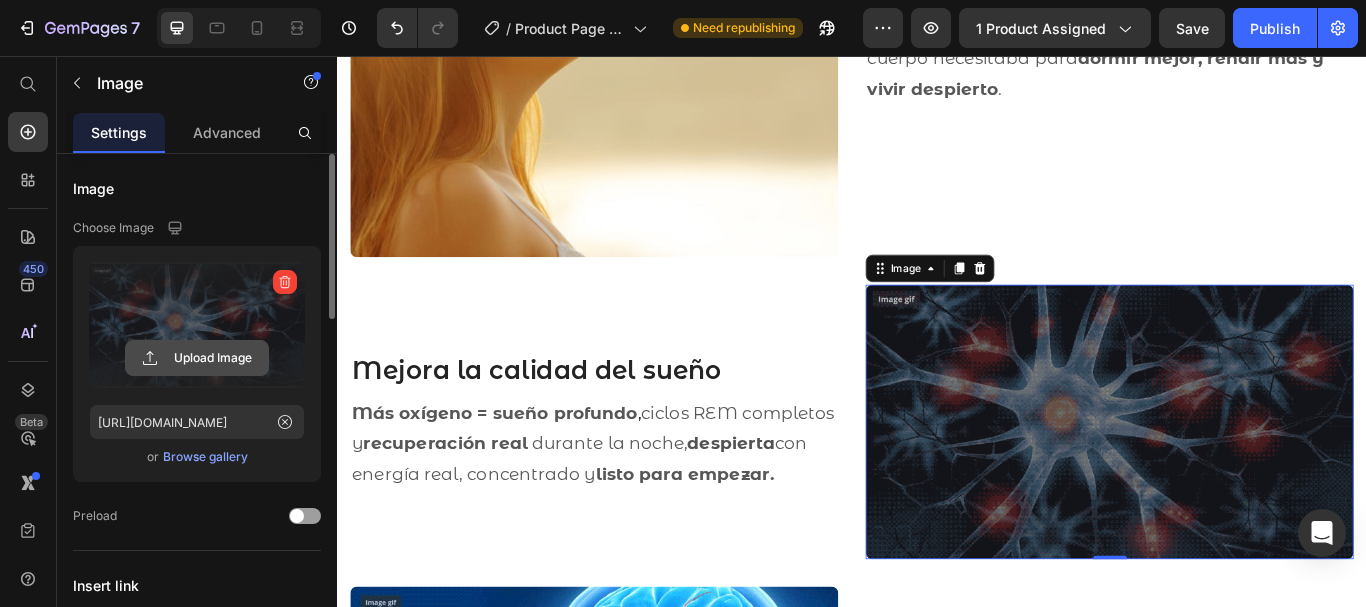 click 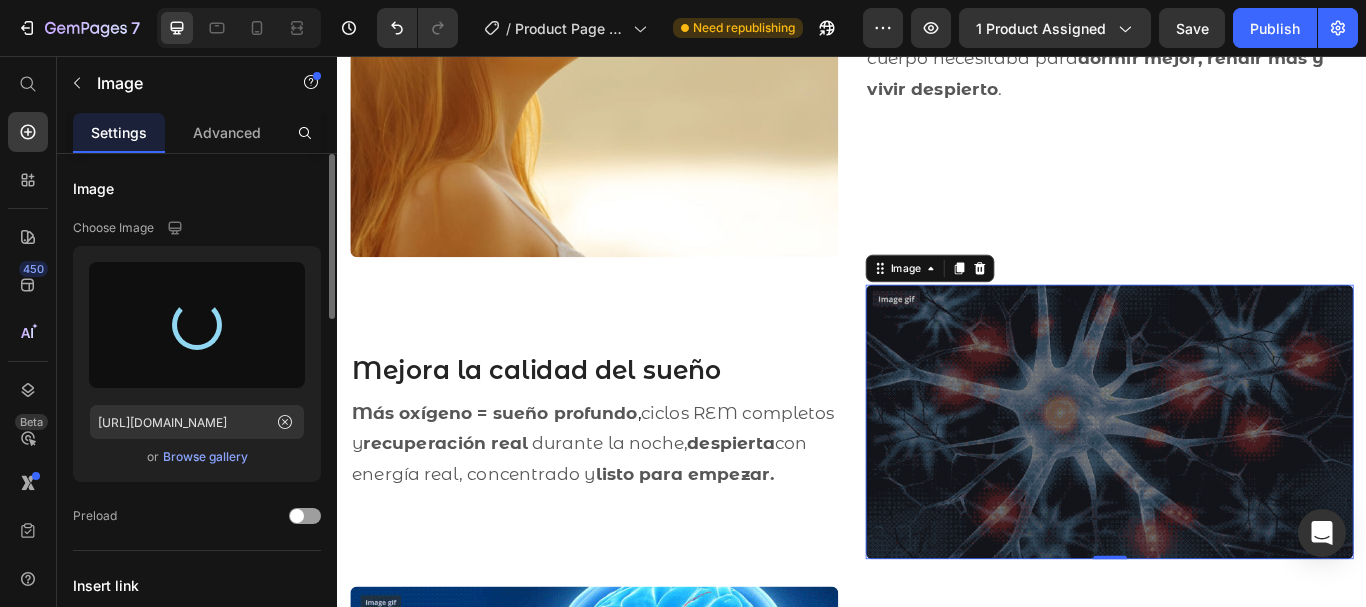 type on "https://cdn.shopify.com/s/files/1/0958/4810/4265/files/gempages_574804411654603620-85fdc741-cf7c-4d0e-8f29-56fbccddca11.jpg" 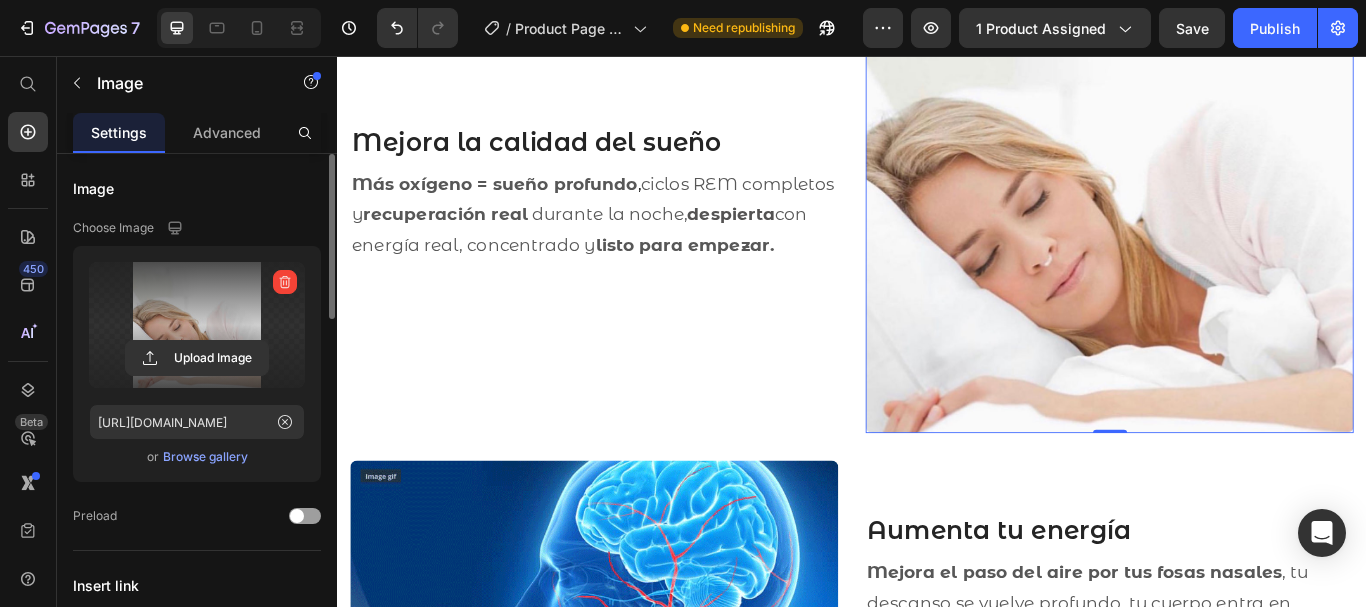 scroll, scrollTop: 3943, scrollLeft: 0, axis: vertical 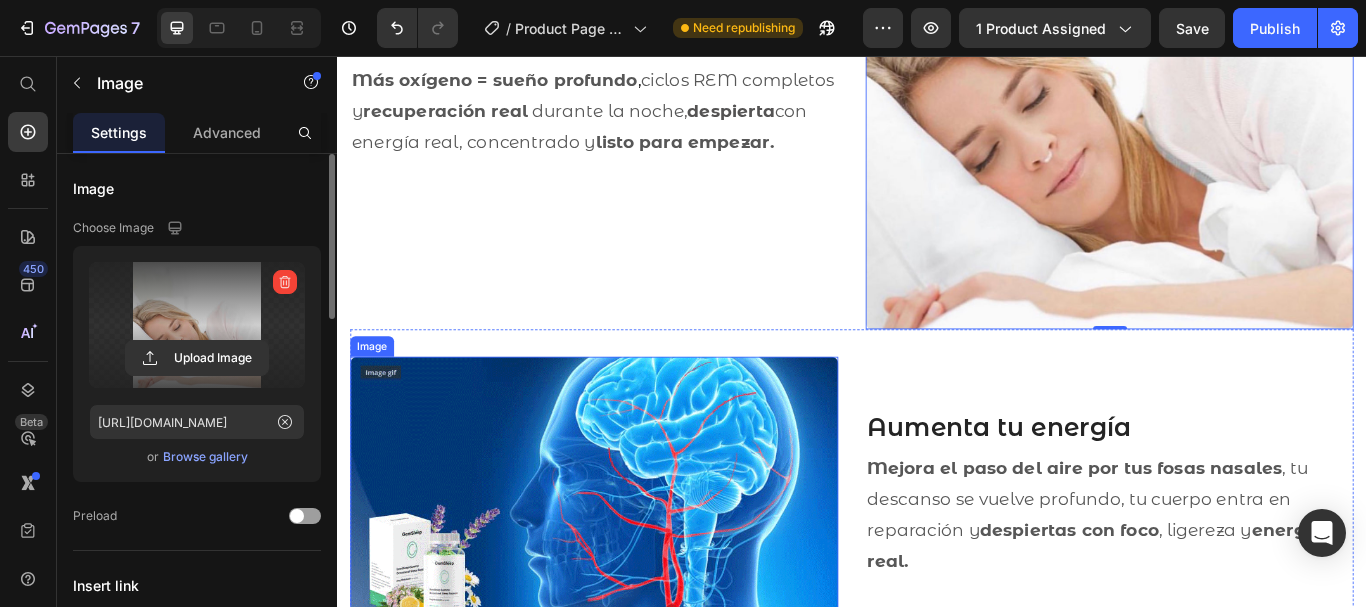 click at bounding box center (636, 567) 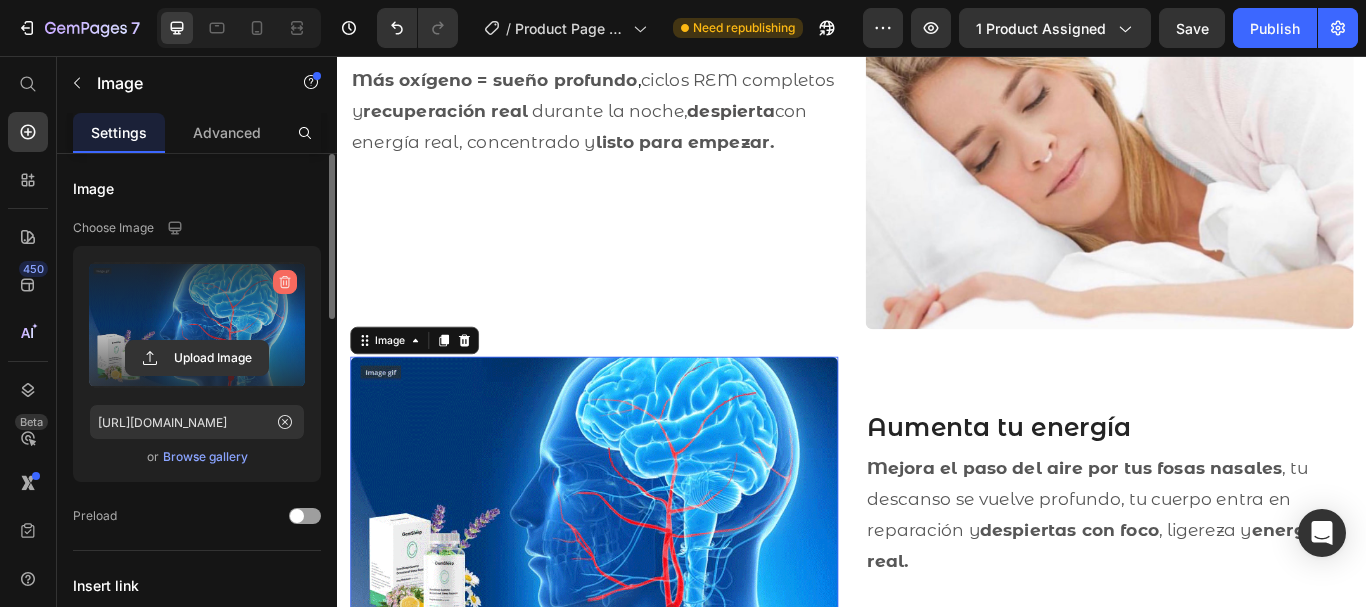 click 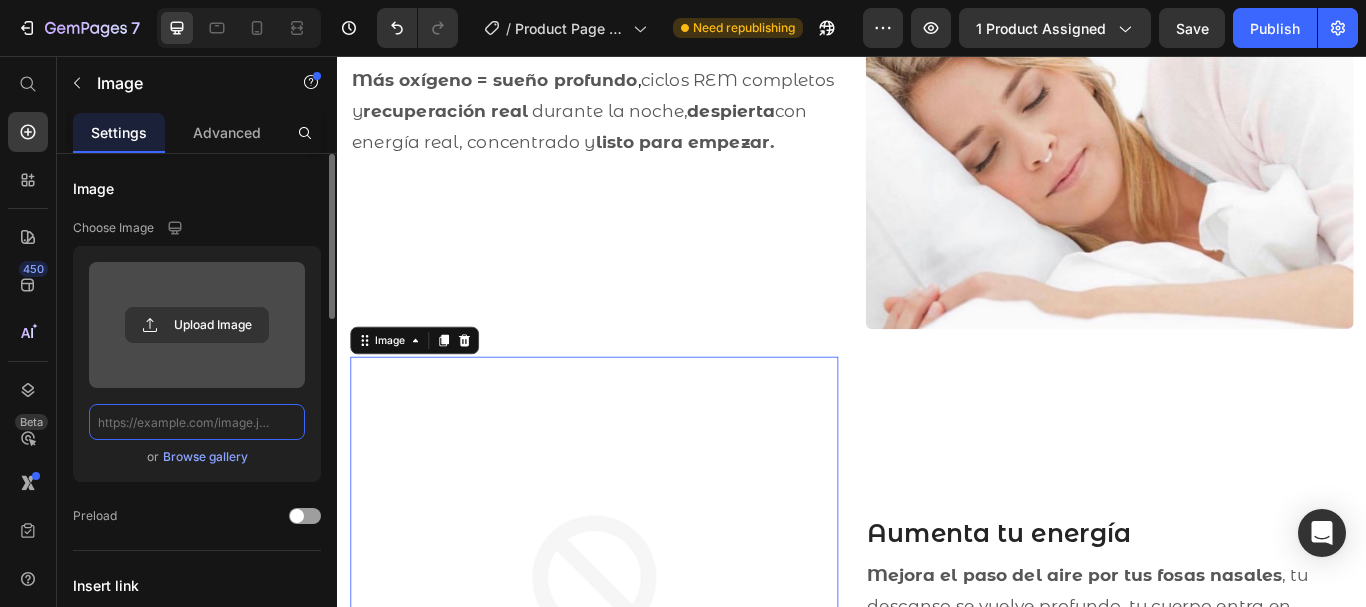 scroll, scrollTop: 0, scrollLeft: 0, axis: both 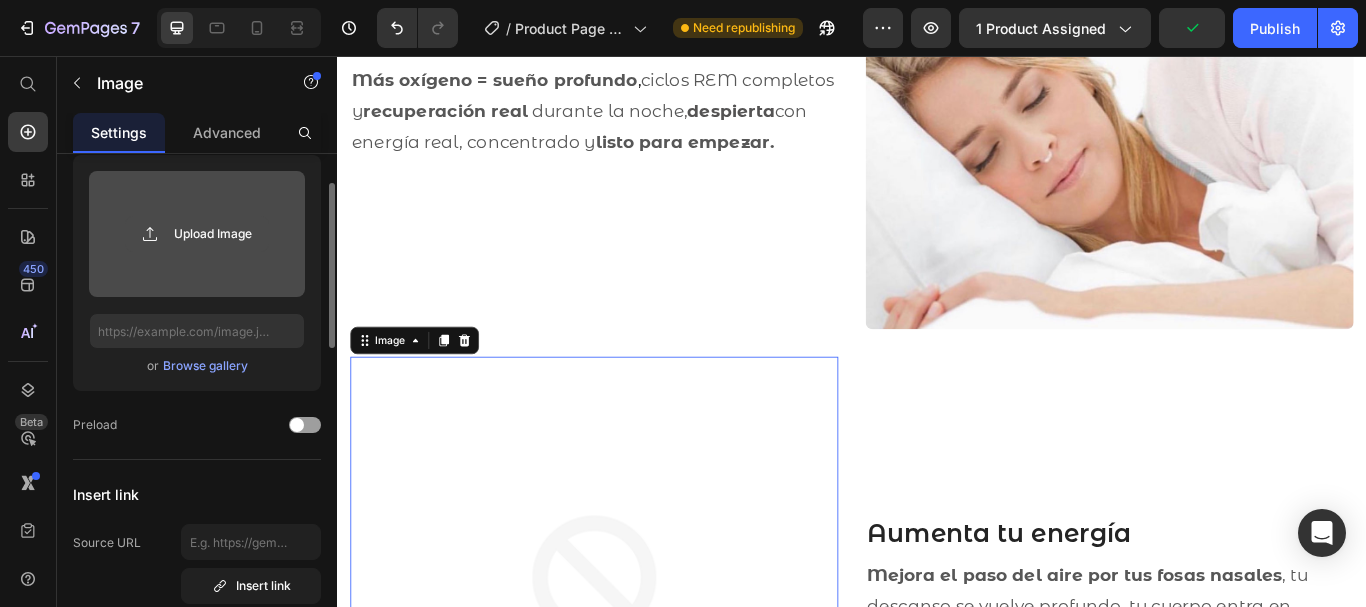 click on "Upload Image" at bounding box center [197, 234] 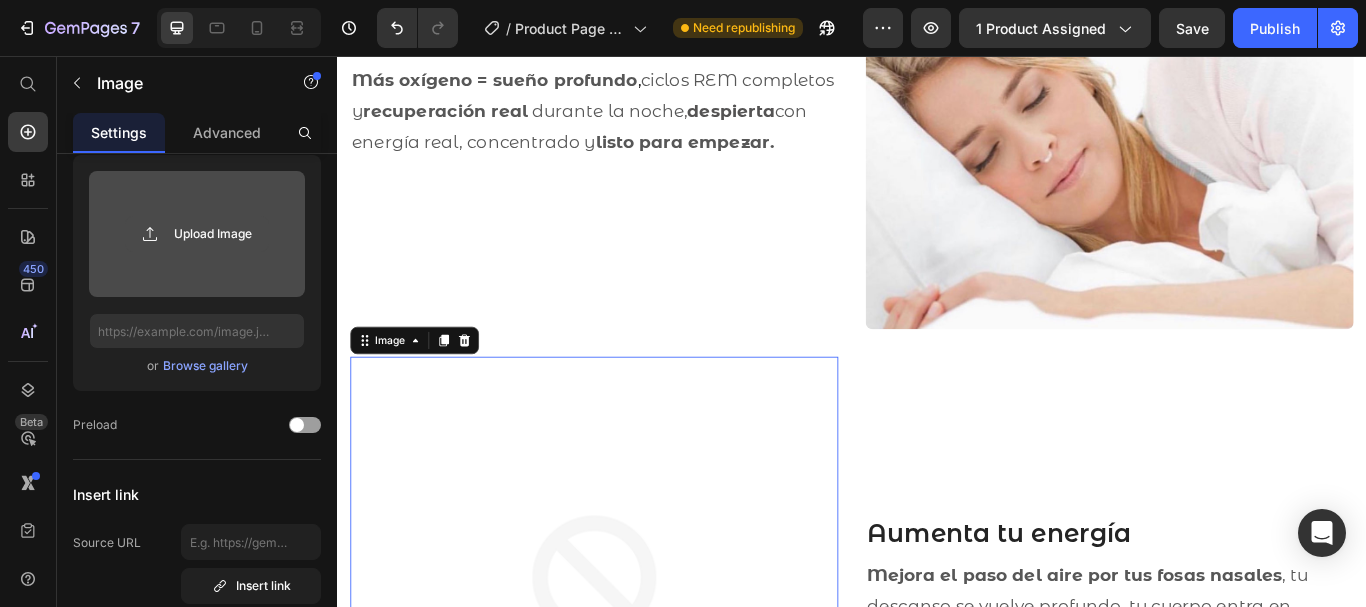 click 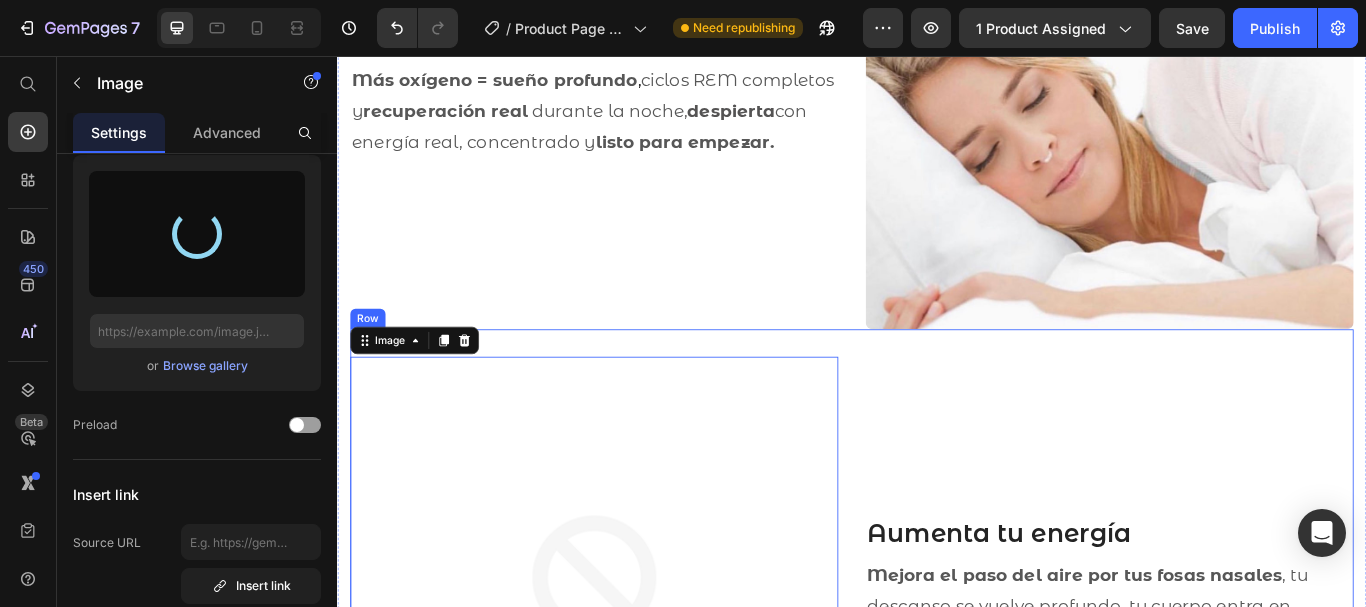 type on "https://cdn.shopify.com/s/files/1/0958/4810/4265/files/gempages_574804411654603620-a560502b-3574-40ef-a9d3-56fef75f41bd.jpg" 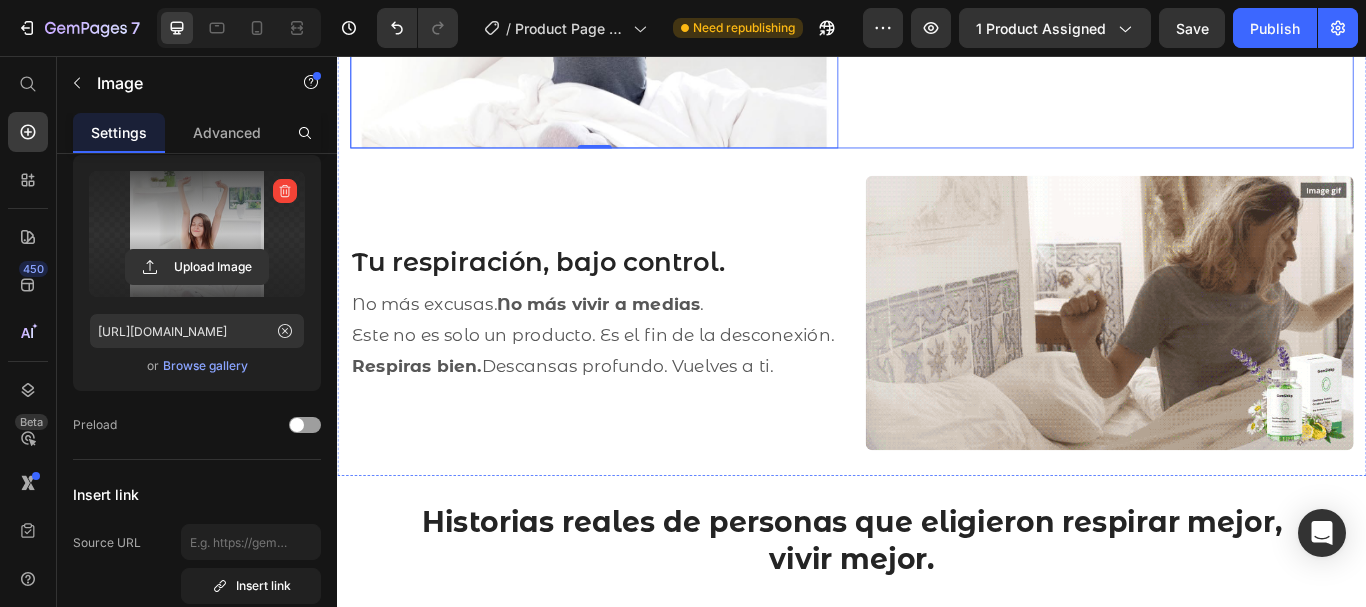scroll, scrollTop: 4720, scrollLeft: 0, axis: vertical 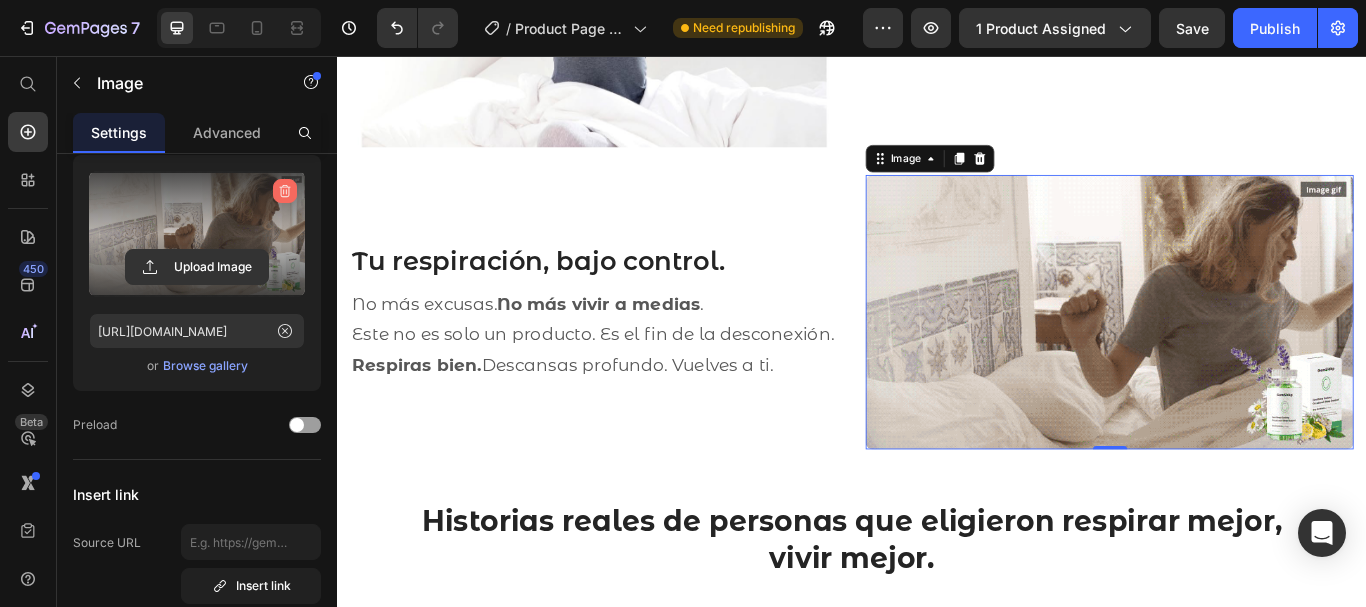 click 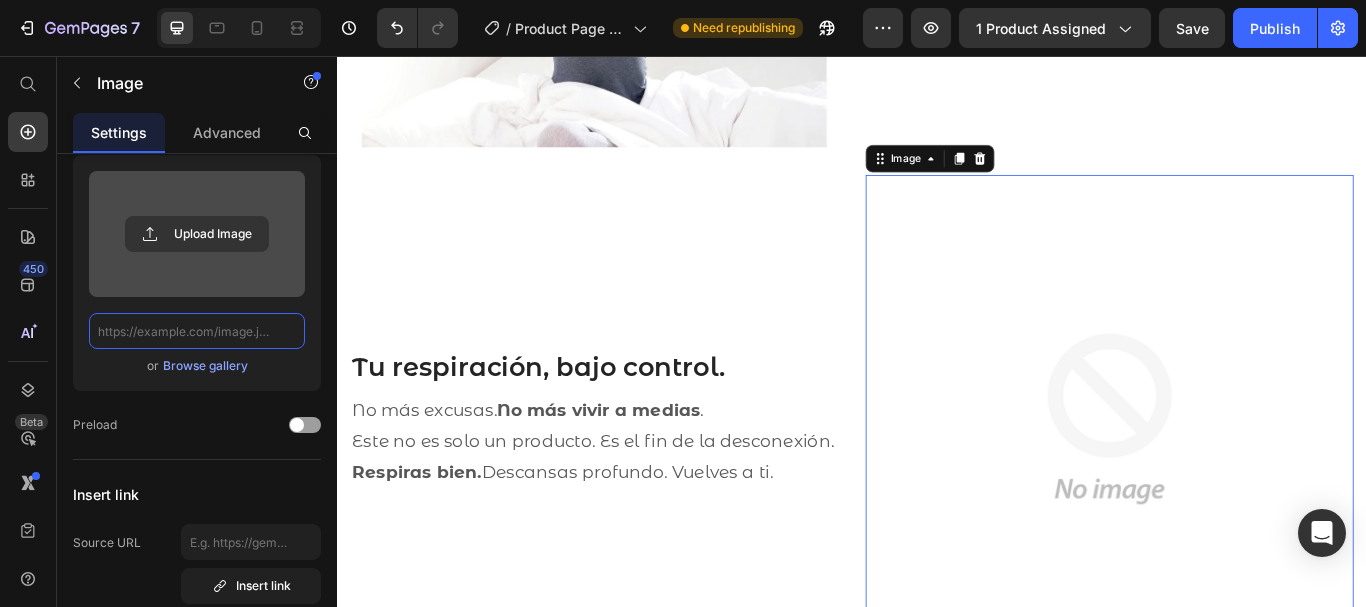 scroll, scrollTop: 0, scrollLeft: 0, axis: both 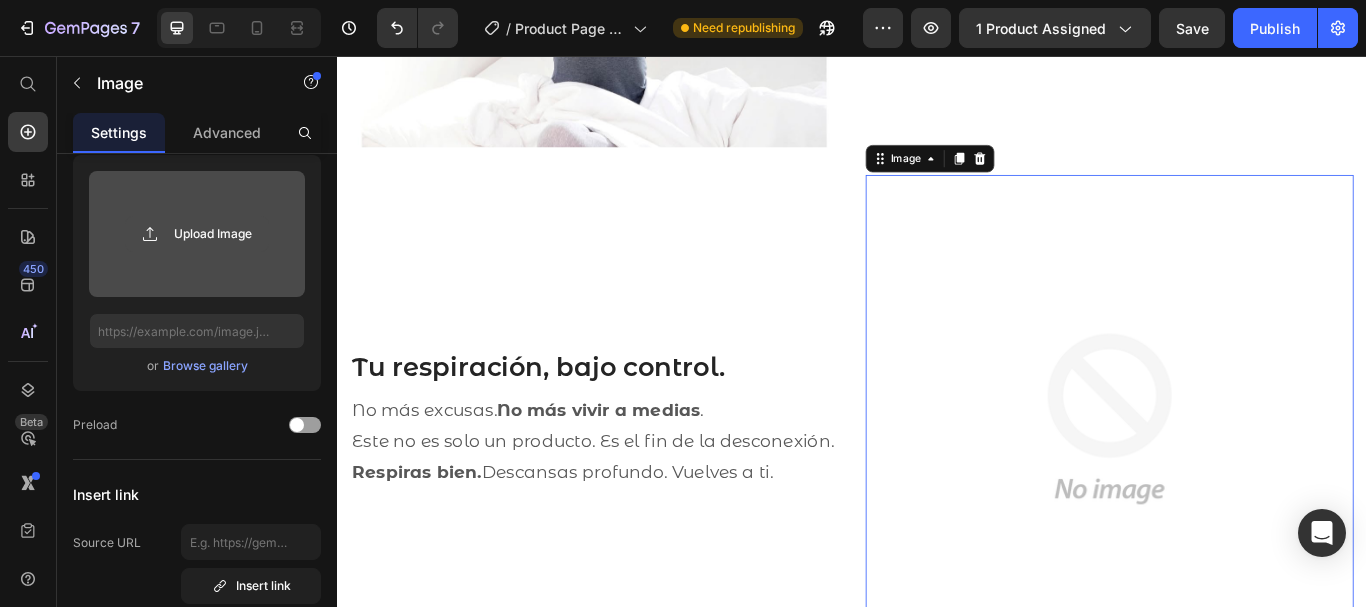 click 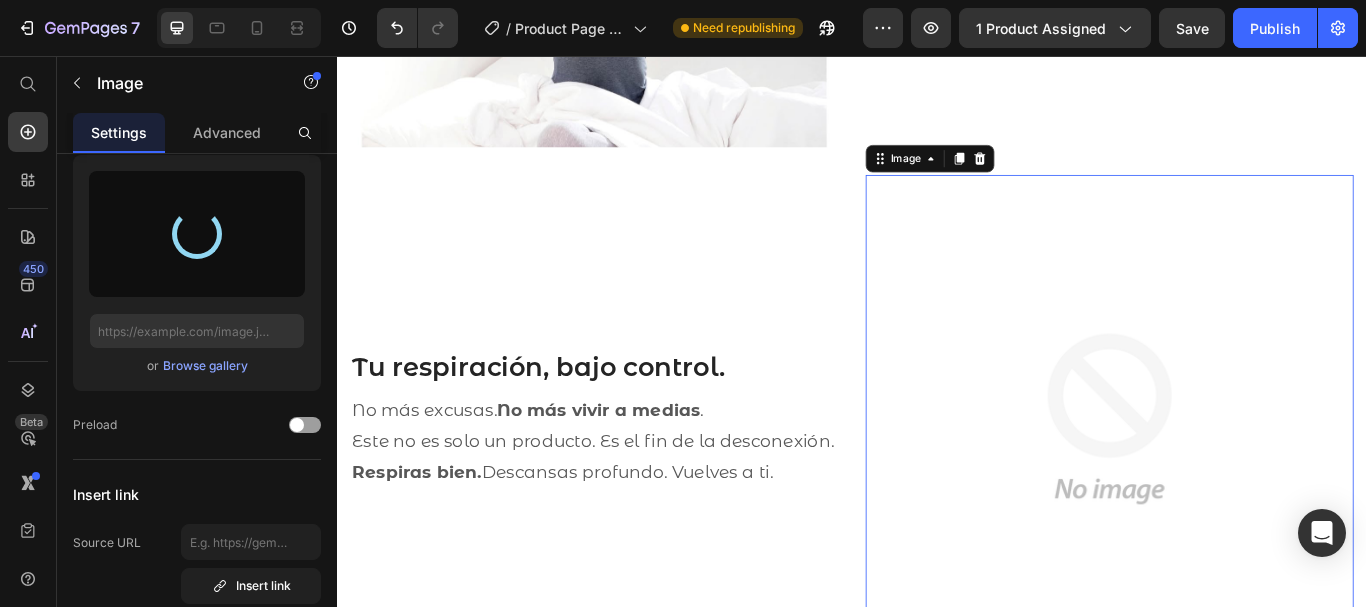 type on "https://cdn.shopify.com/s/files/1/0958/4810/4265/files/gempages_574804411654603620-67747893-26ab-45a2-bfbb-dfeecf58738c.jpg" 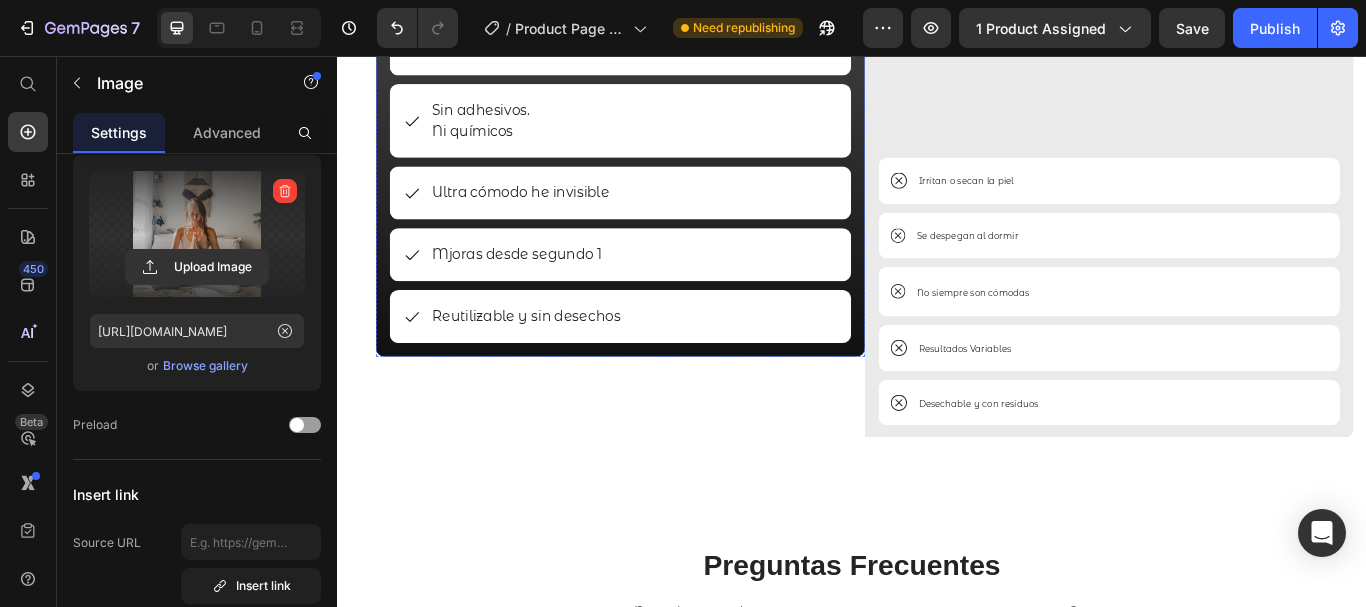 scroll, scrollTop: 6368, scrollLeft: 0, axis: vertical 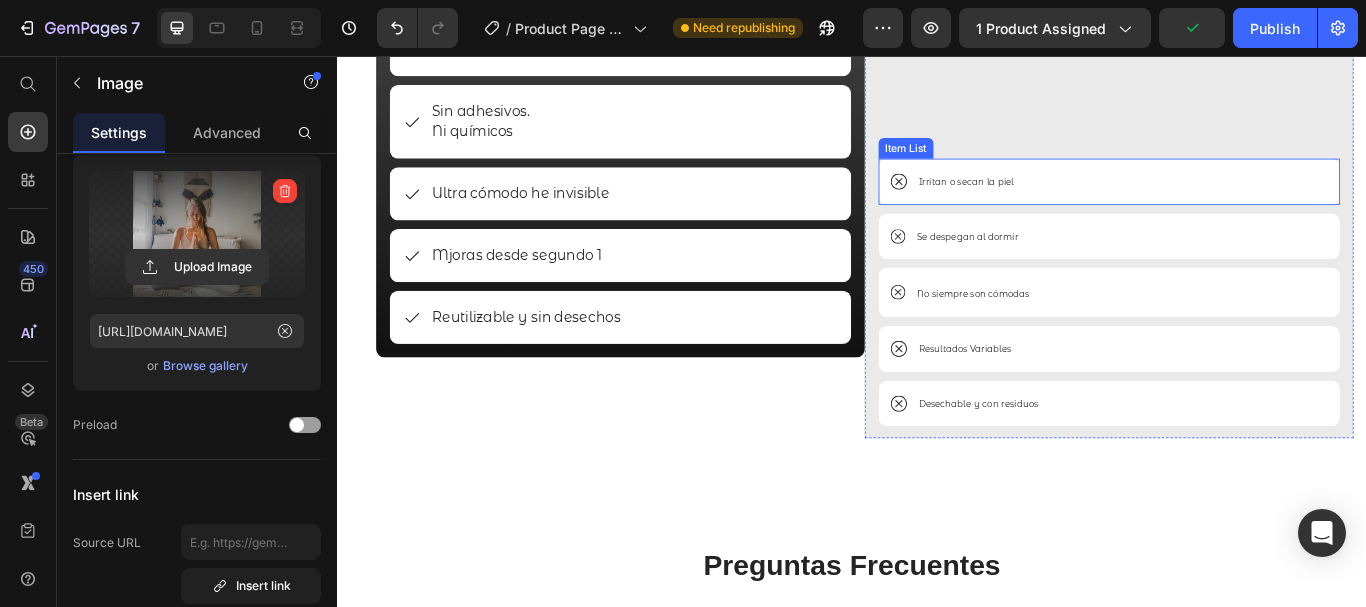 click on "Irritan o secan la piel" at bounding box center (1070, 203) 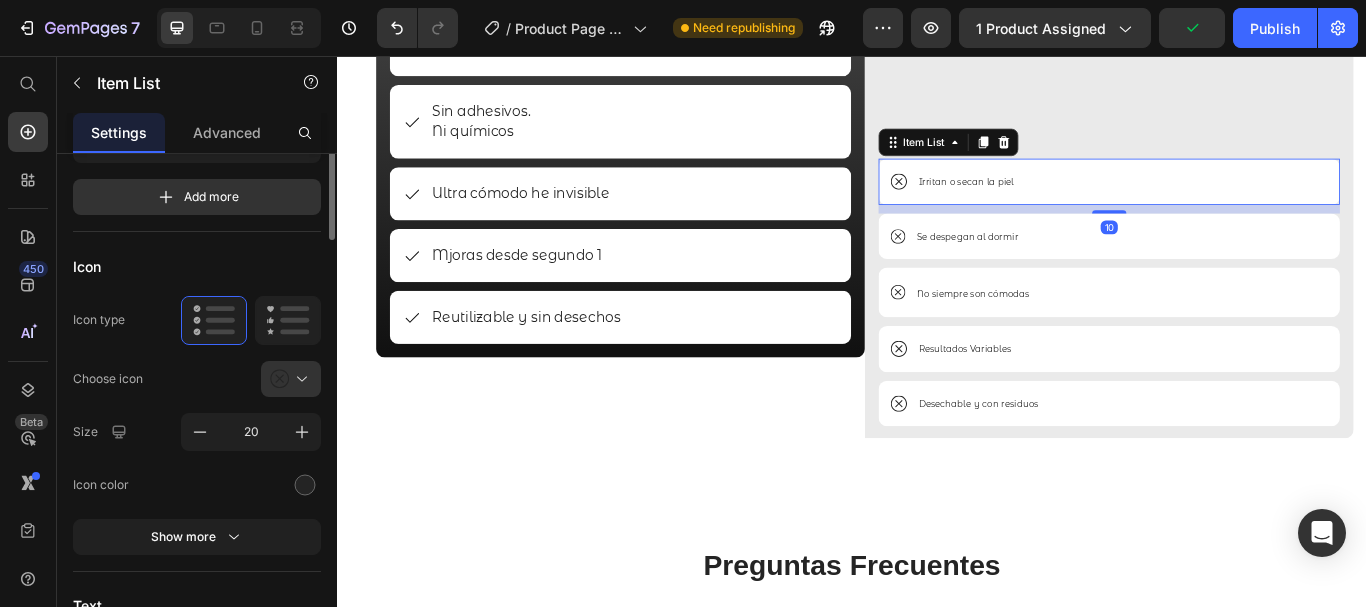 scroll, scrollTop: 0, scrollLeft: 0, axis: both 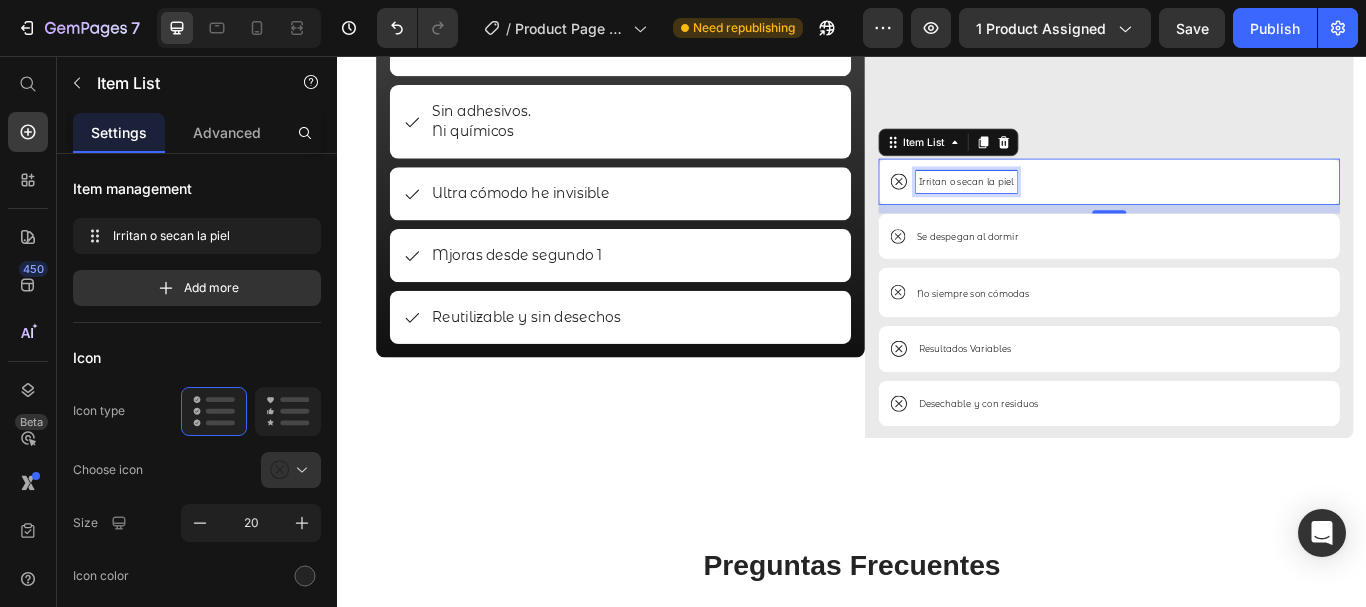click on "Irritan o secan la piel" at bounding box center (1070, 203) 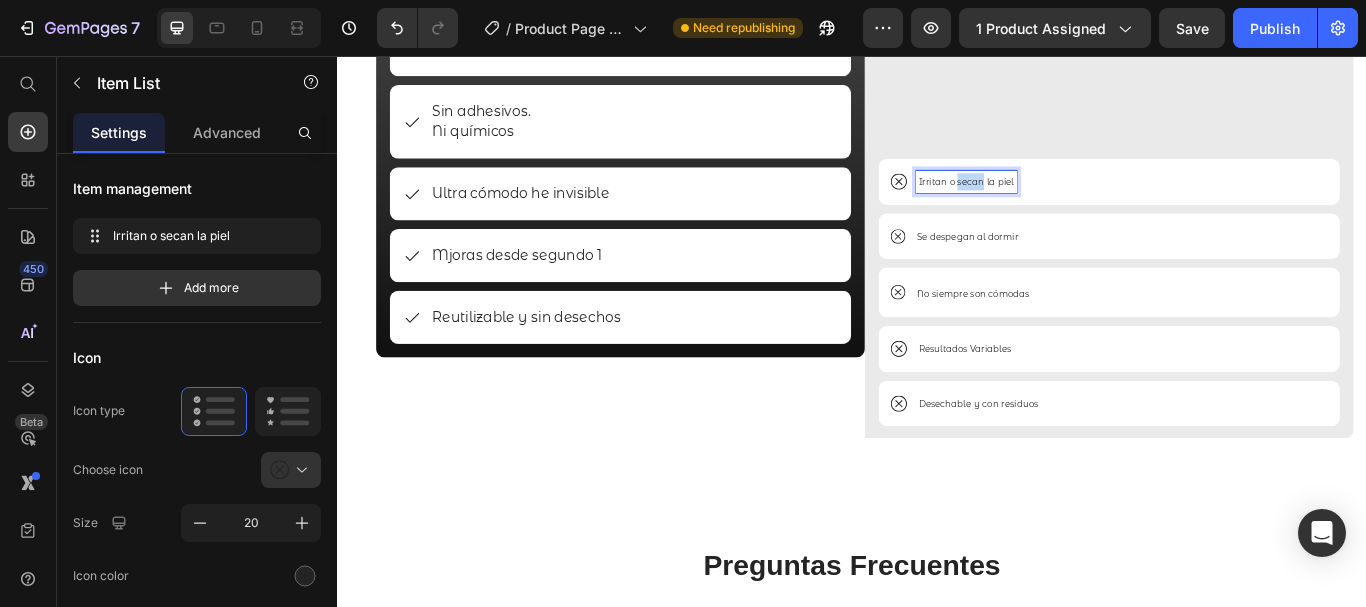 click on "Irritan o secan la piel" at bounding box center (1070, 203) 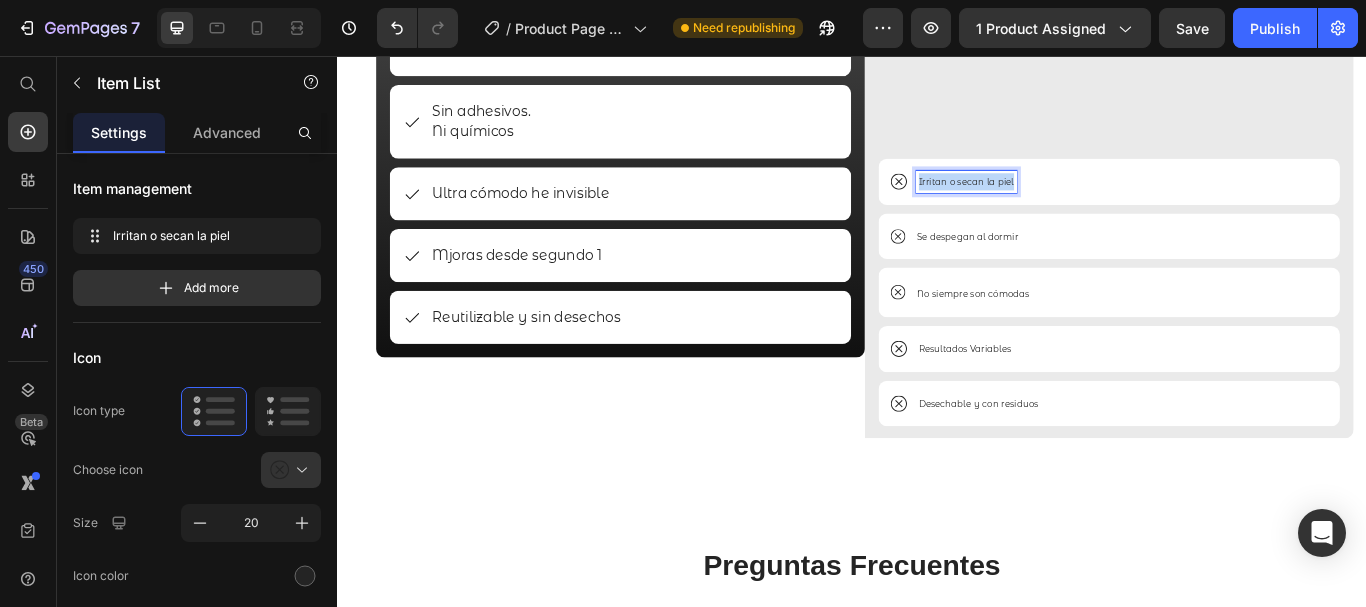 click on "Irritan o secan la piel" at bounding box center (1070, 203) 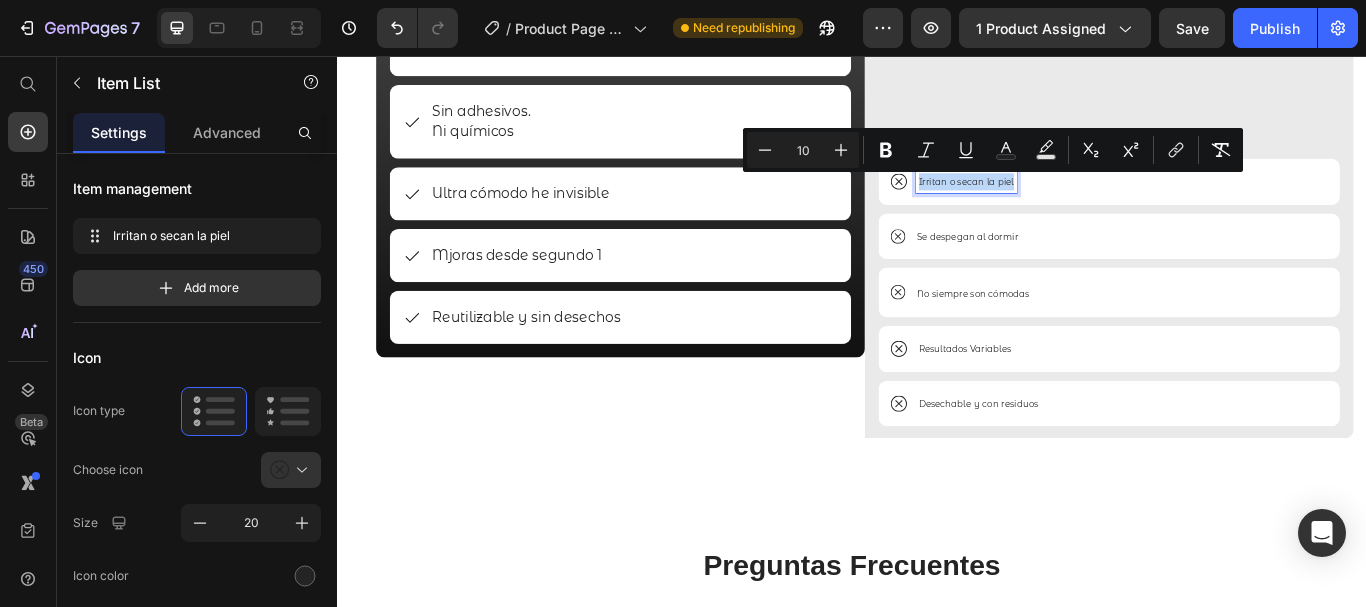 click on "Irritan o secan la piel" at bounding box center [1070, 203] 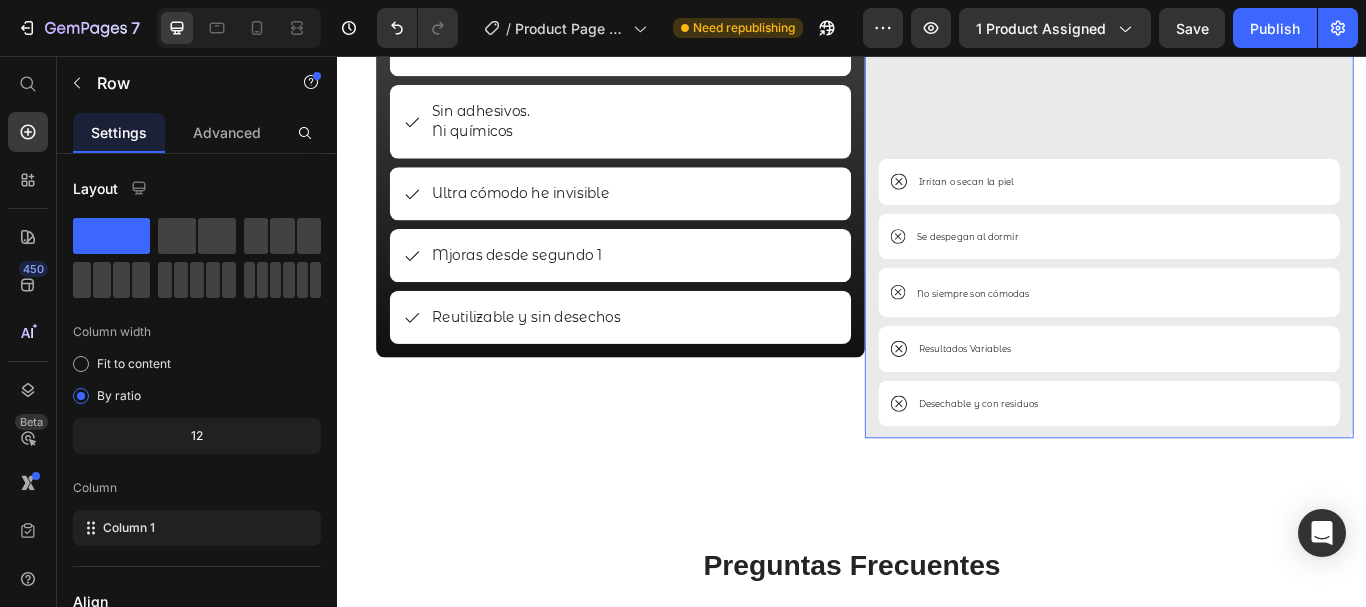 click on "OTRAS Text Block
Irritan o secan la piel Item List
Se despegan al dormir Item List
No siempre son cómodas Item List
Resultados Variables Item List
Desechable y con residuos Item List" at bounding box center (1237, 214) 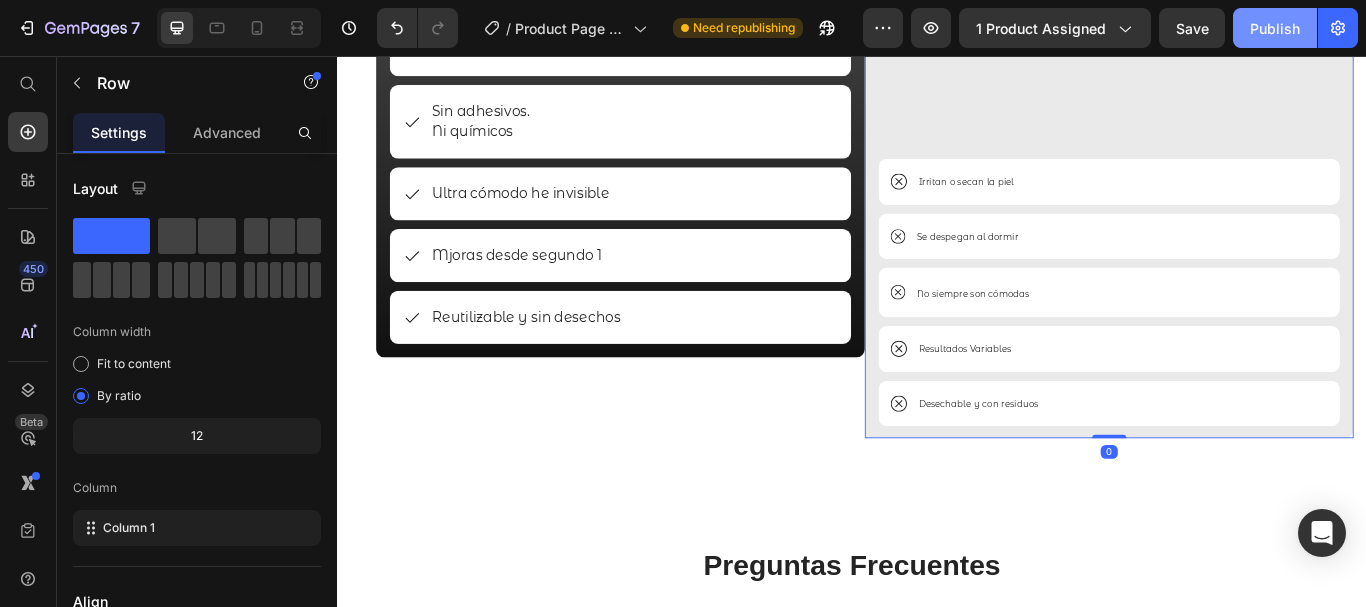 click on "Publish" 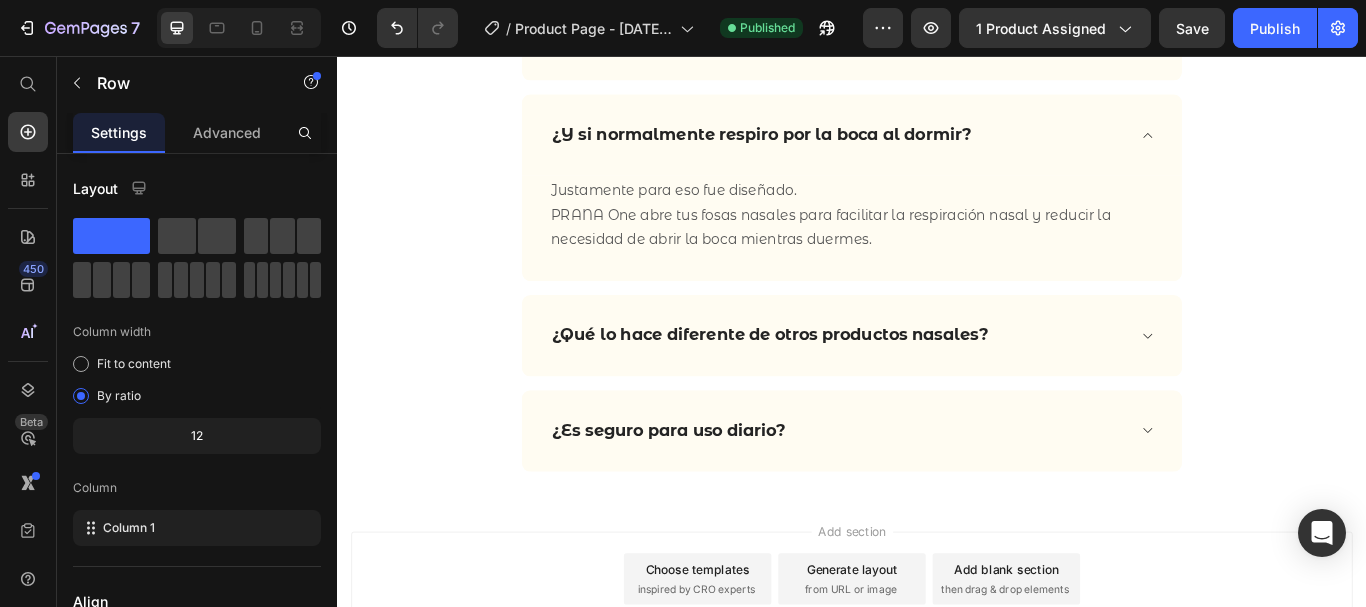 scroll, scrollTop: 7419, scrollLeft: 0, axis: vertical 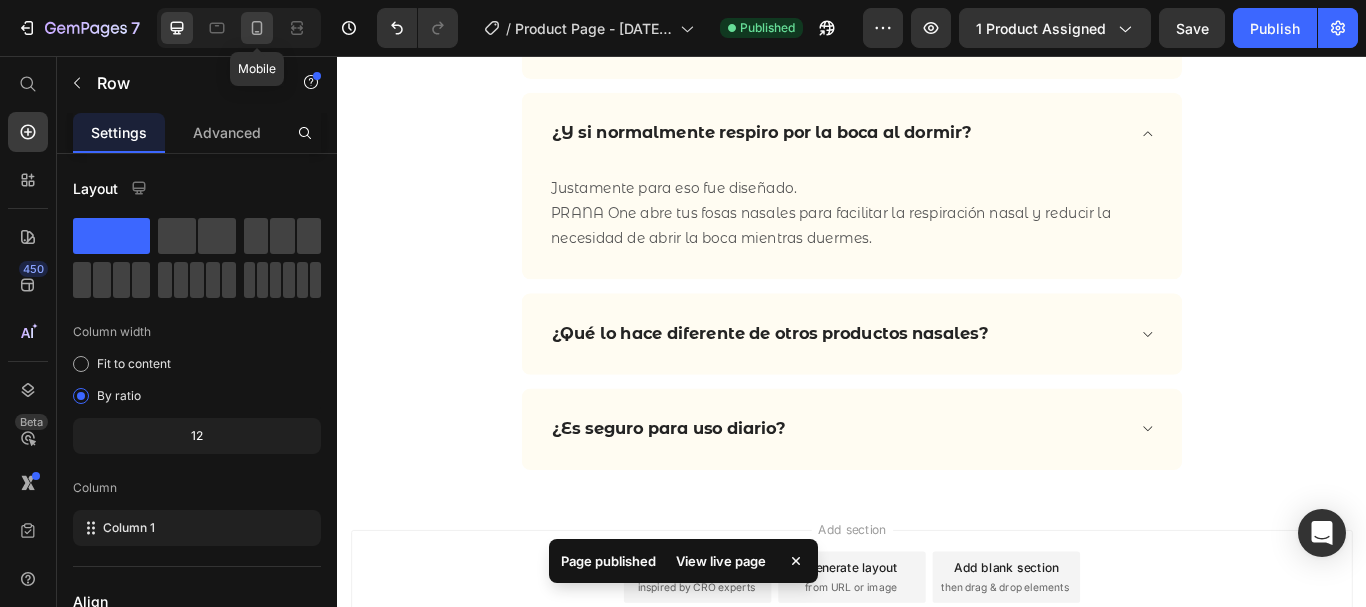 click 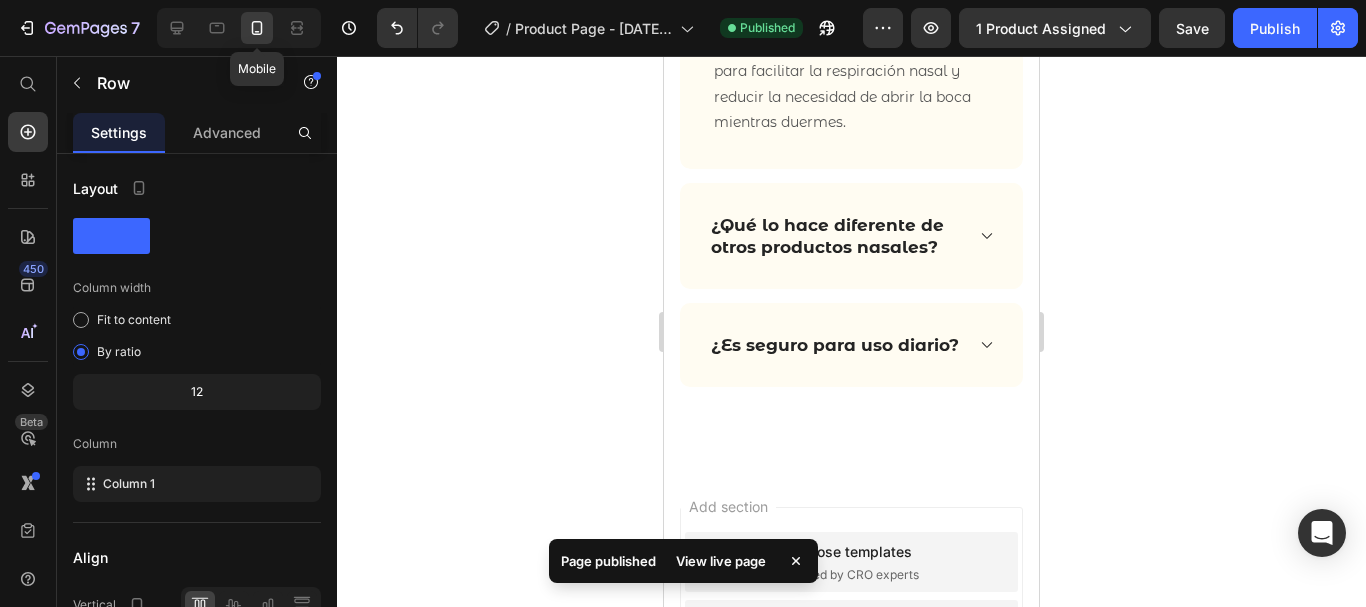 scroll, scrollTop: 7467, scrollLeft: 0, axis: vertical 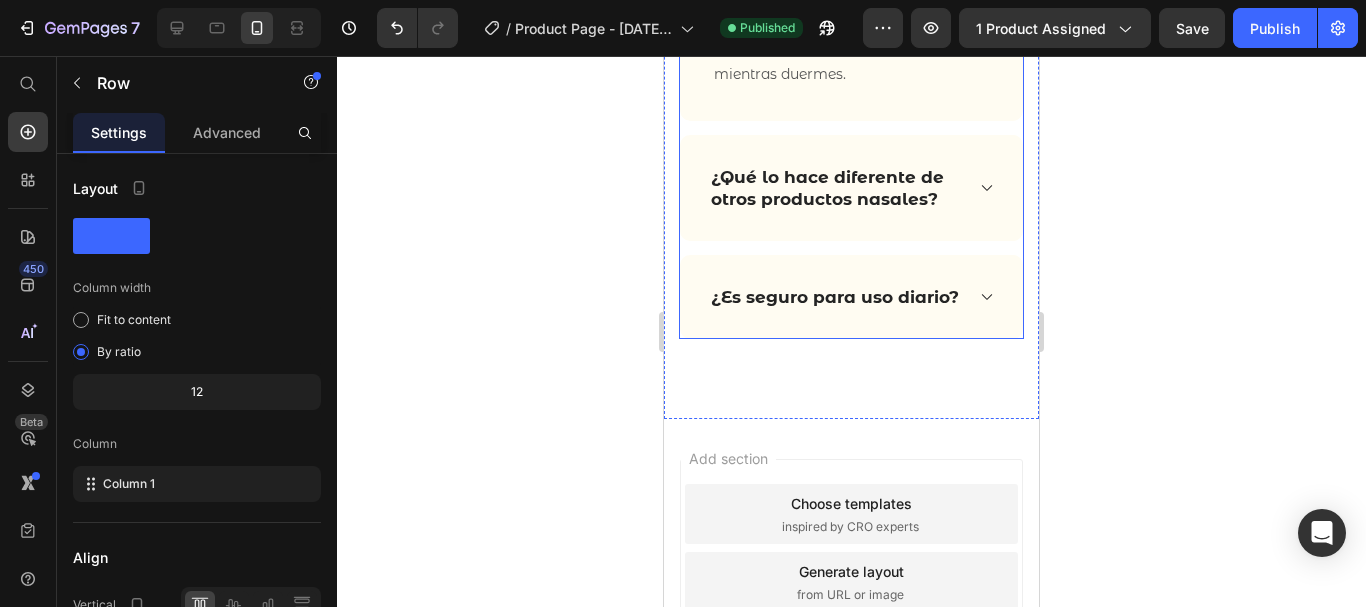 click on "¿Qué lo hace diferente de otros productos nasales?" at bounding box center (851, 188) 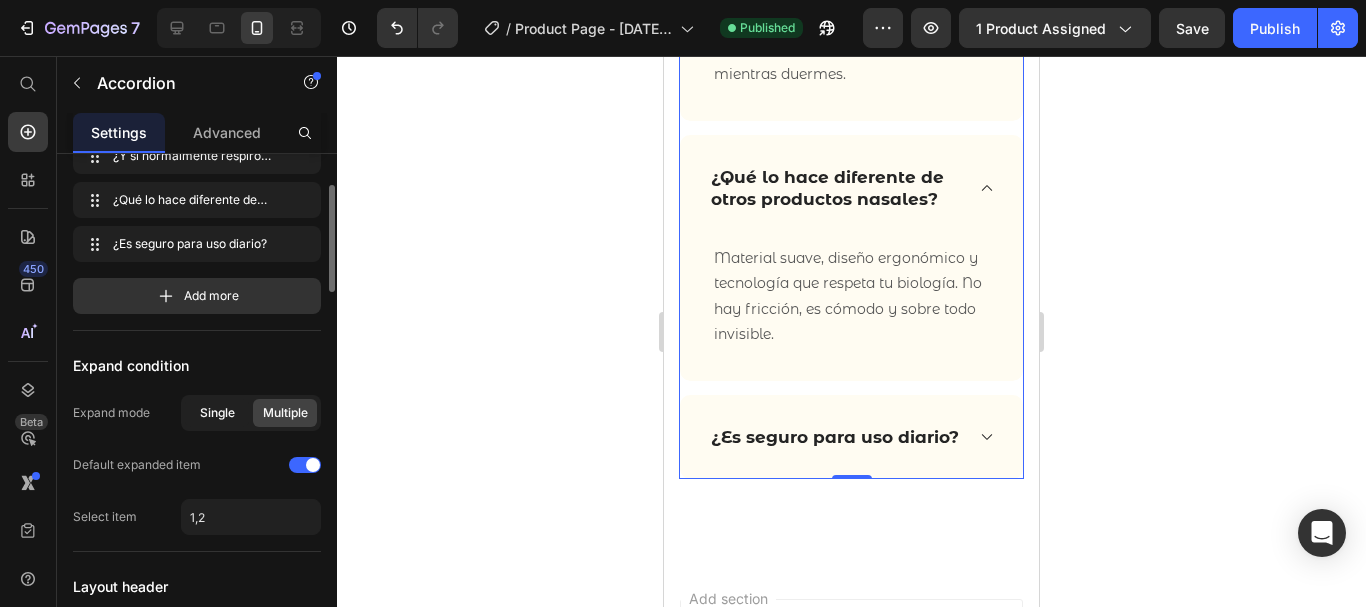 scroll, scrollTop: 129, scrollLeft: 0, axis: vertical 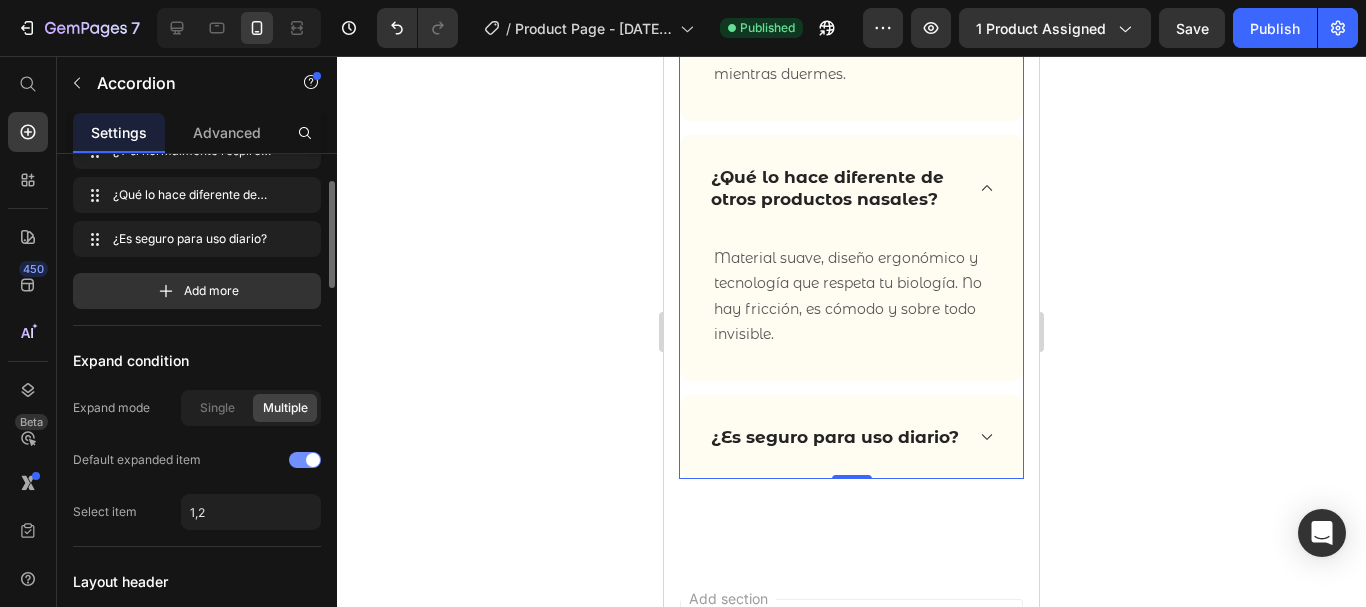click at bounding box center [305, 460] 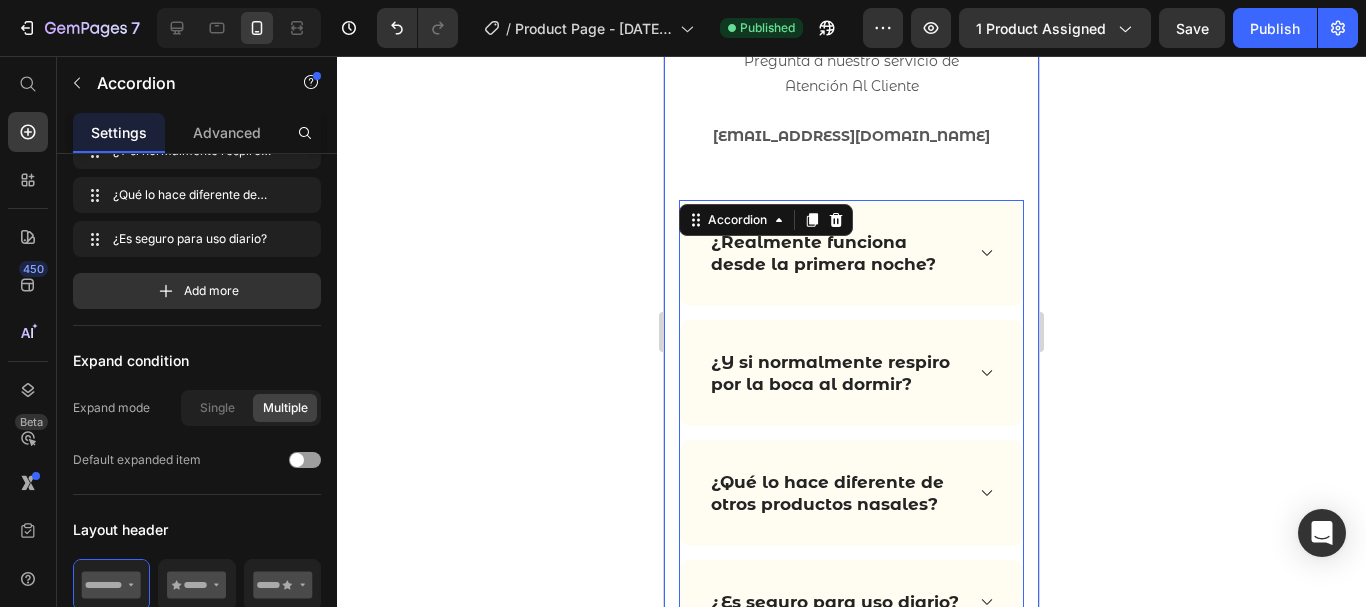 scroll, scrollTop: 6867, scrollLeft: 0, axis: vertical 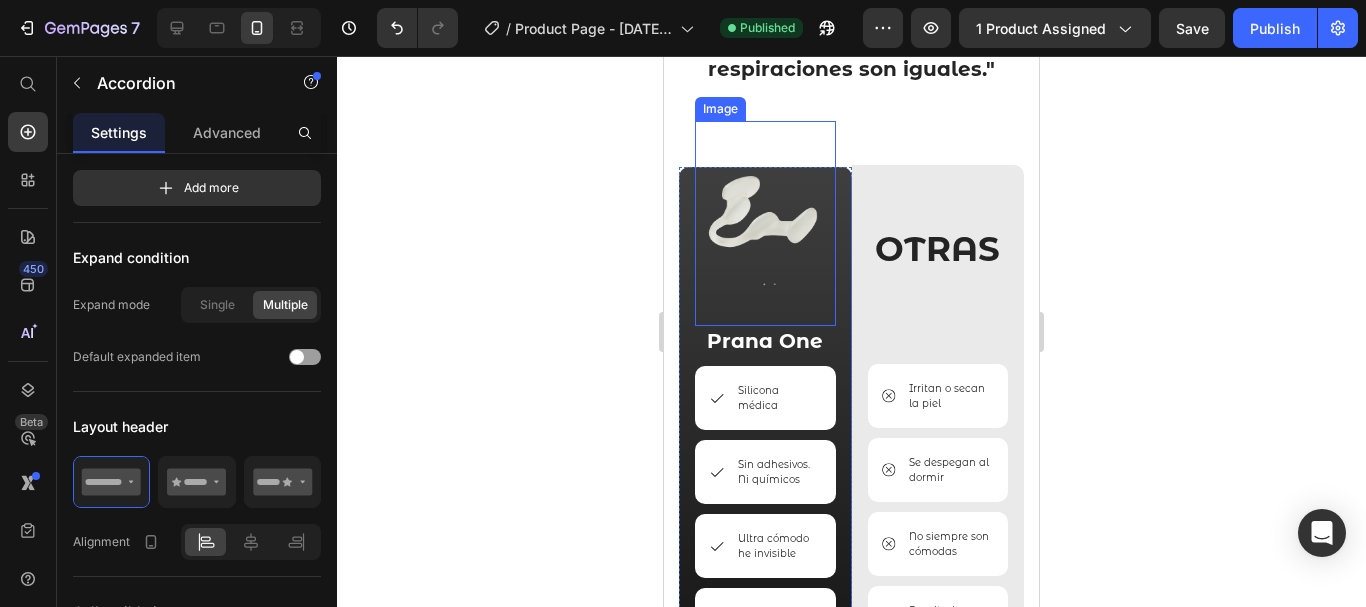 click at bounding box center (765, 224) 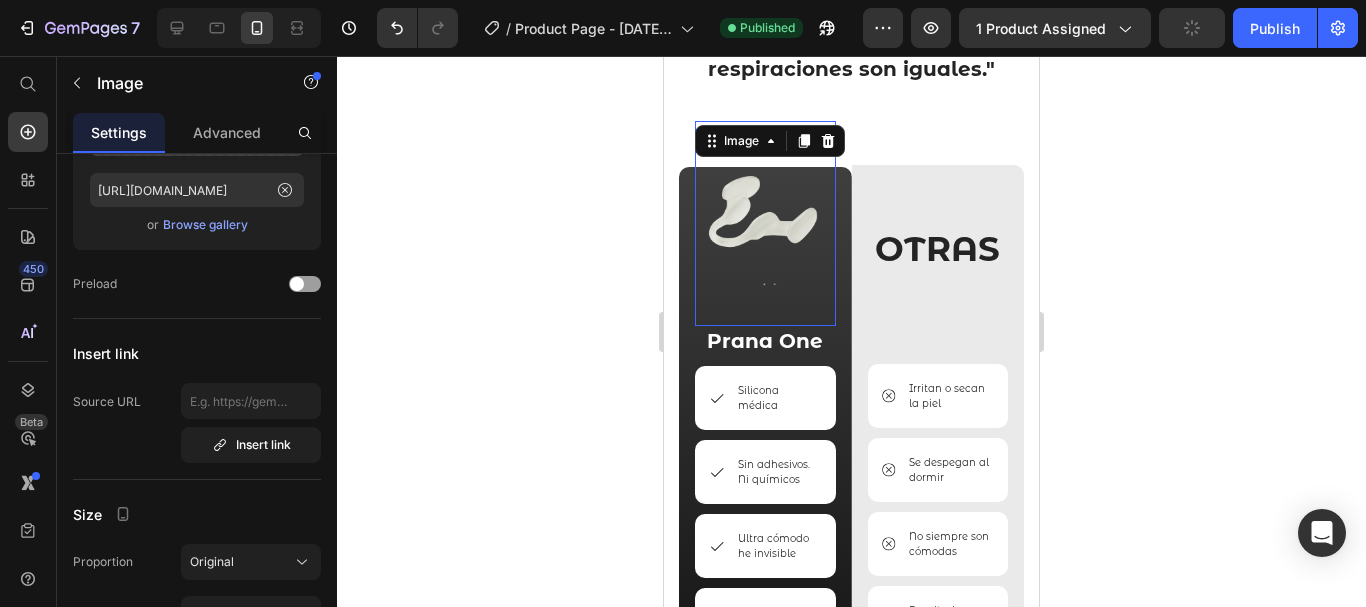 scroll, scrollTop: 0, scrollLeft: 0, axis: both 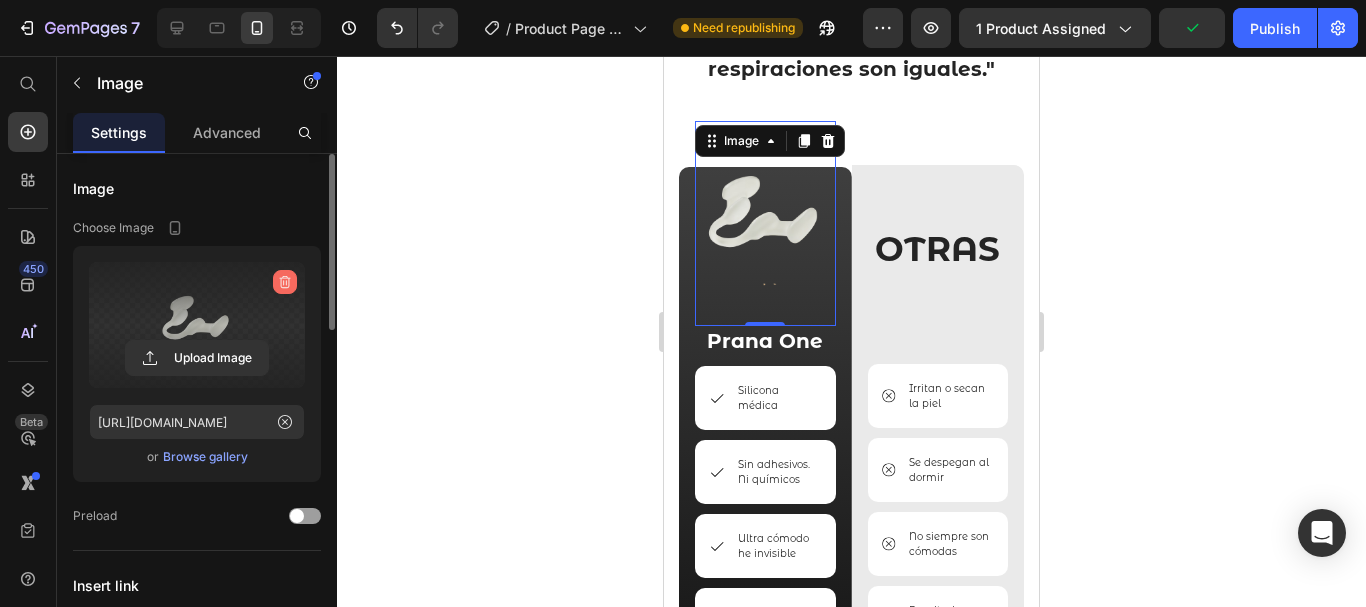 click at bounding box center [285, 282] 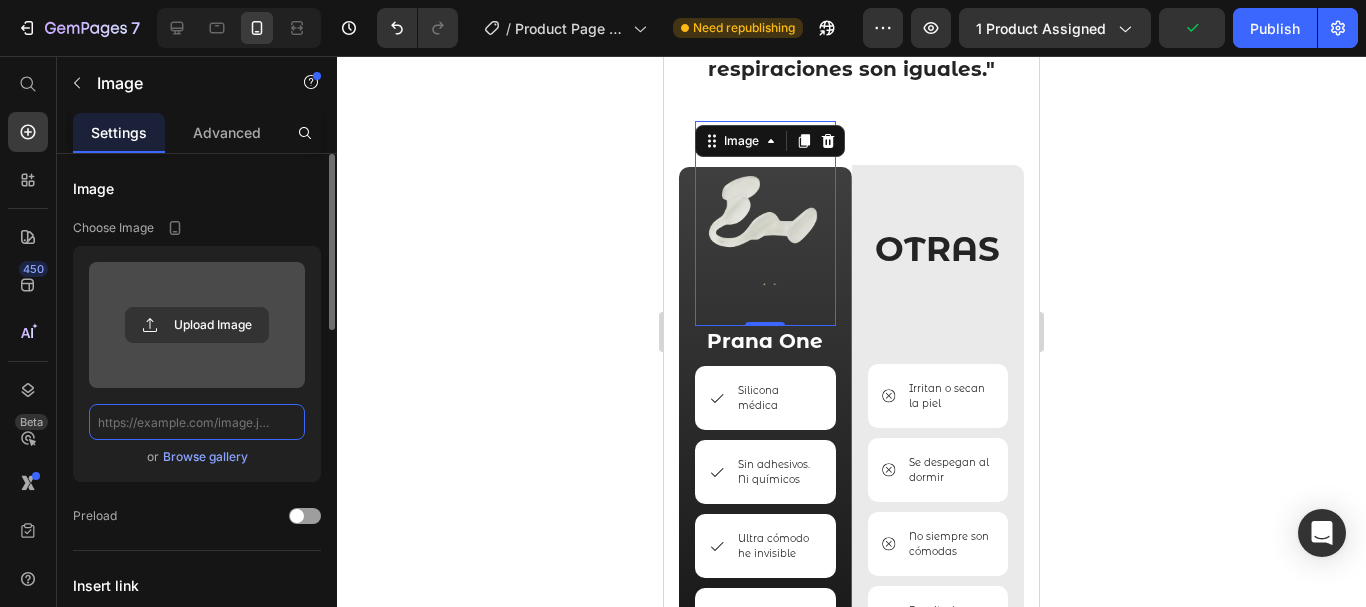 scroll, scrollTop: 0, scrollLeft: 0, axis: both 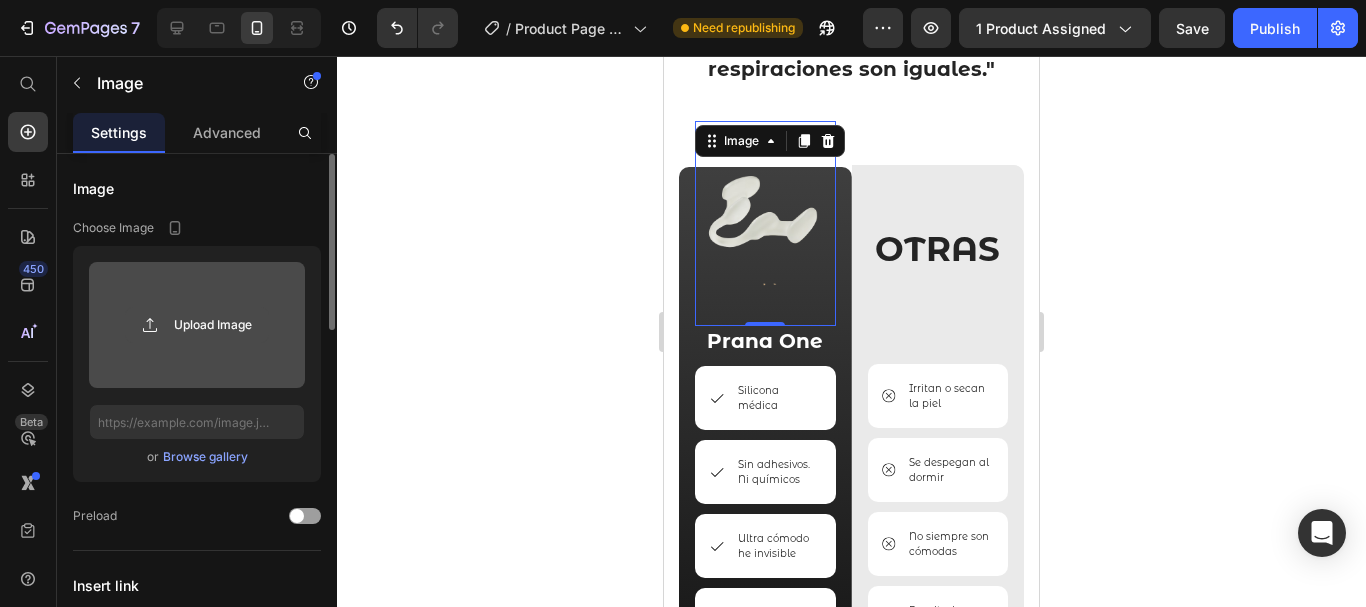 click 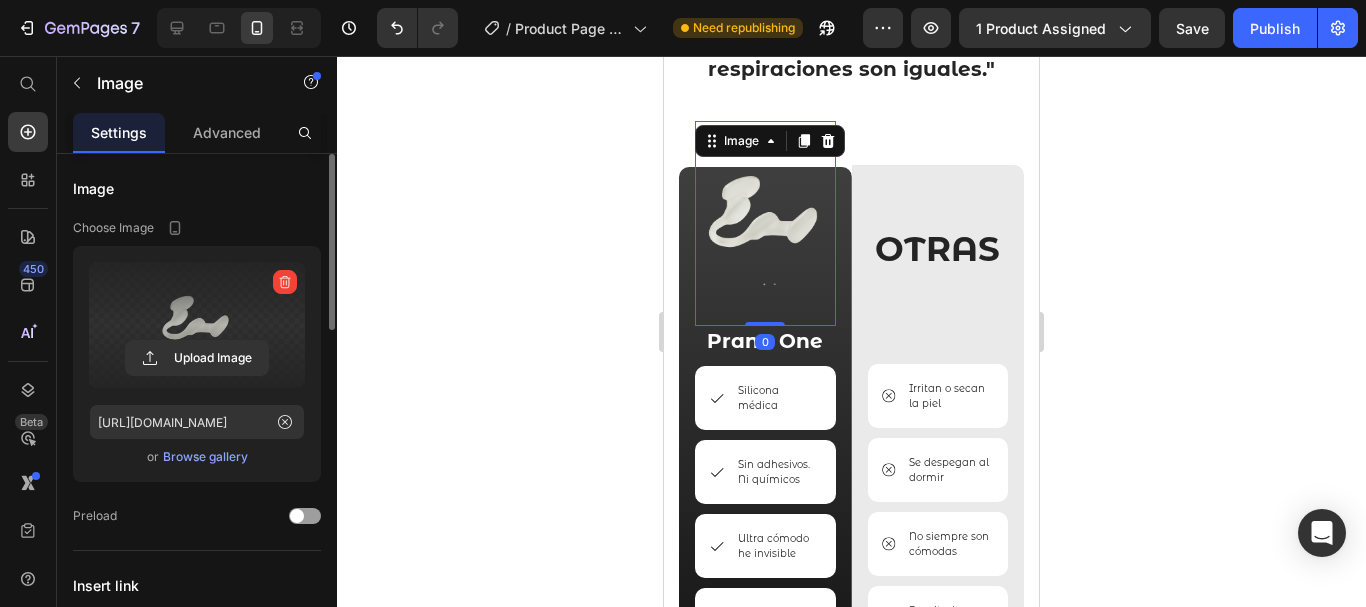 drag, startPoint x: 768, startPoint y: 319, endPoint x: 768, endPoint y: 284, distance: 35 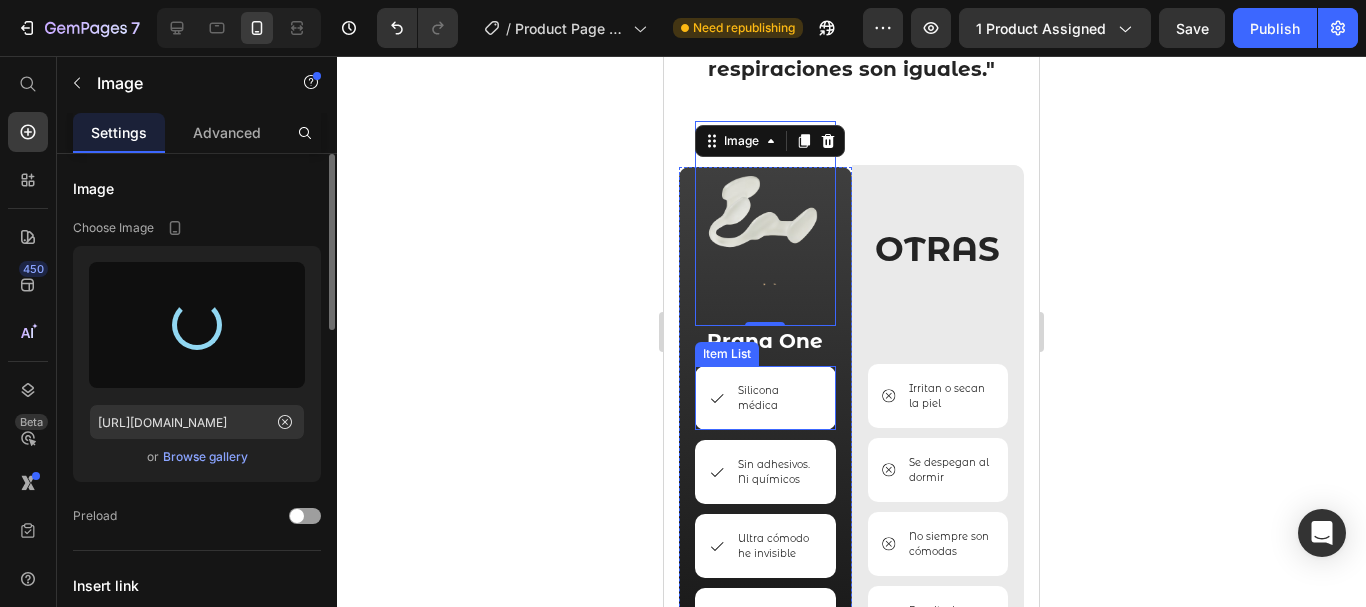 type on "https://cdn.shopify.com/s/files/1/0958/4810/4265/files/gempages_574804411654603620-de2dce4e-d8f8-4fb5-b2ee-8d912e61865f.png" 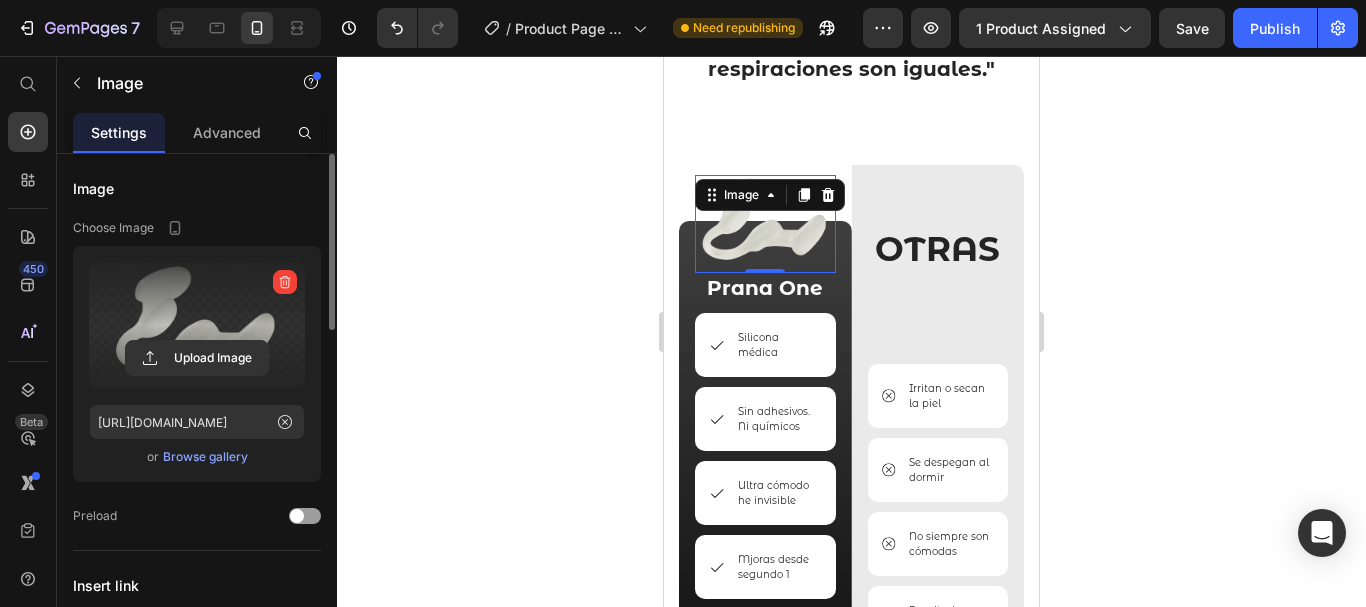 click 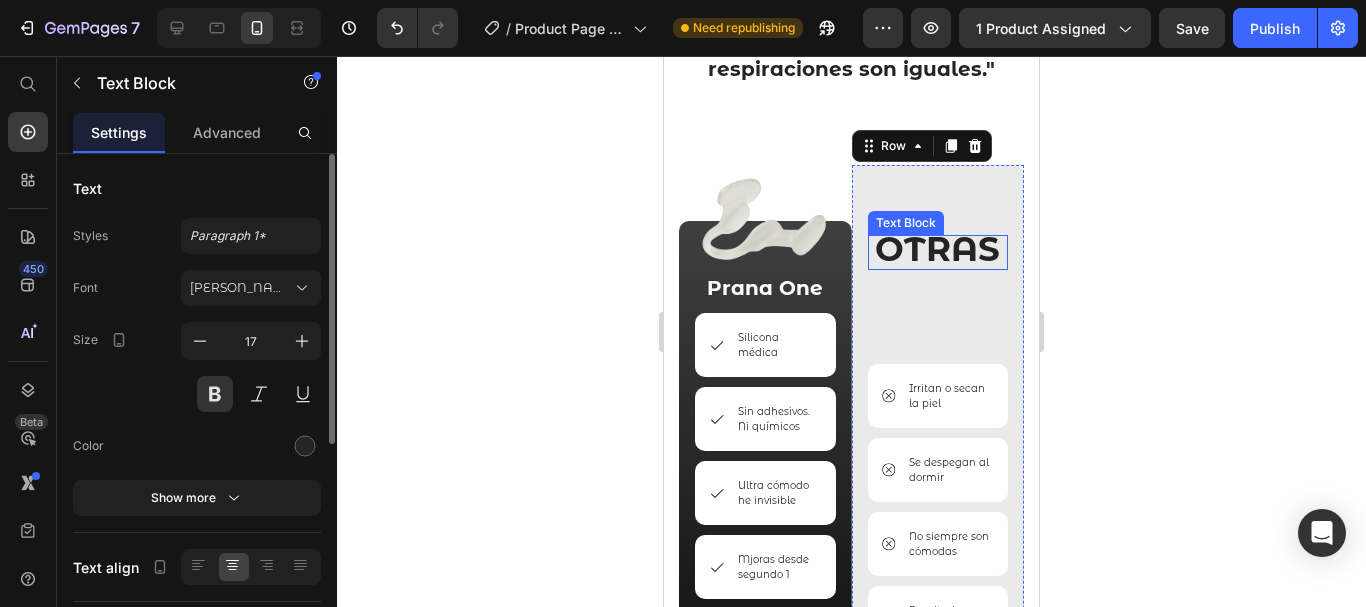 click on "OTRAS" at bounding box center (937, 249) 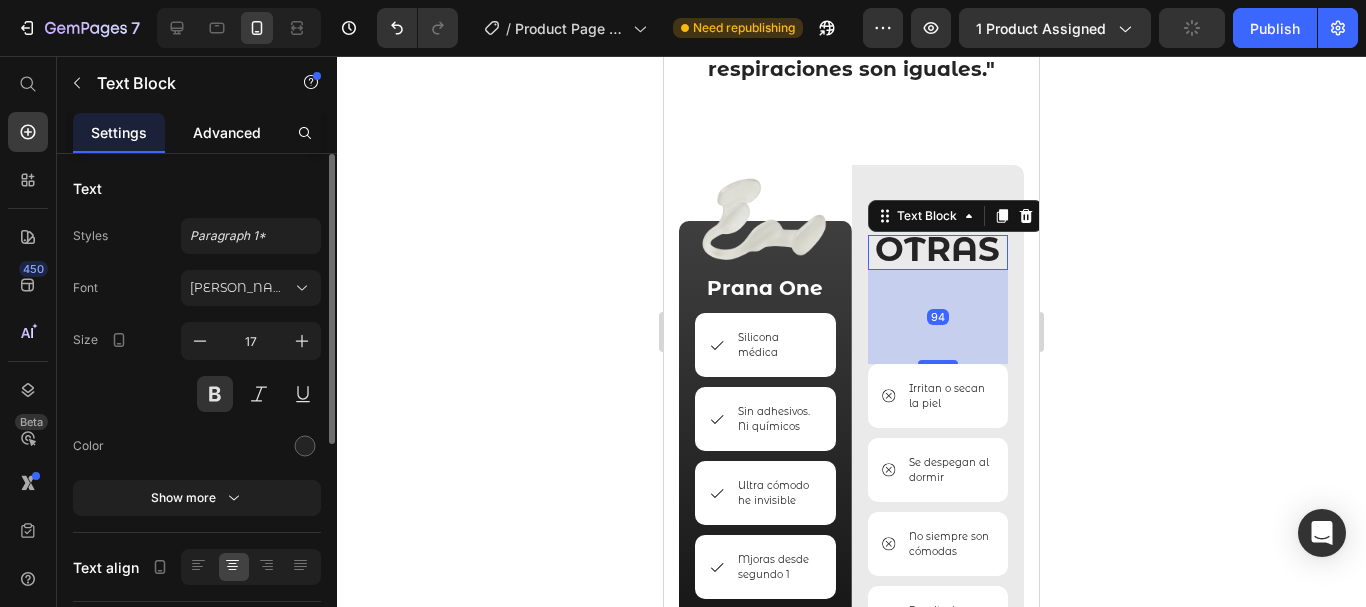 click on "Advanced" at bounding box center [227, 132] 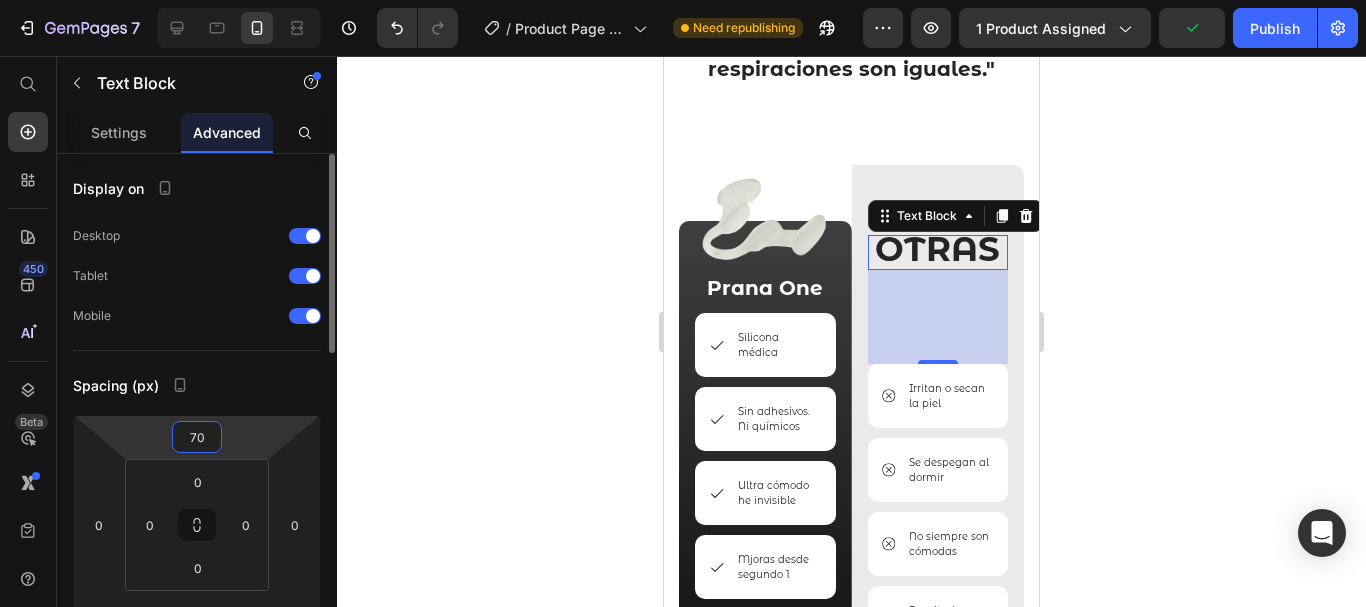 click on "70" at bounding box center [197, 437] 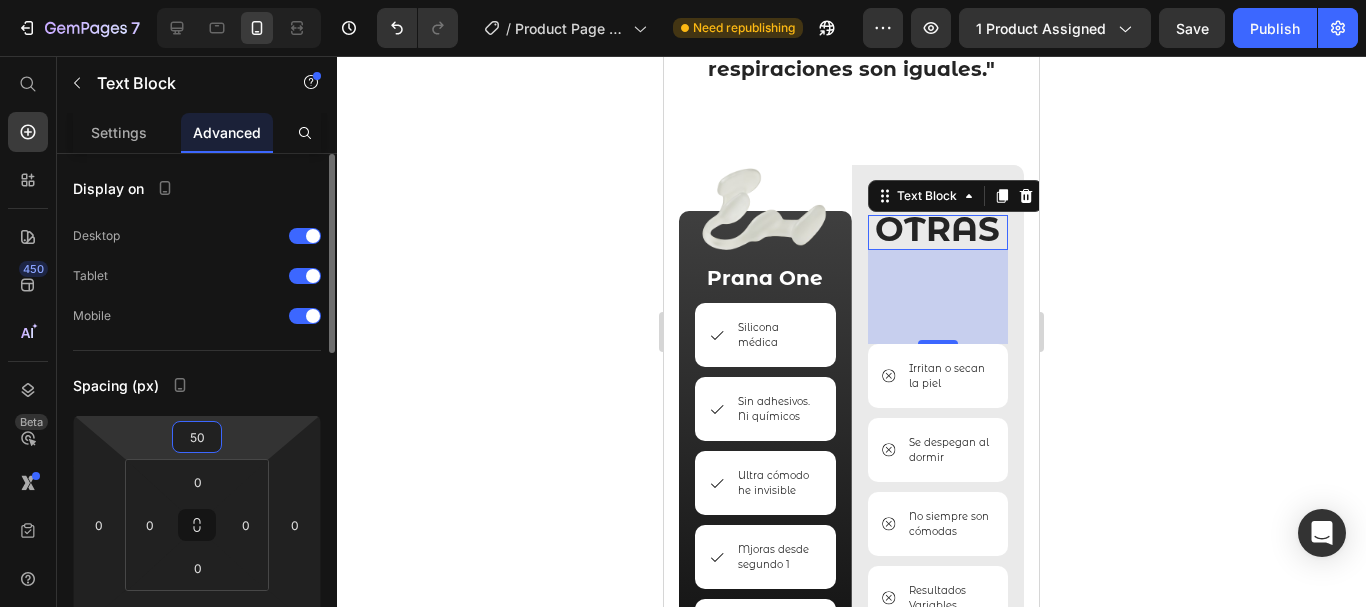 type on "5" 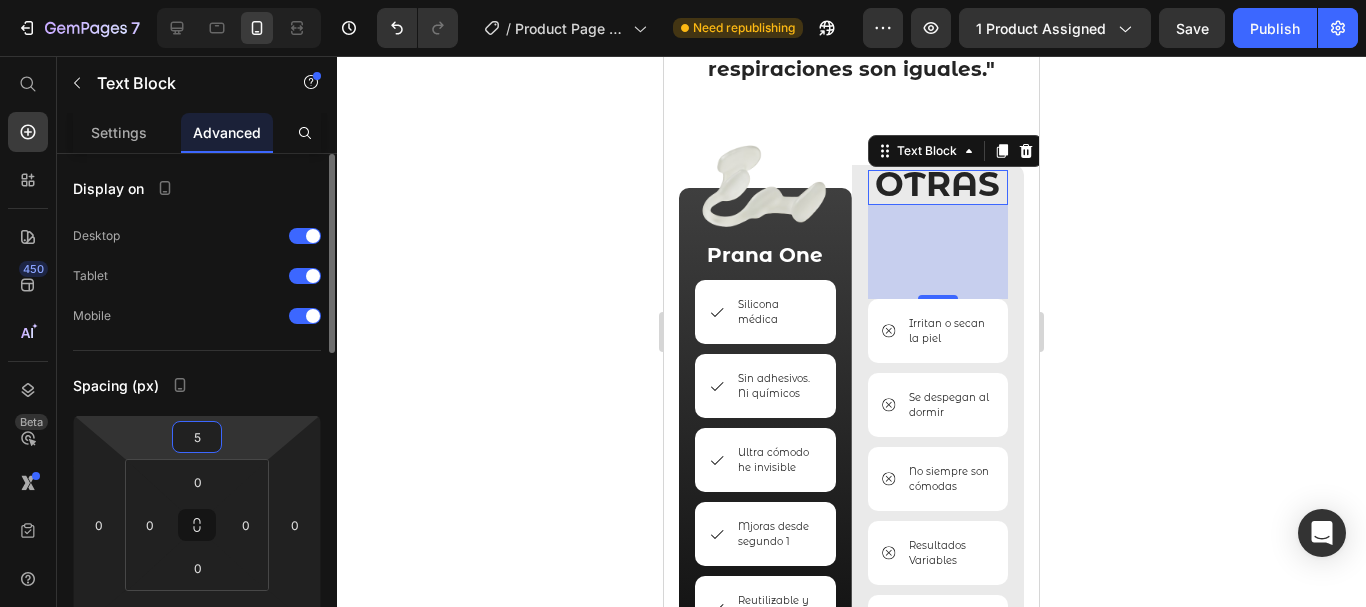 type 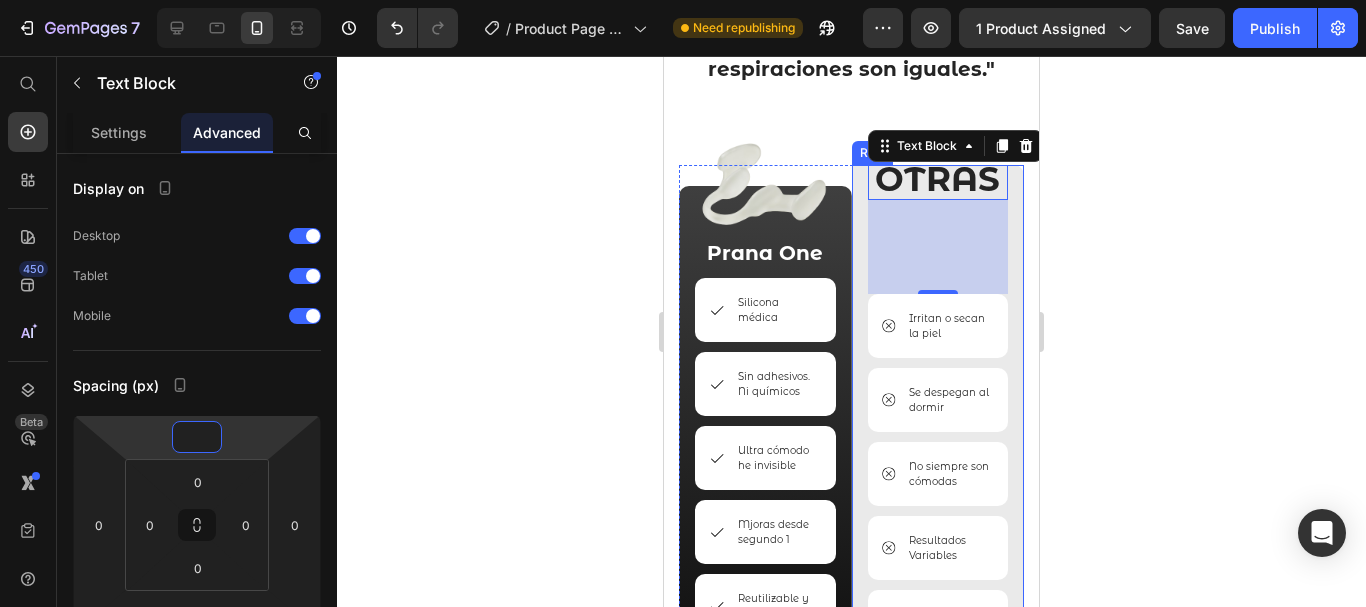 click on "OTRAS Text Block   94
Irritan o secan la piel Item List
Se despegan al dormir Item List
No siempre son cómodas Item List
Resultados Variables Item List
Desechable y con residuos Item List Row" at bounding box center (938, 420) 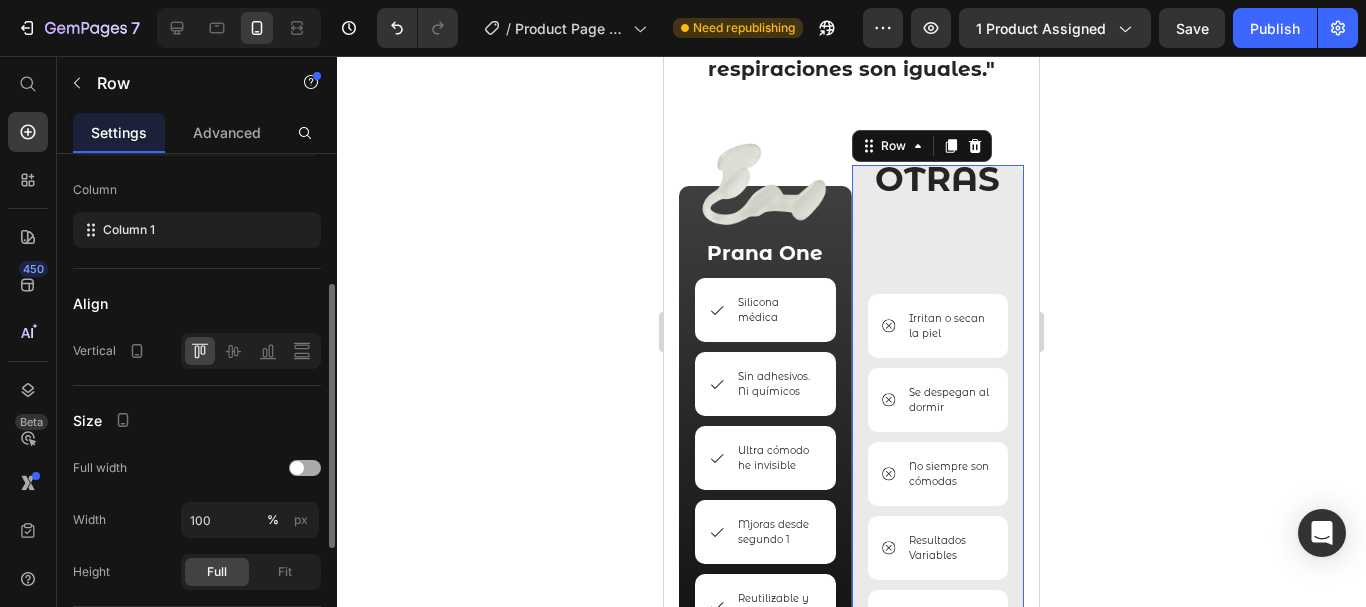 scroll, scrollTop: 251, scrollLeft: 0, axis: vertical 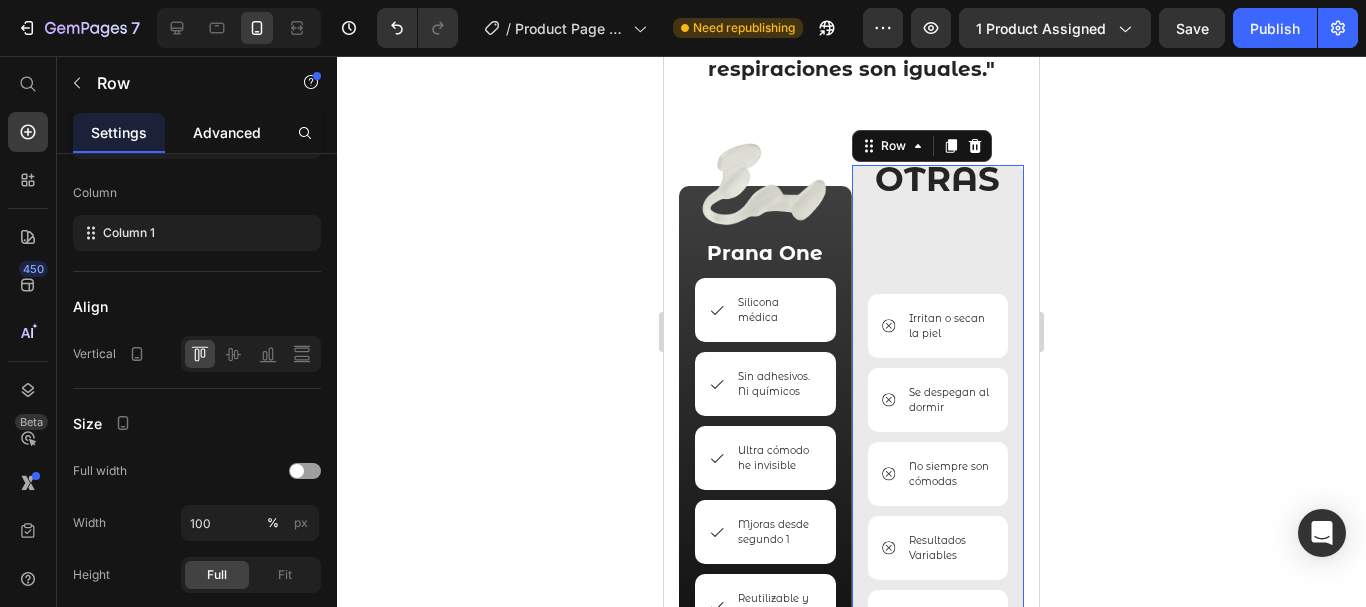 click on "Advanced" at bounding box center (227, 132) 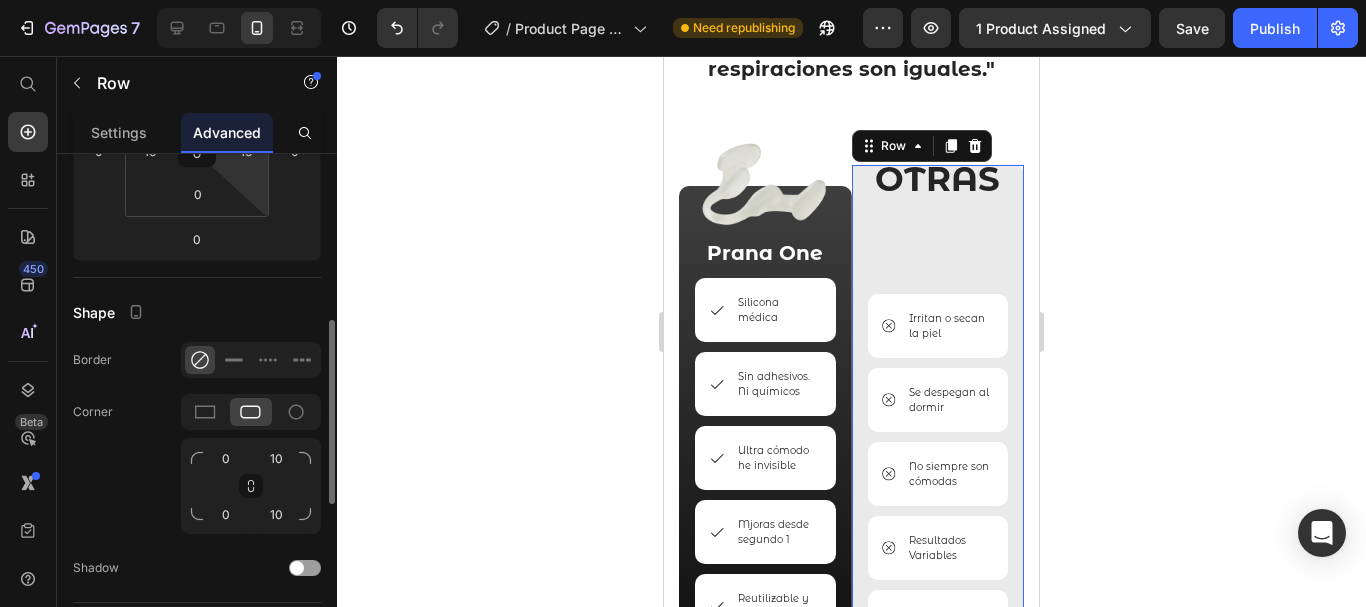 scroll, scrollTop: 403, scrollLeft: 0, axis: vertical 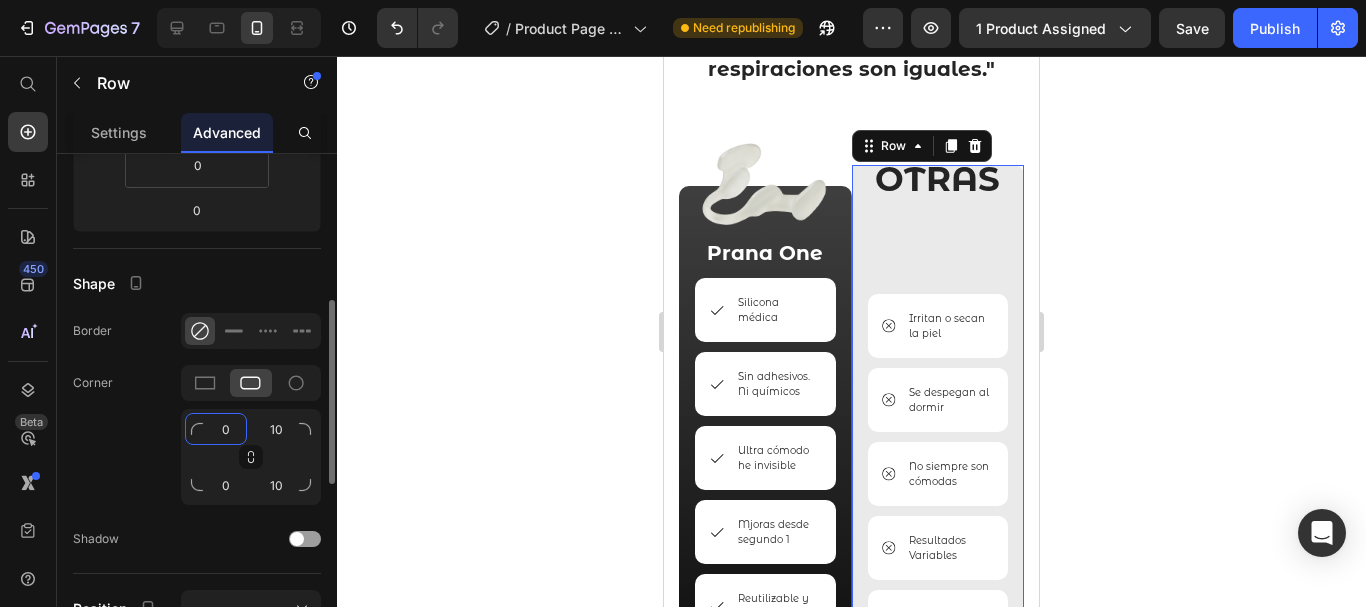 click on "0" 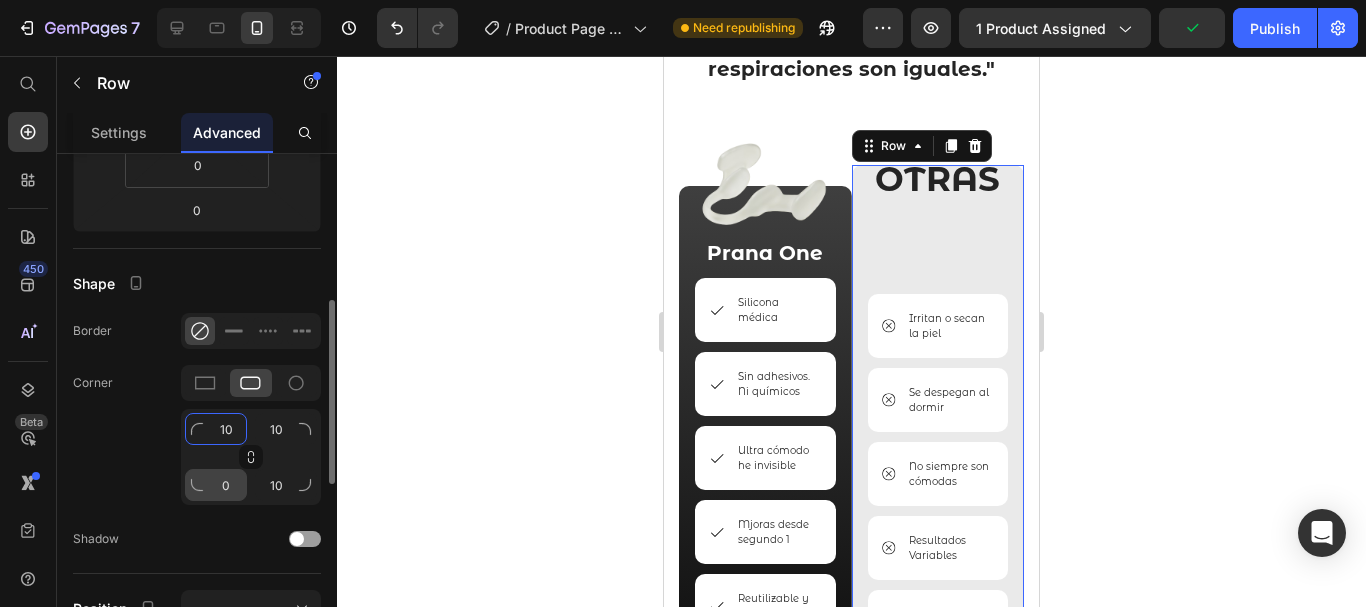 type on "10" 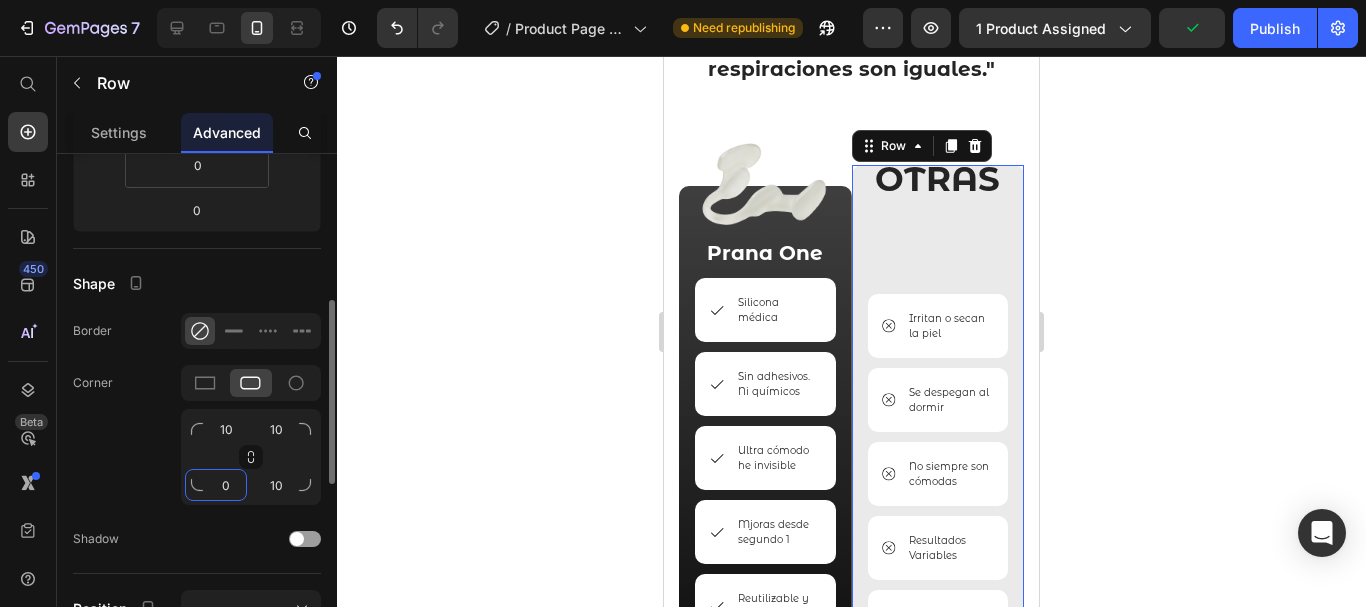 click on "0" 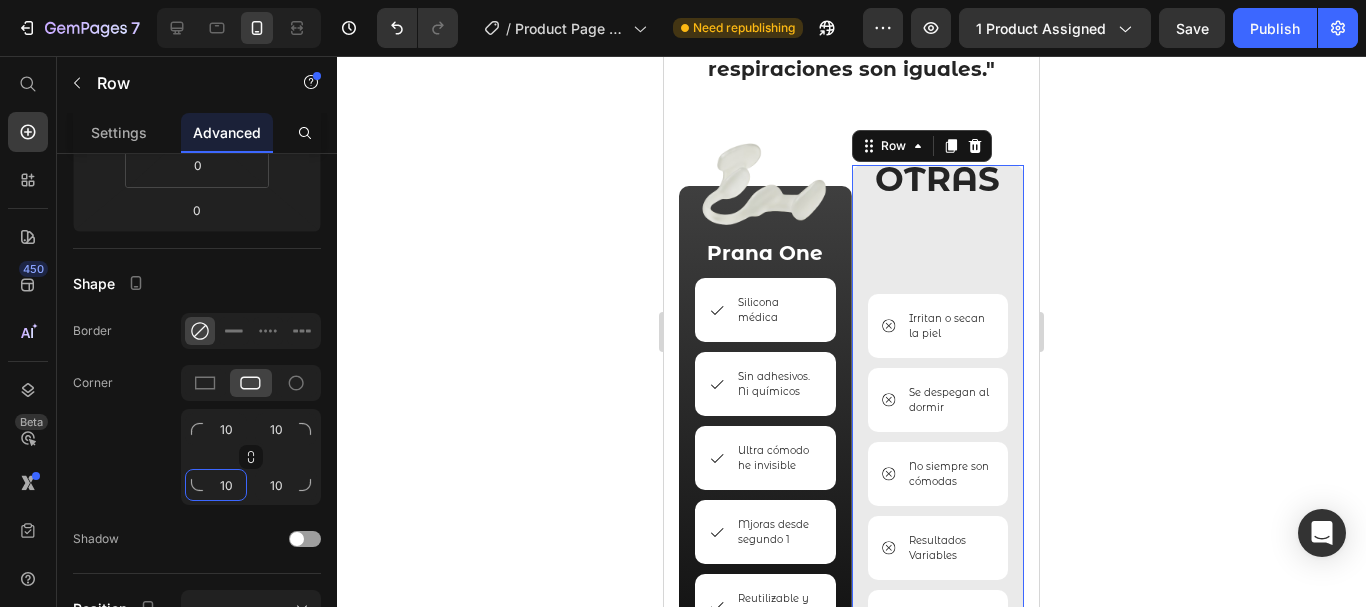 type on "10" 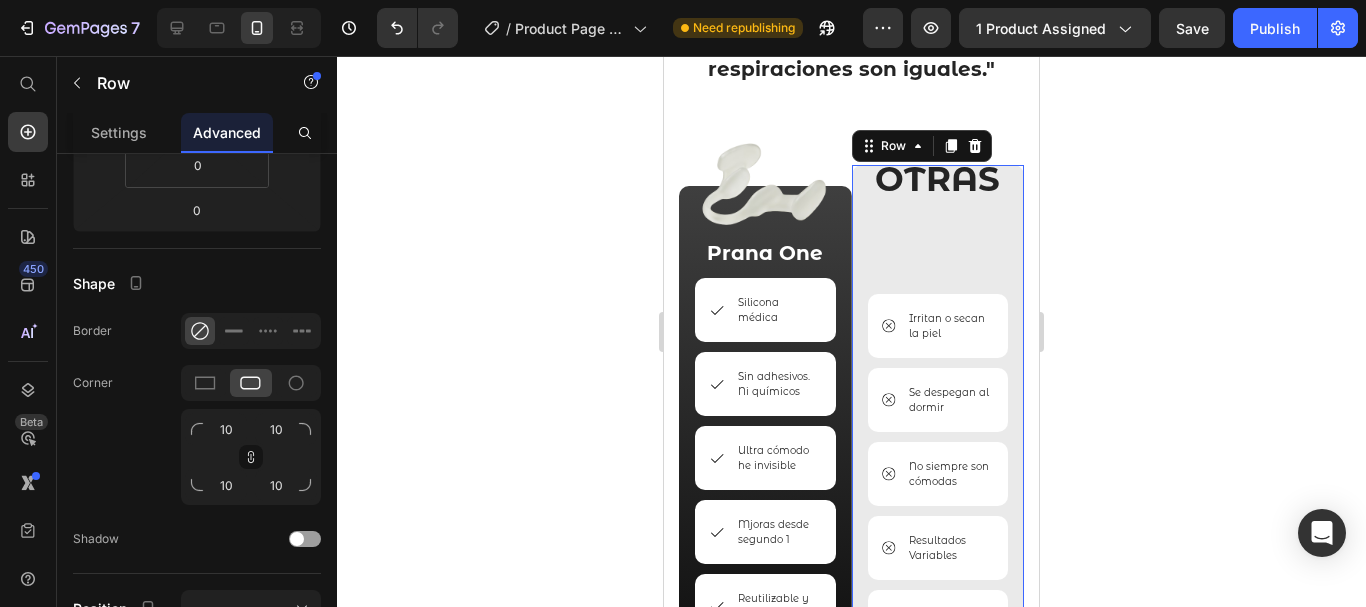 click 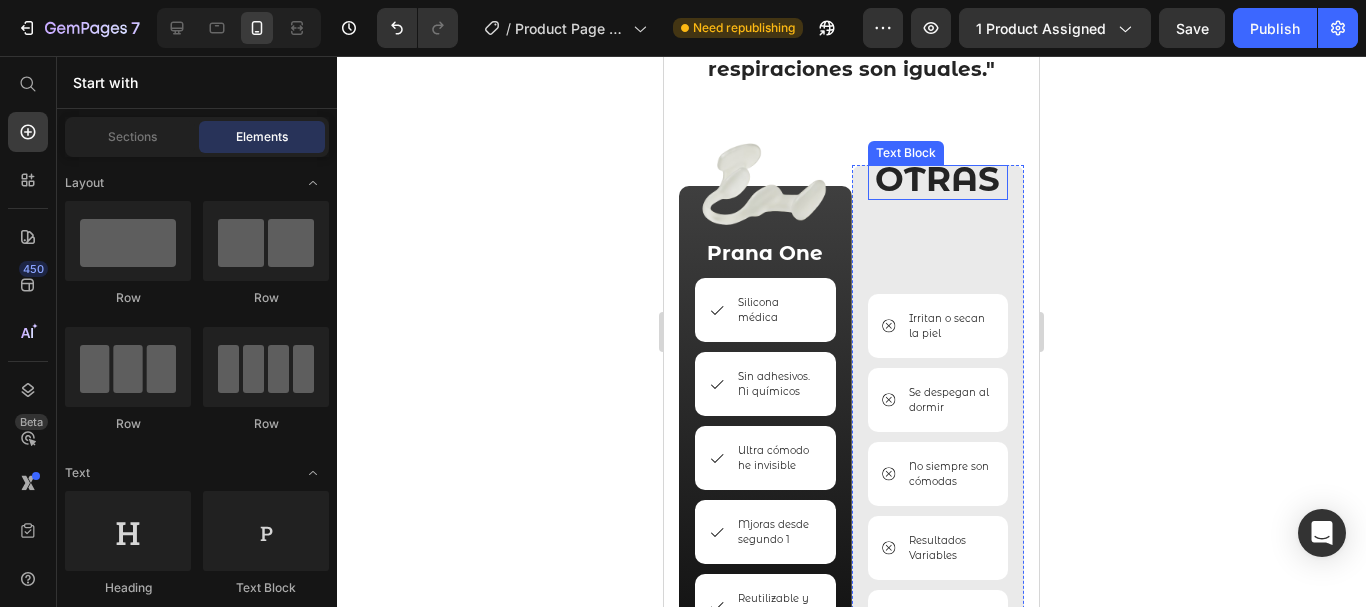 click on "OTRAS" at bounding box center (937, 179) 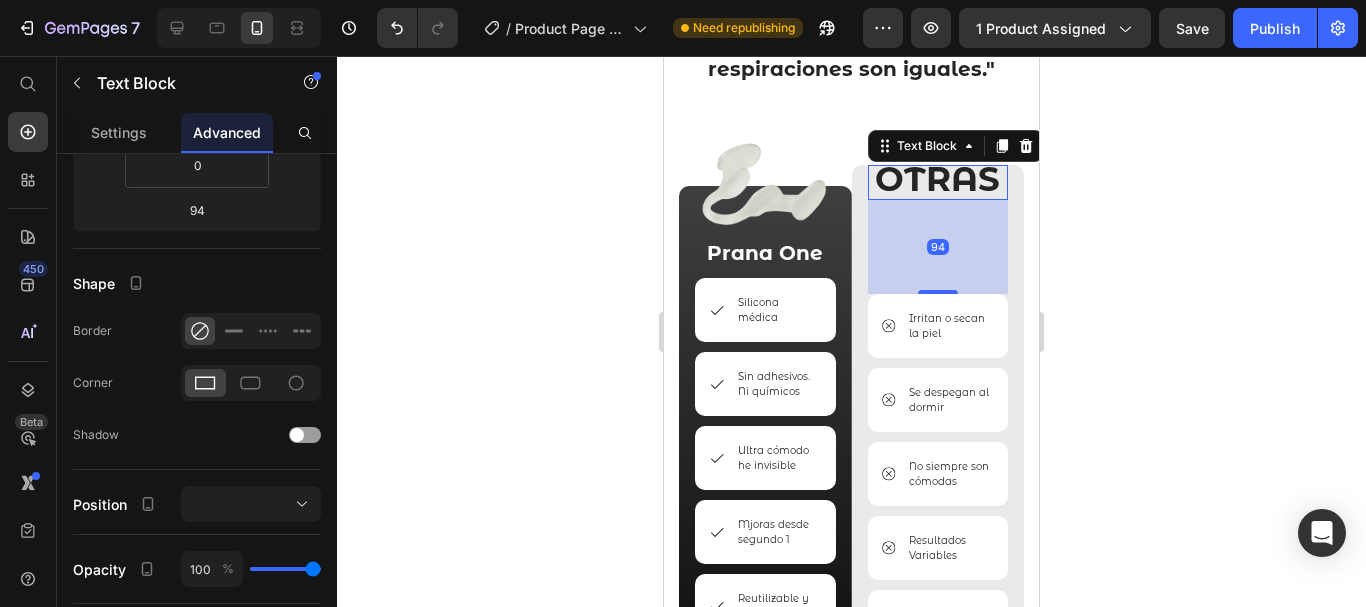 scroll, scrollTop: 0, scrollLeft: 0, axis: both 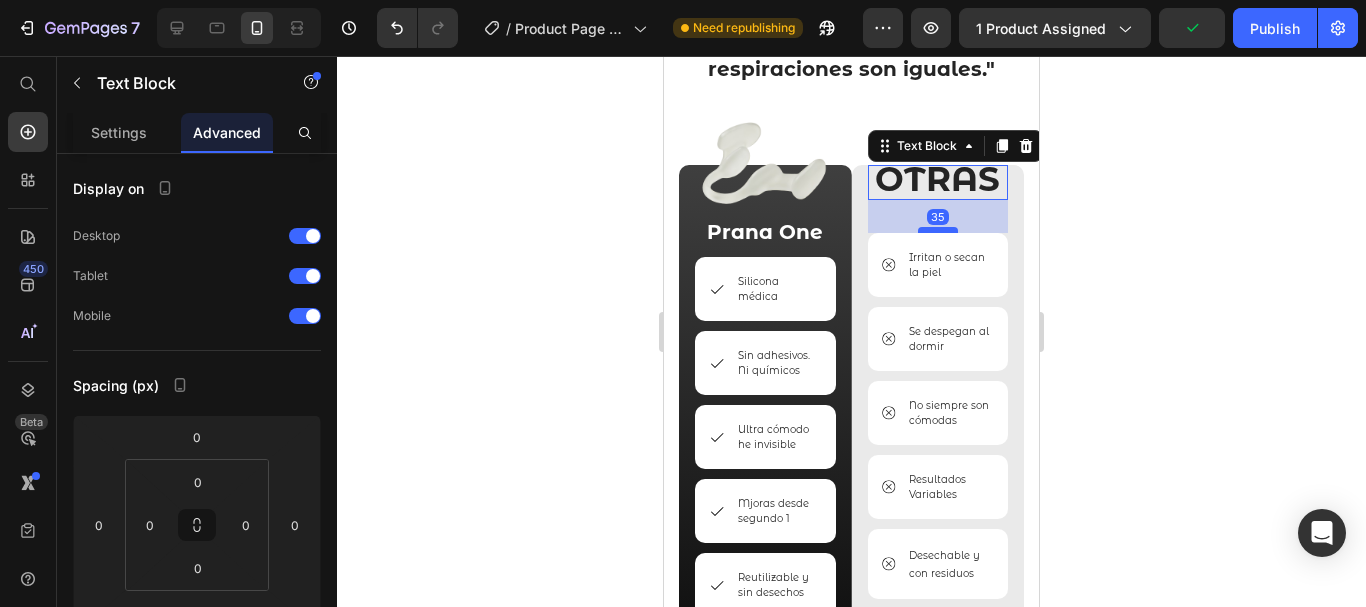drag, startPoint x: 929, startPoint y: 290, endPoint x: 925, endPoint y: 229, distance: 61.13101 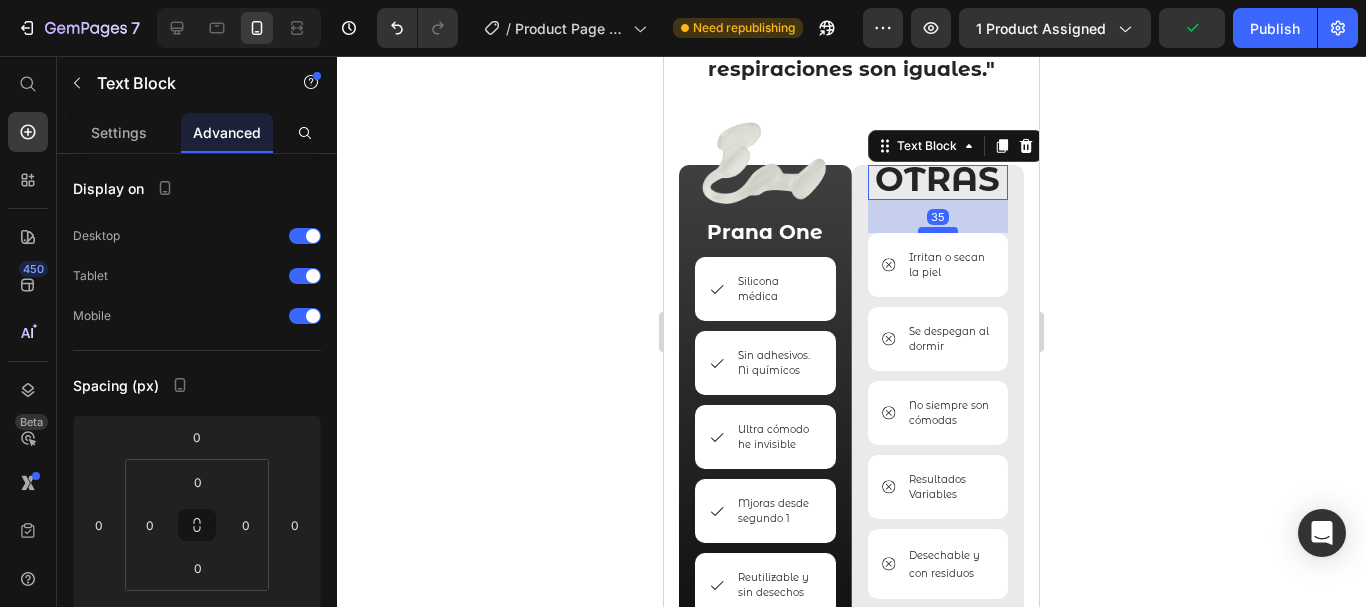 click at bounding box center [938, 230] 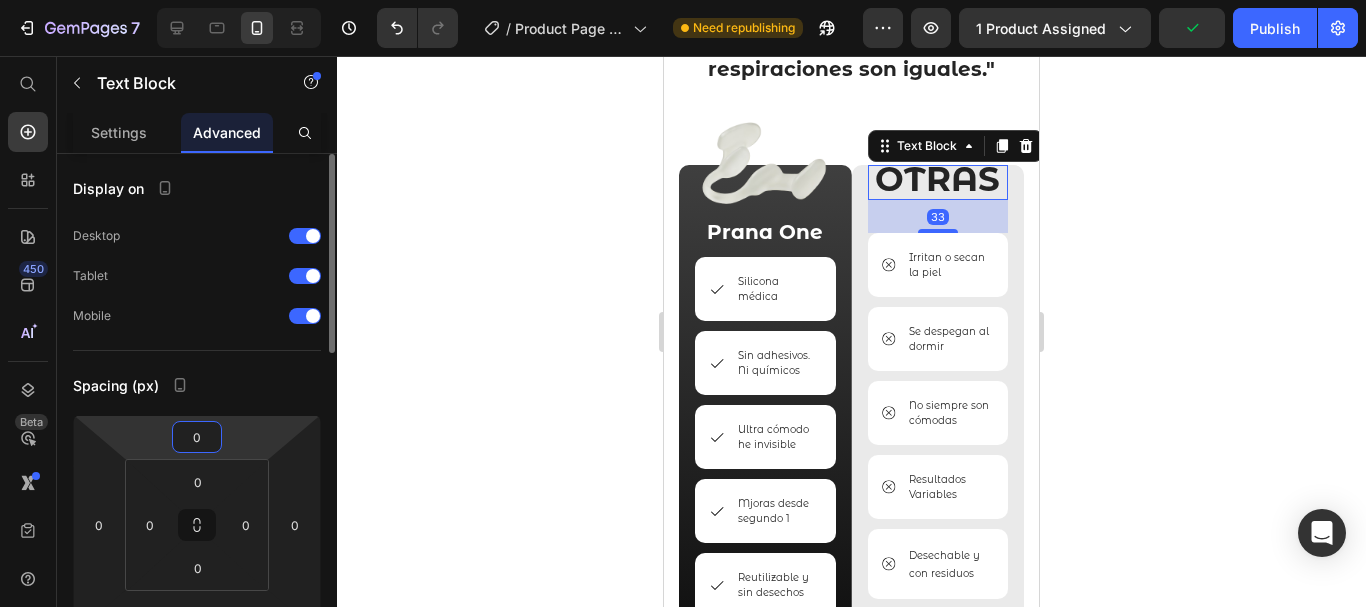 click on "7   /  Product Page - Jul 10, 11:30:16 Need republishing Preview 1 product assigned  Publish  450 Beta Start with Sections Elements Hero Section Product Detail Brands Trusted Badges Guarantee Product Breakdown How to use Testimonials Compare Bundle FAQs Social Proof Brand Story Product List Collection Blog List Contact Sticky Add to Cart Custom Footer Browse Library 450 Layout
Row
Row
Row
Row Text
Heading
Text Block Button
Button
Button
Sticky Back to top Media" at bounding box center (683, 0) 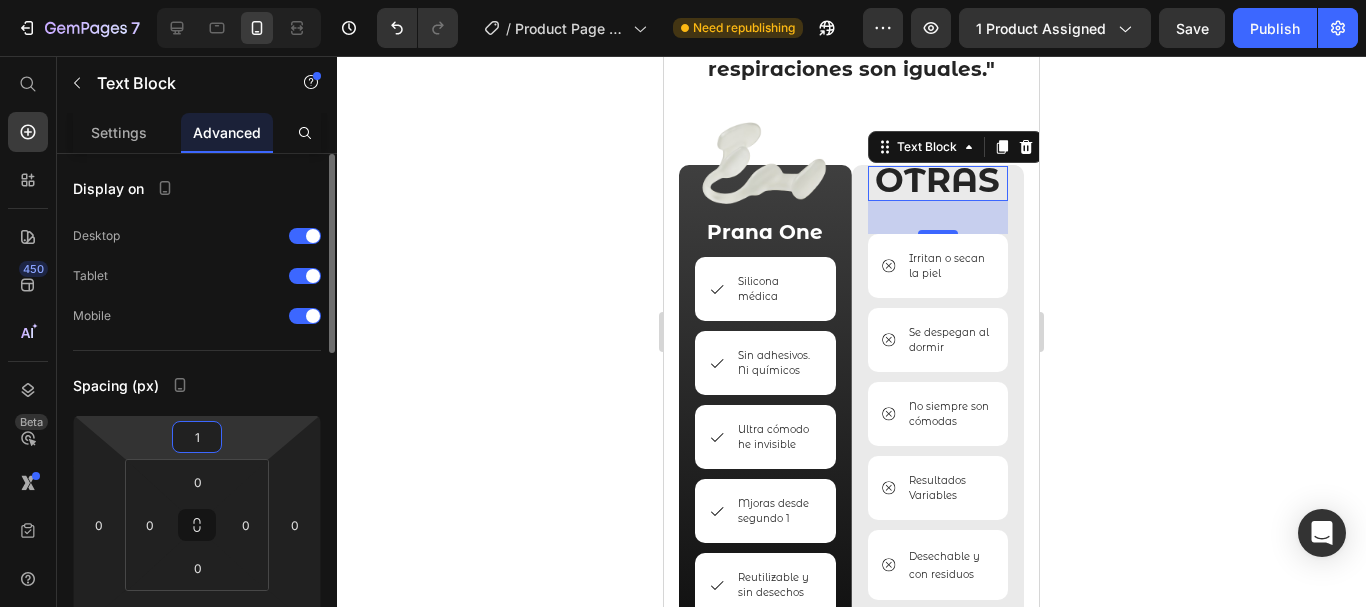 type on "15" 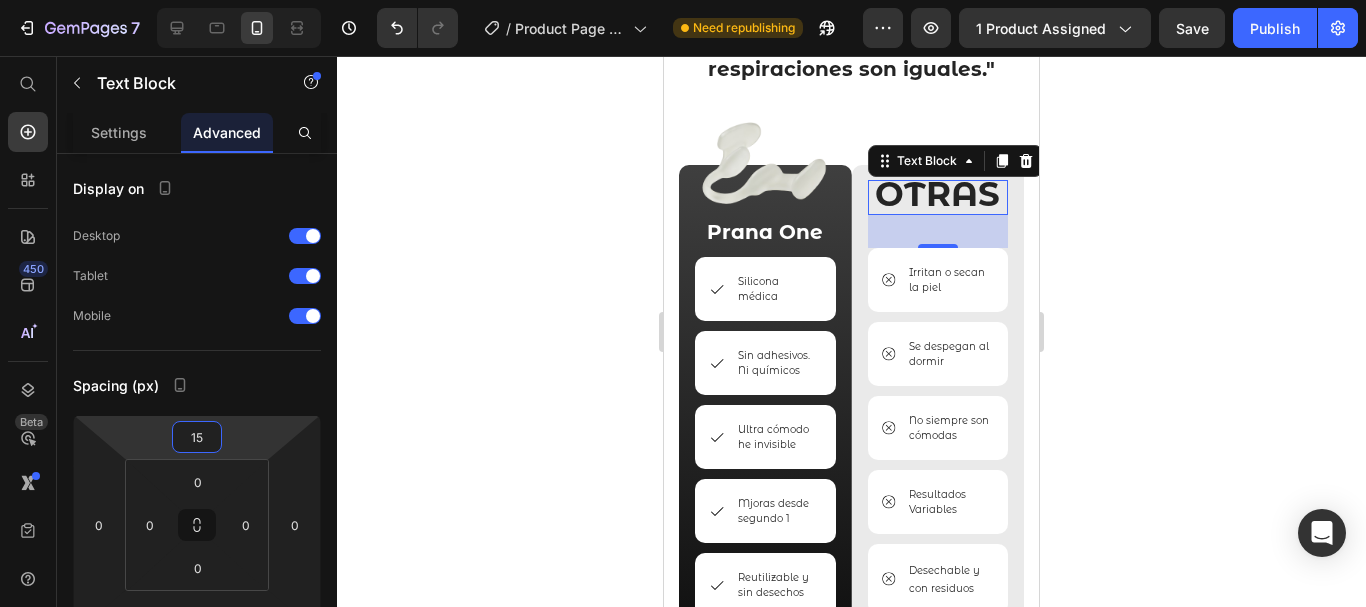 click 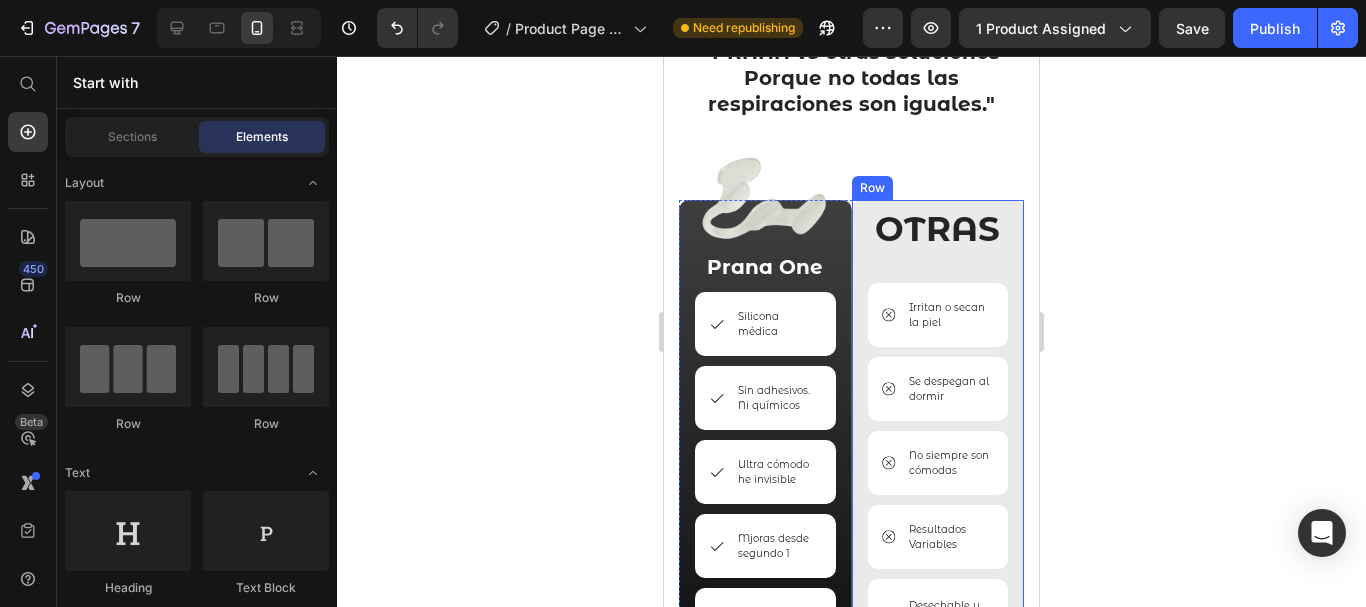 scroll, scrollTop: 5905, scrollLeft: 0, axis: vertical 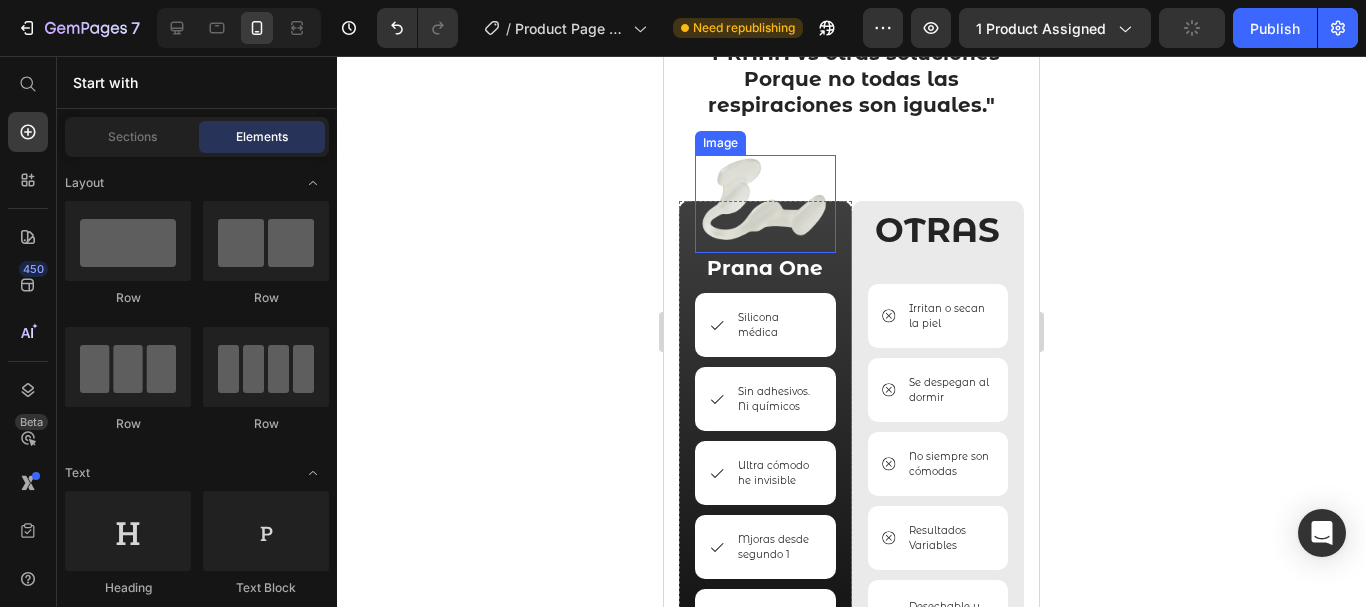 click at bounding box center [765, 204] 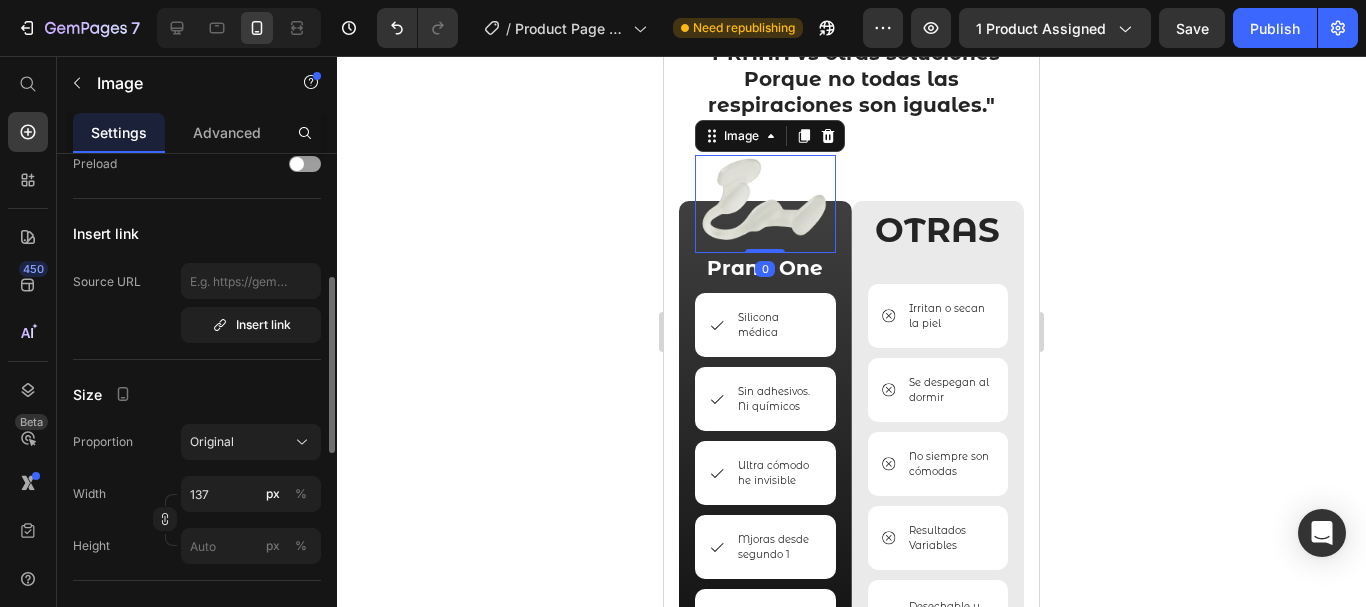 scroll, scrollTop: 353, scrollLeft: 0, axis: vertical 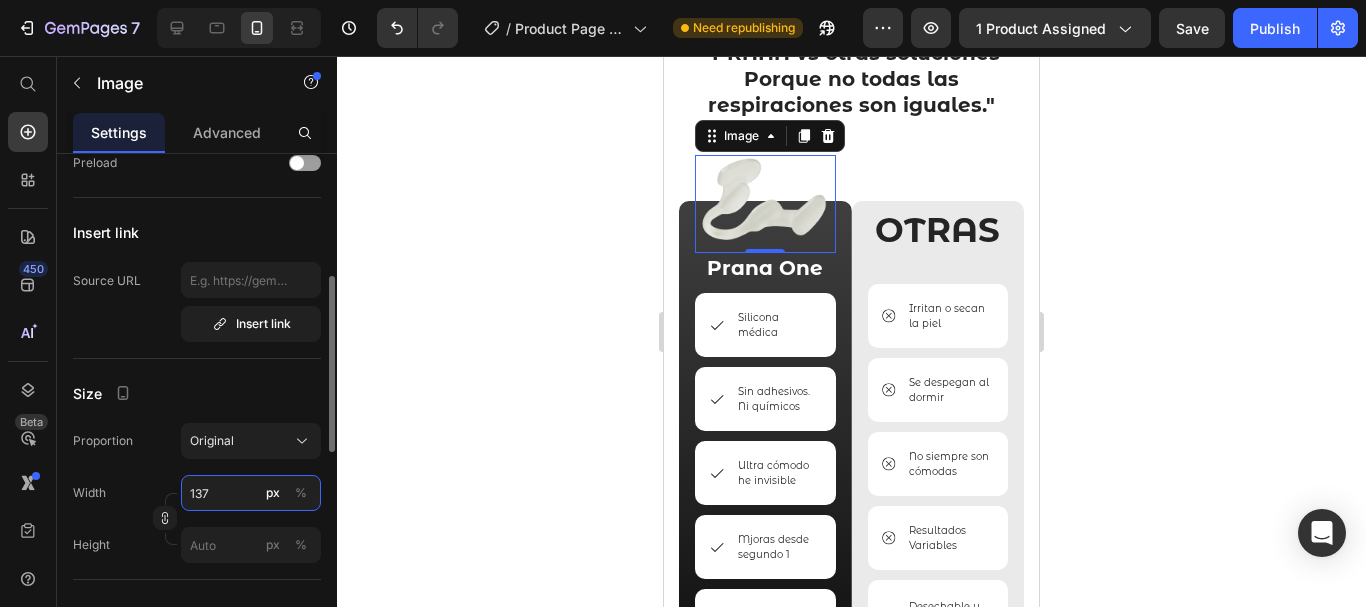 click on "137" at bounding box center (251, 493) 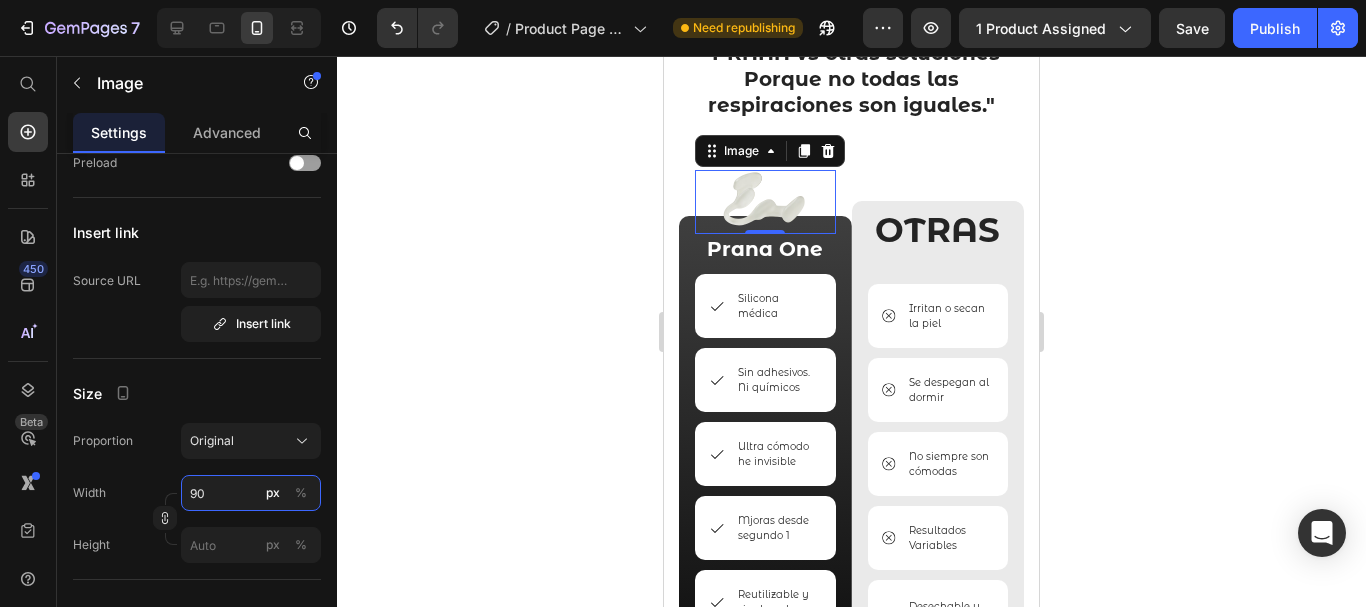 type on "90" 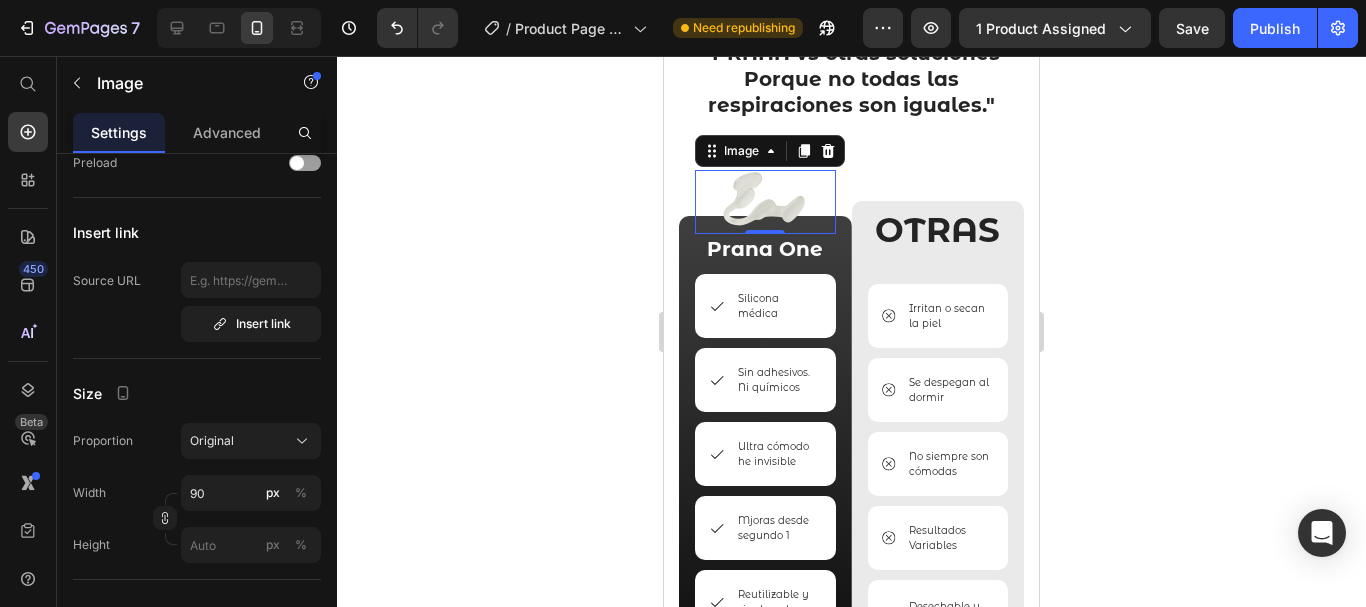 click 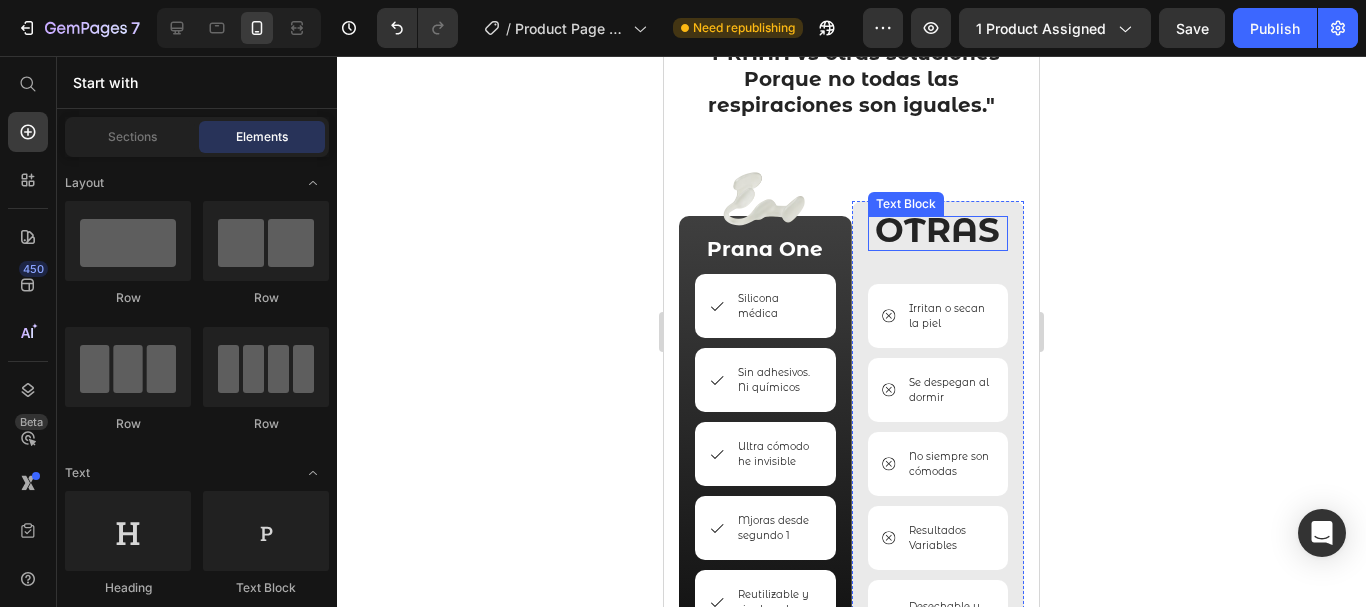 click on "OTRAS" at bounding box center [937, 230] 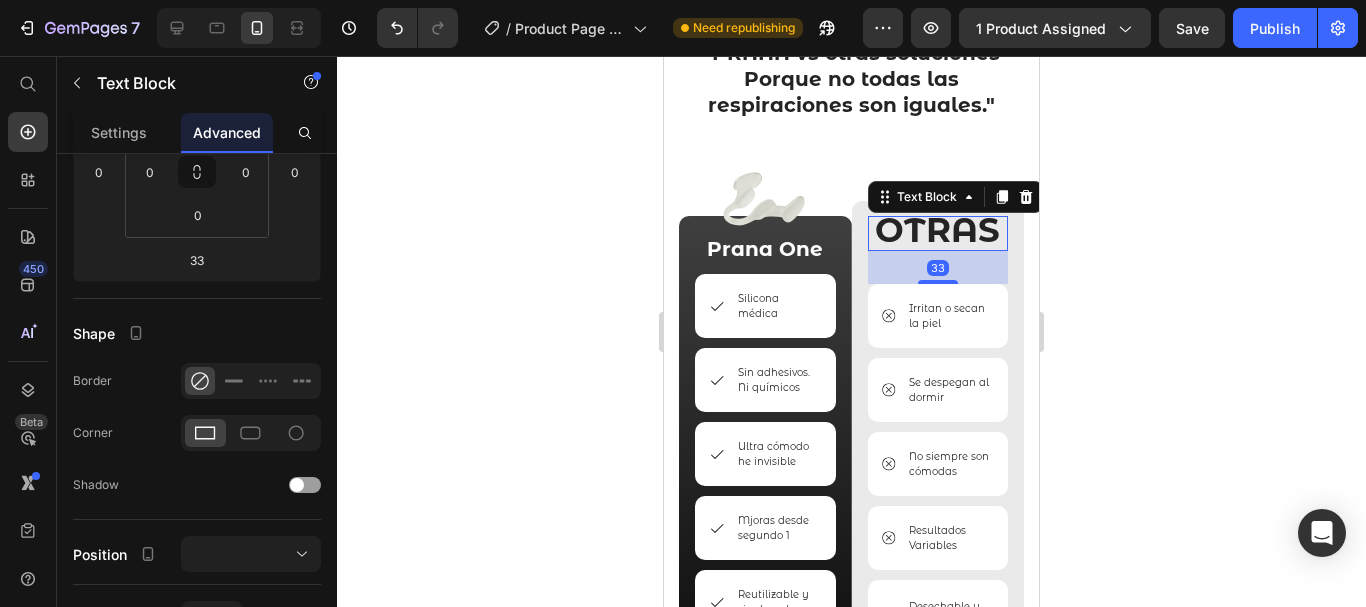 scroll, scrollTop: 0, scrollLeft: 0, axis: both 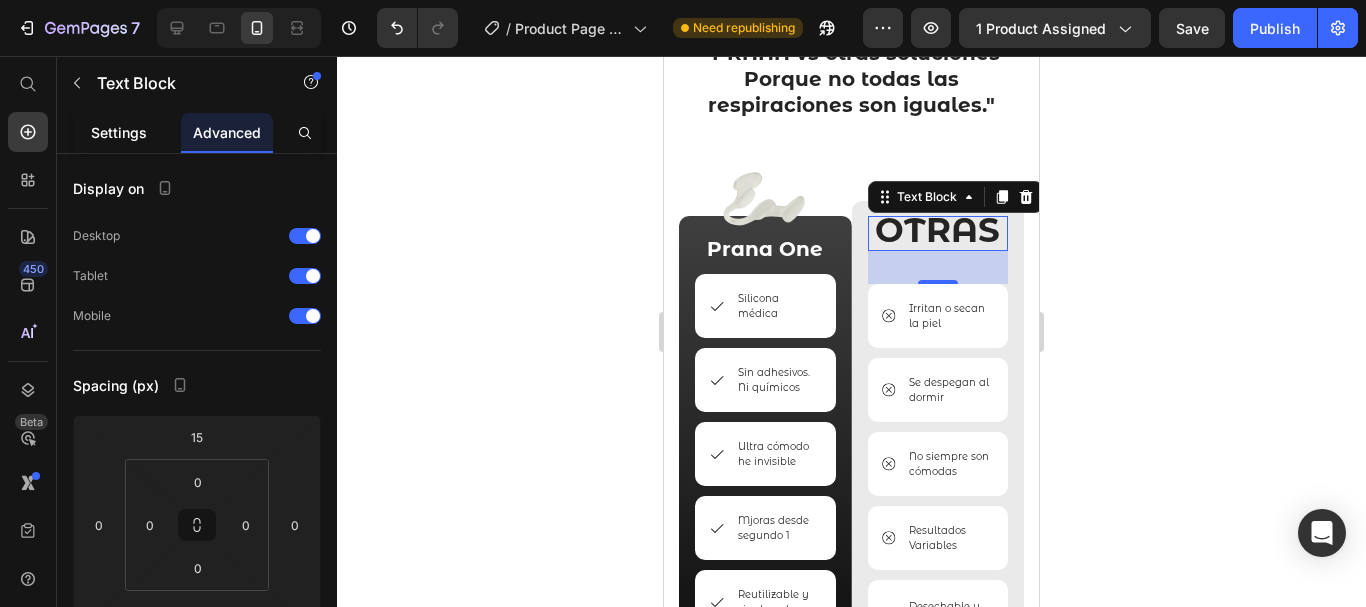 click on "Settings" at bounding box center [119, 132] 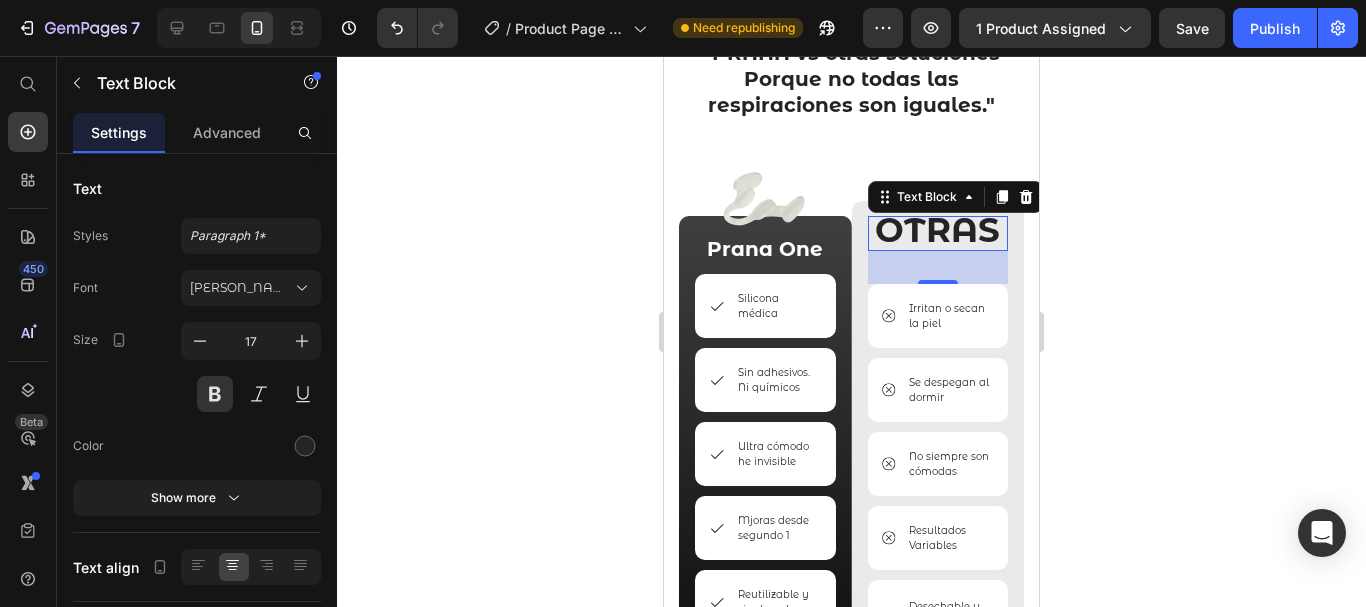click on "OTRAS" at bounding box center (937, 230) 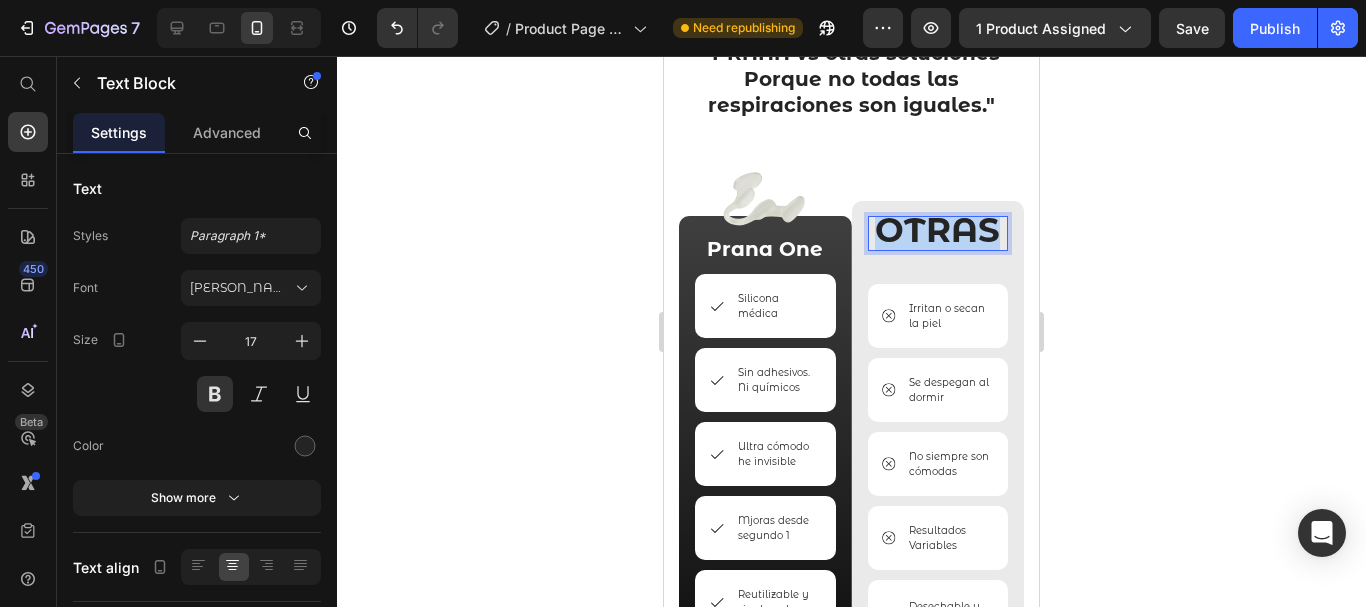 click on "OTRAS" at bounding box center [937, 230] 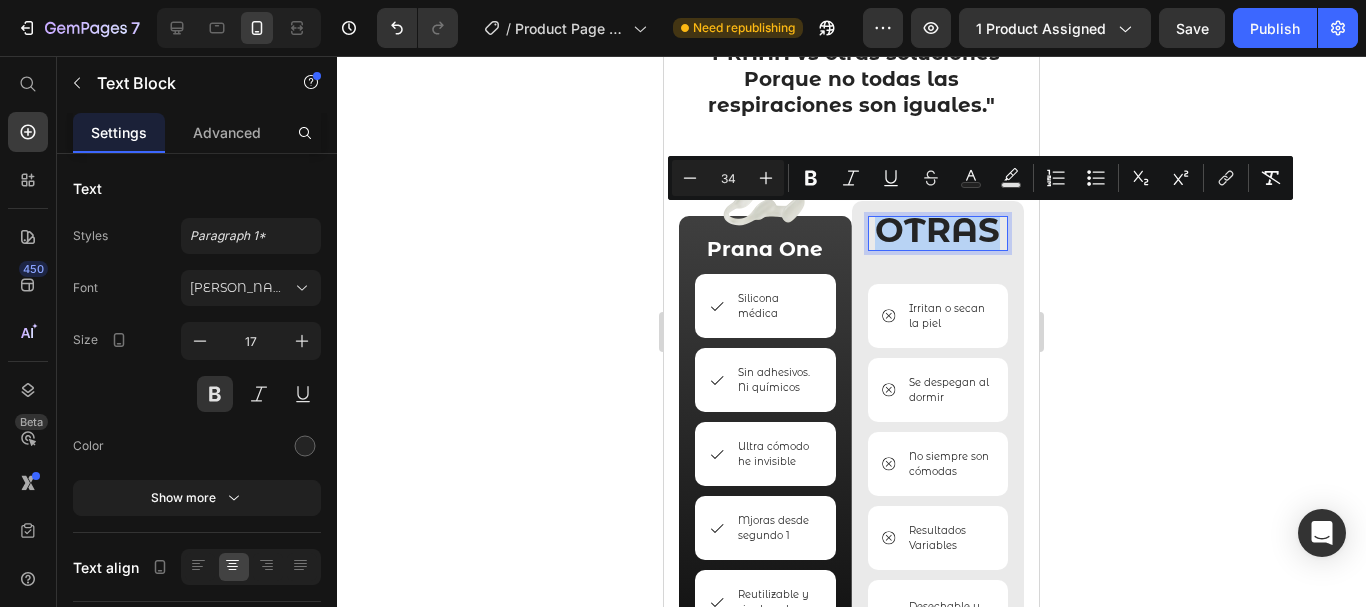 click on "OTRAS" at bounding box center [937, 230] 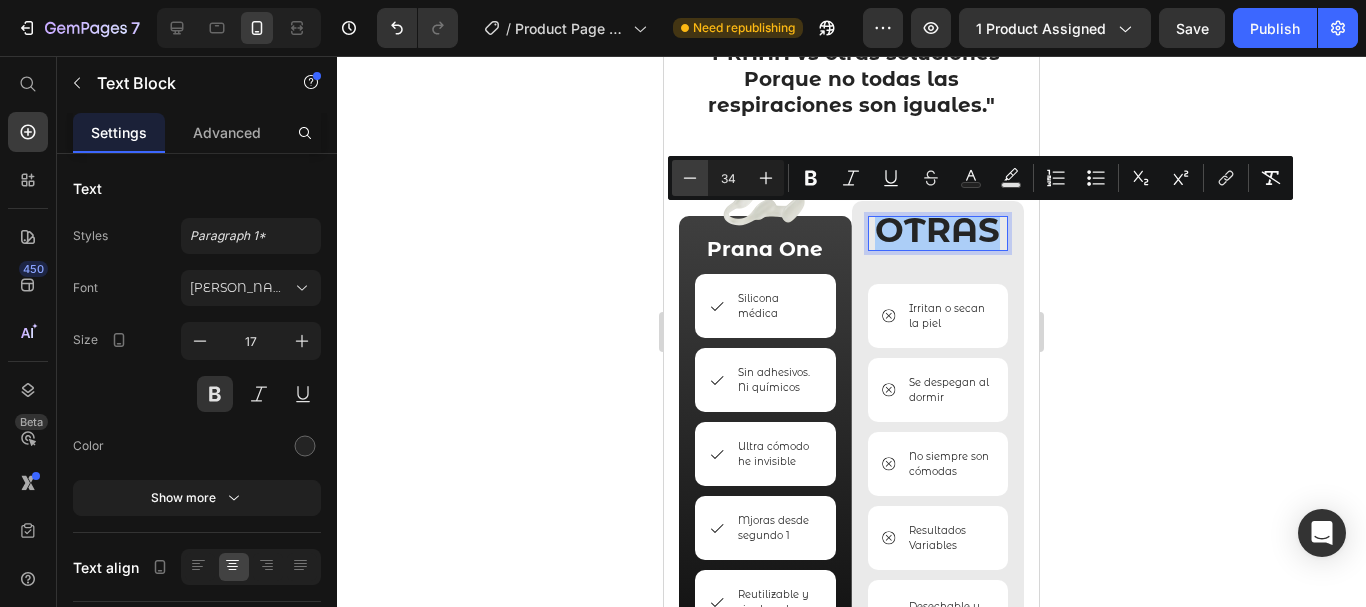 click 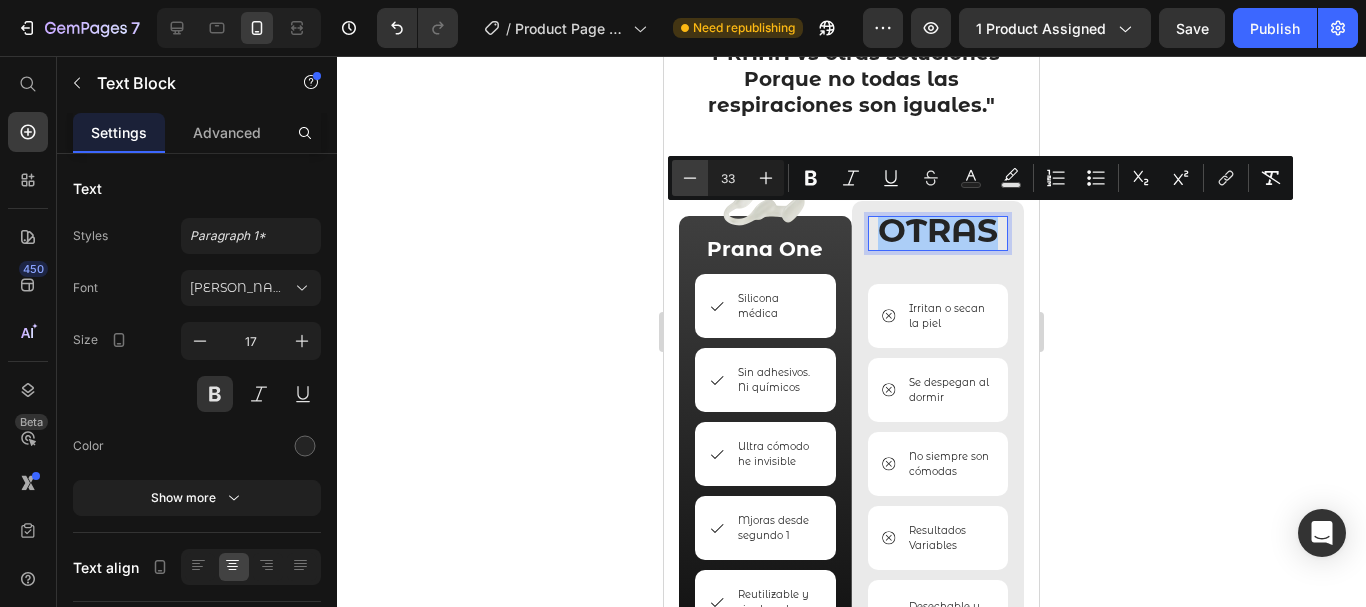 click 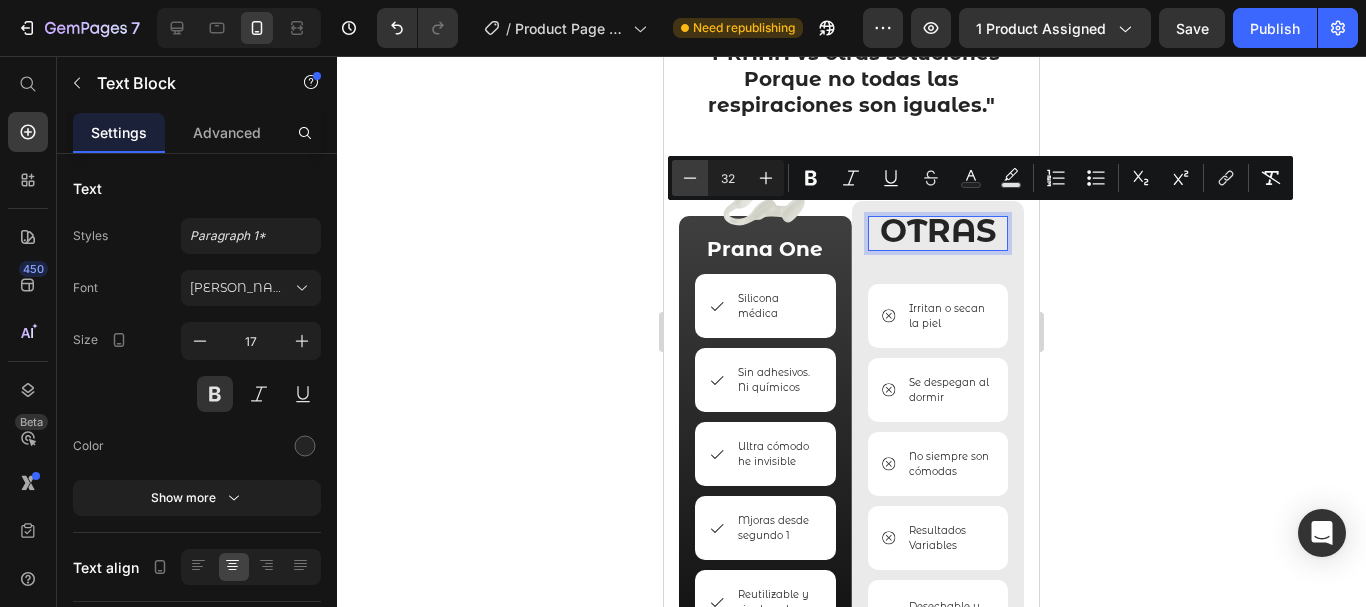 click 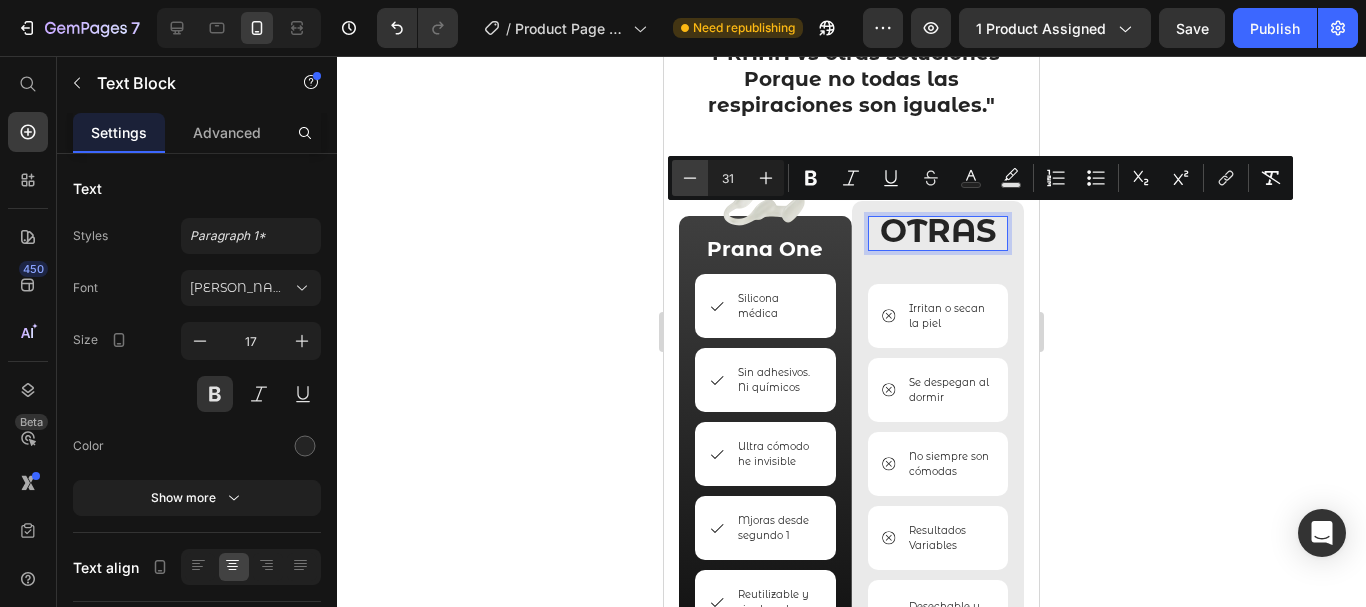 click 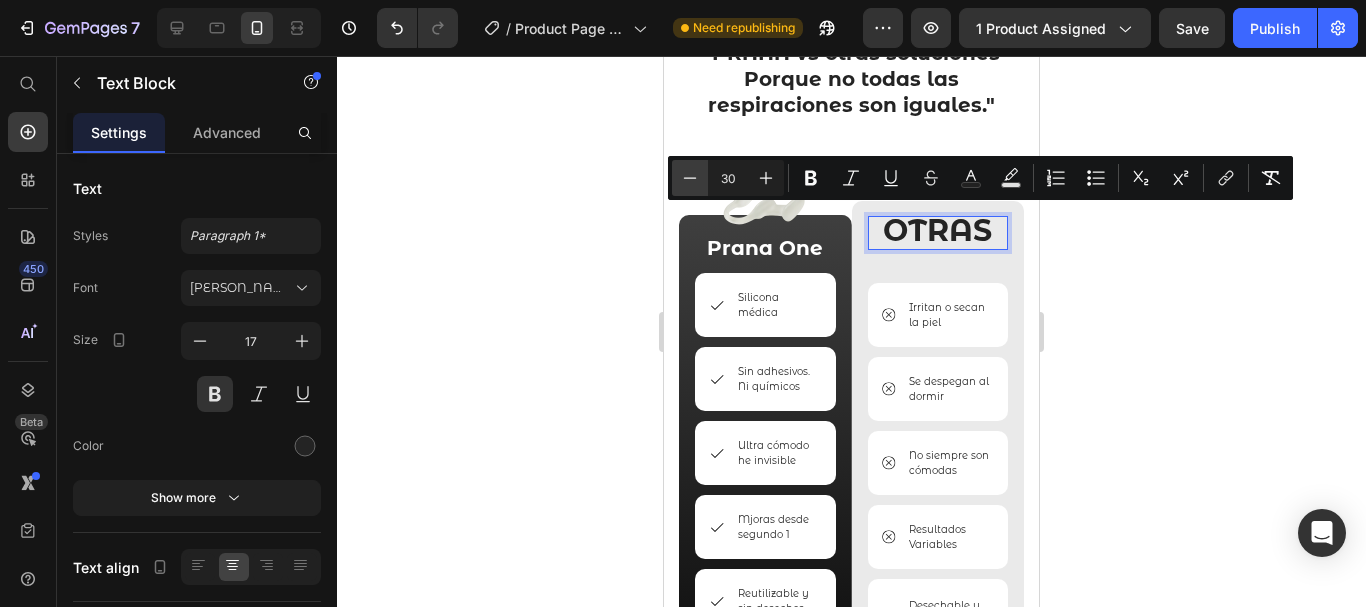 click 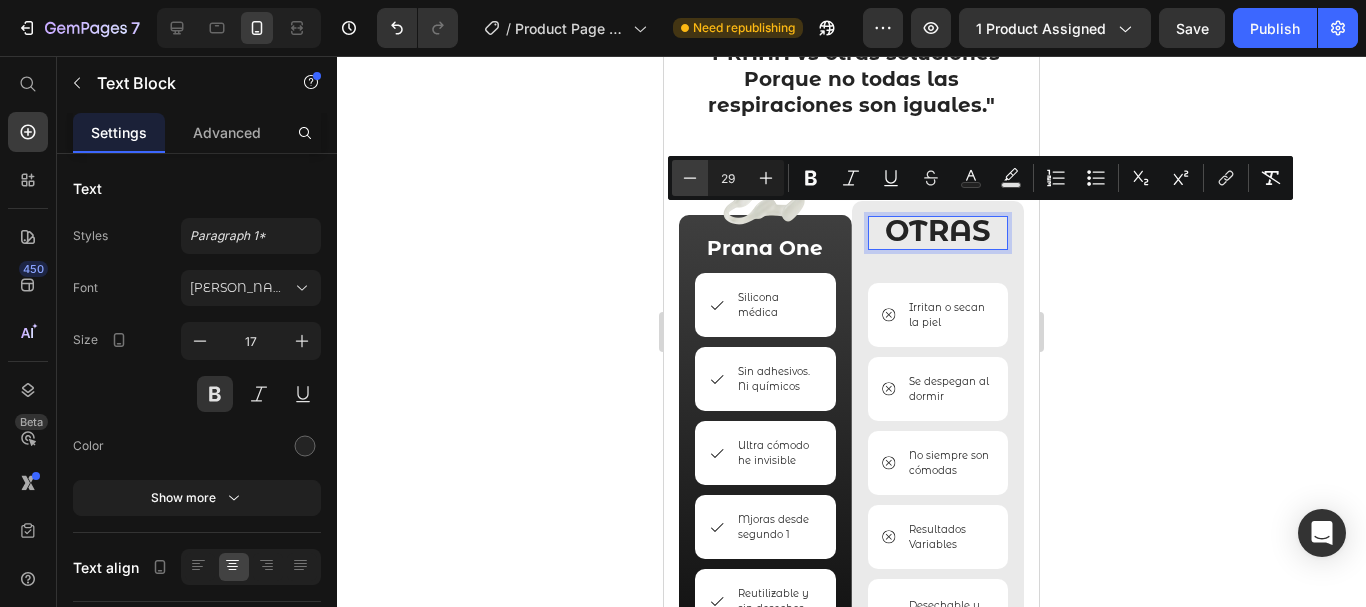click 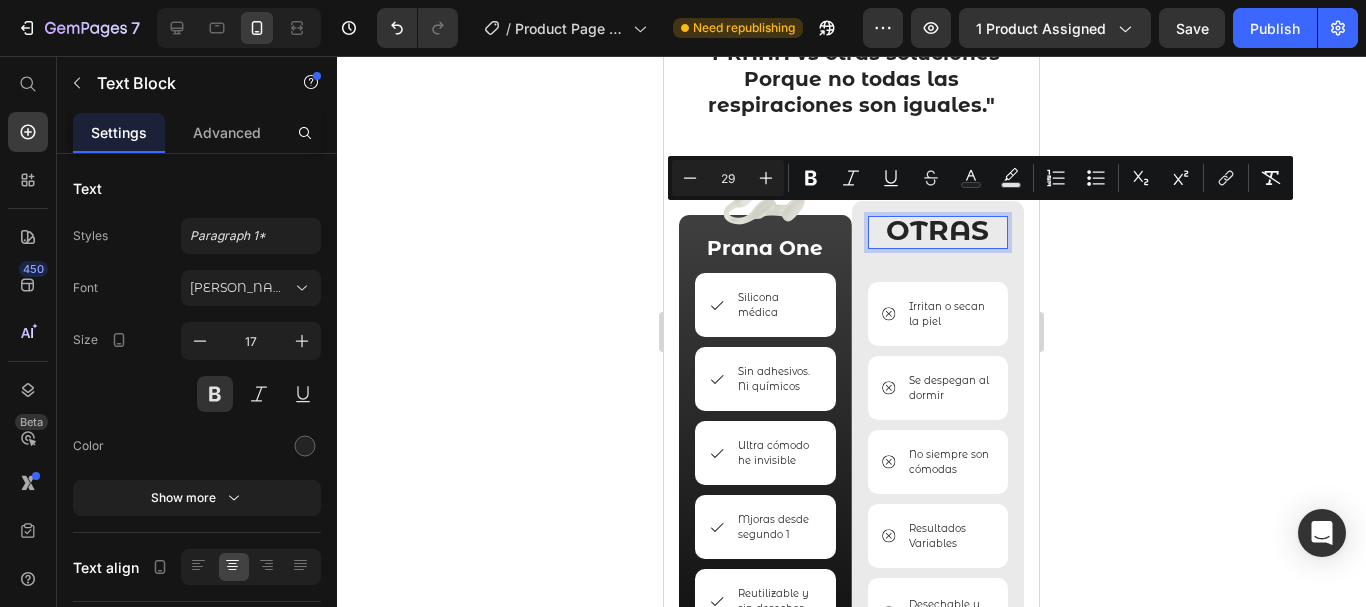 type on "28" 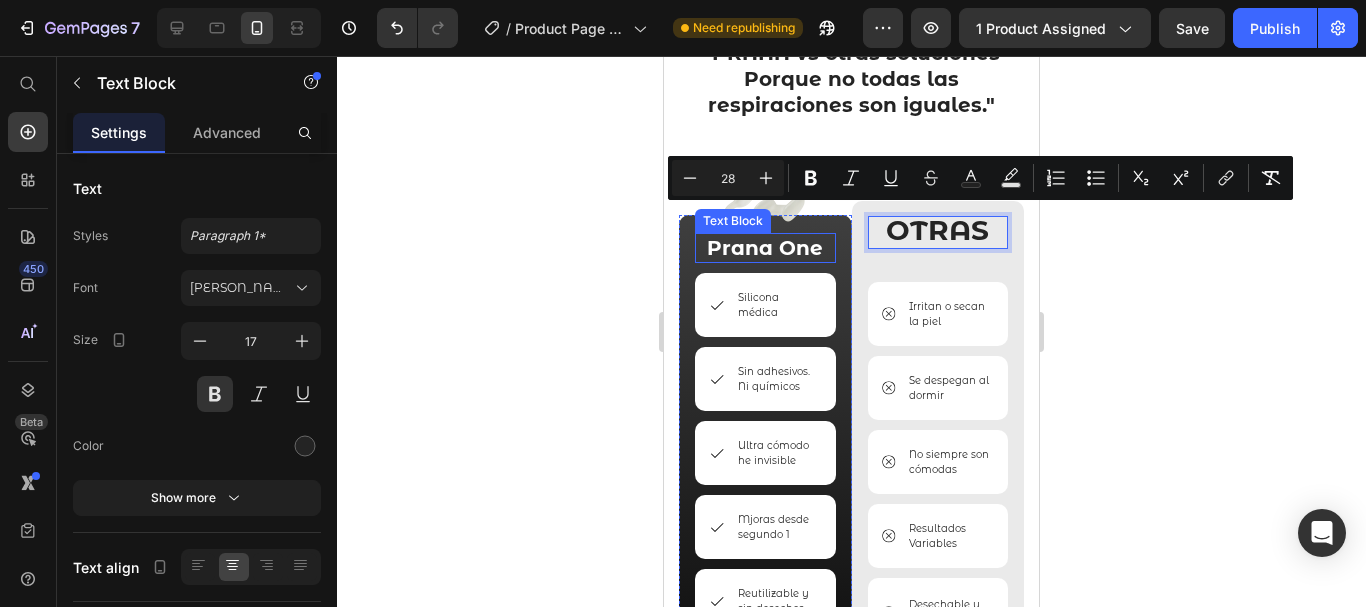drag, startPoint x: 1359, startPoint y: 243, endPoint x: 742, endPoint y: 249, distance: 617.0292 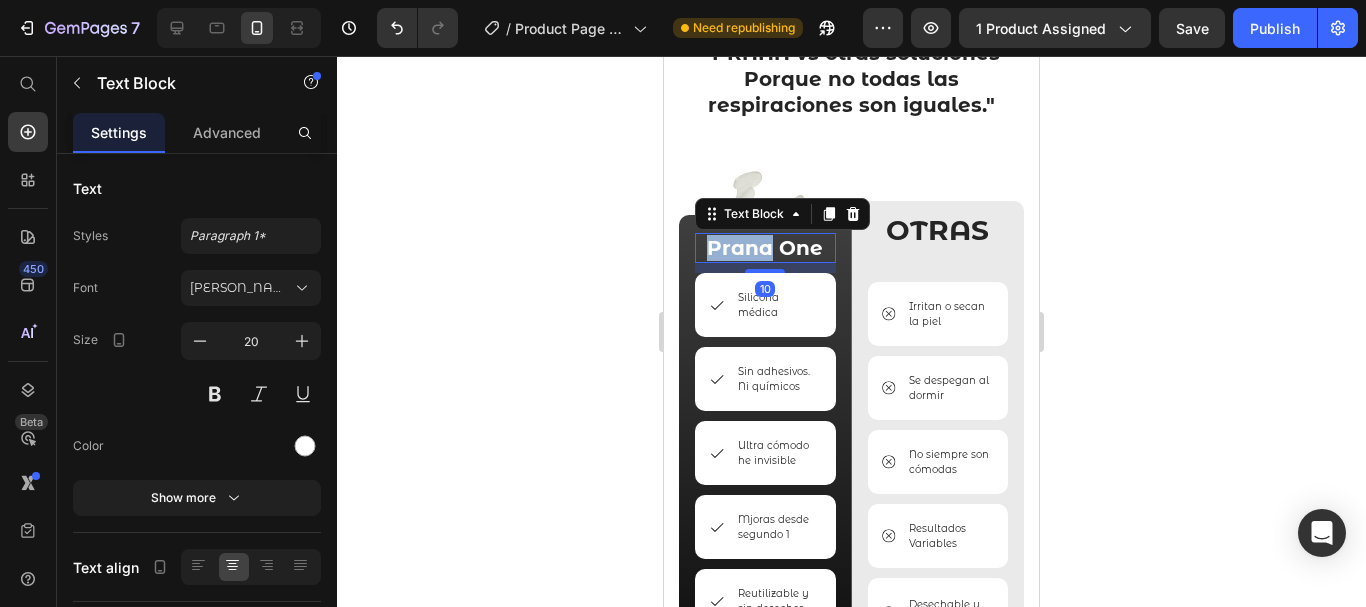 click on "Prana One" at bounding box center (765, 248) 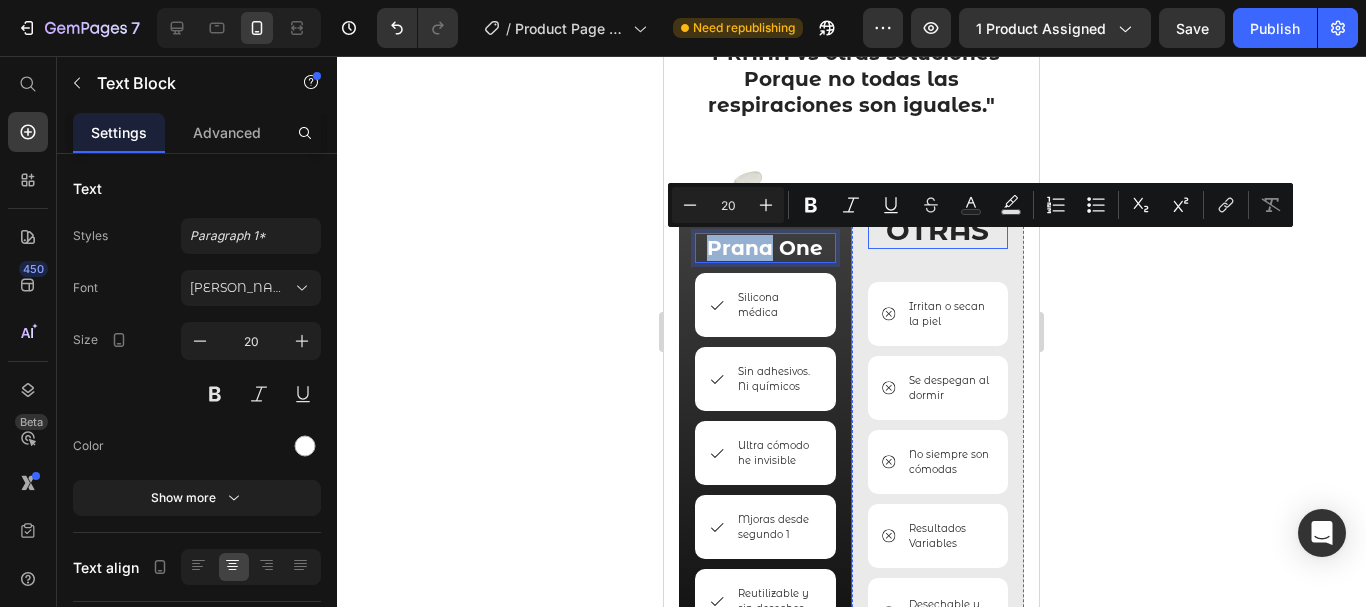click on "OTRAS" at bounding box center (937, 230) 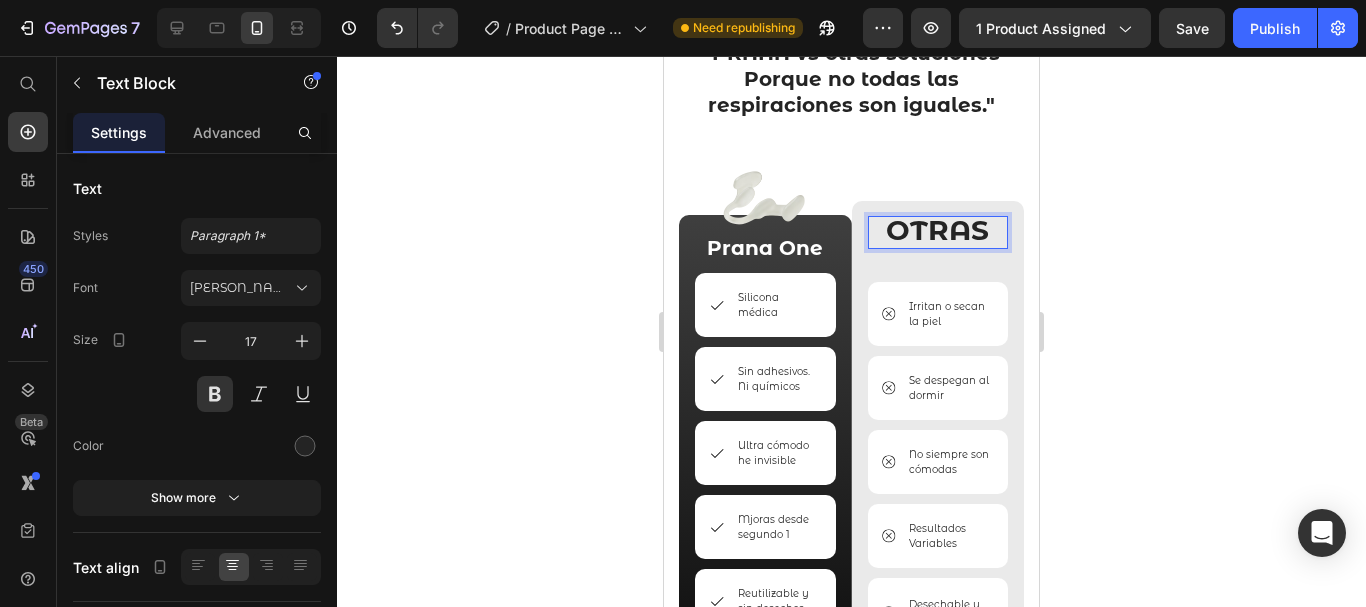 click on "OTRAS" at bounding box center [937, 230] 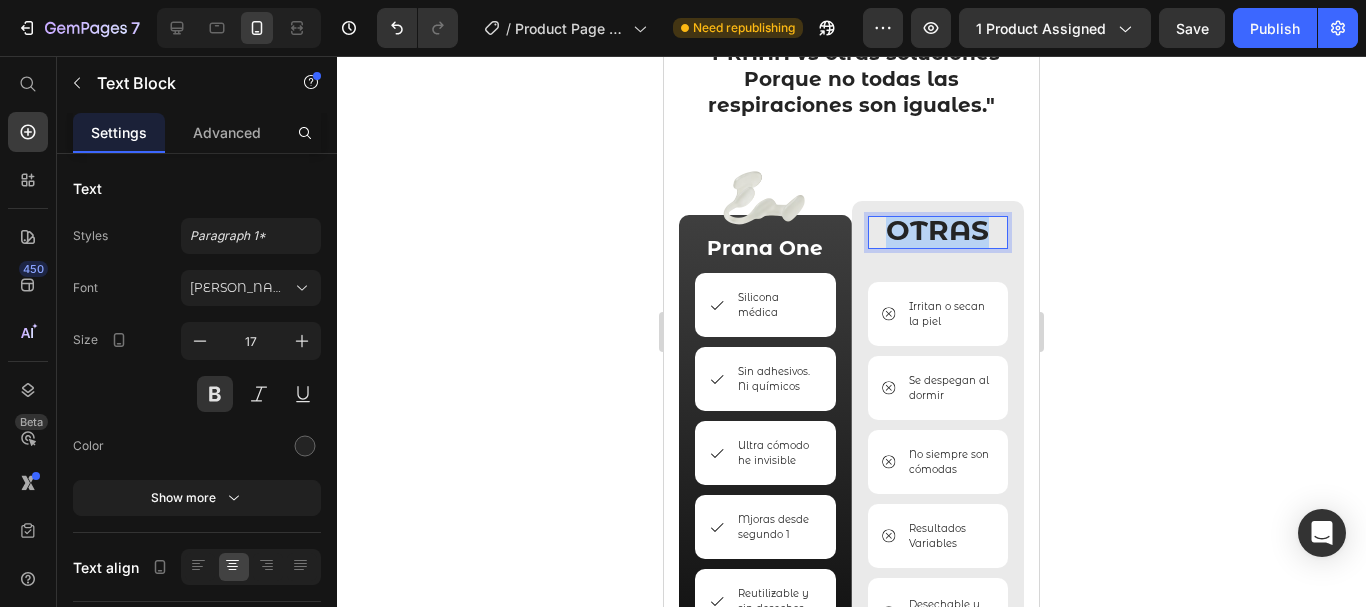 click on "OTRAS" at bounding box center [937, 230] 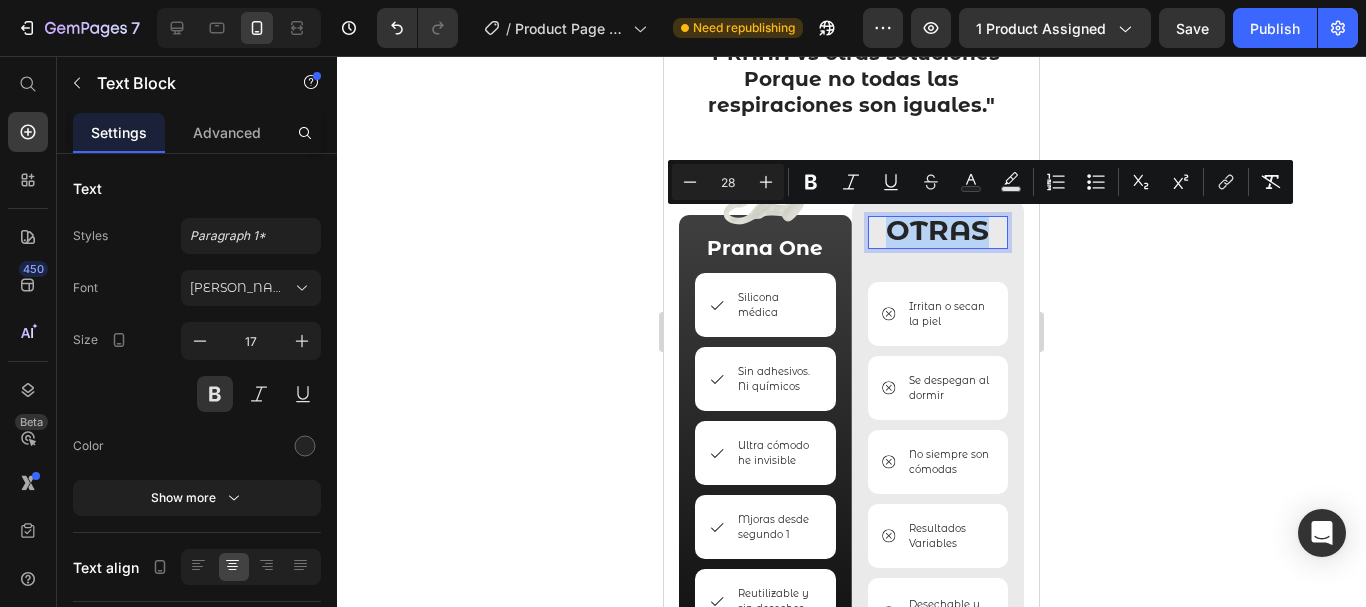 click on "OTRAS" at bounding box center (937, 230) 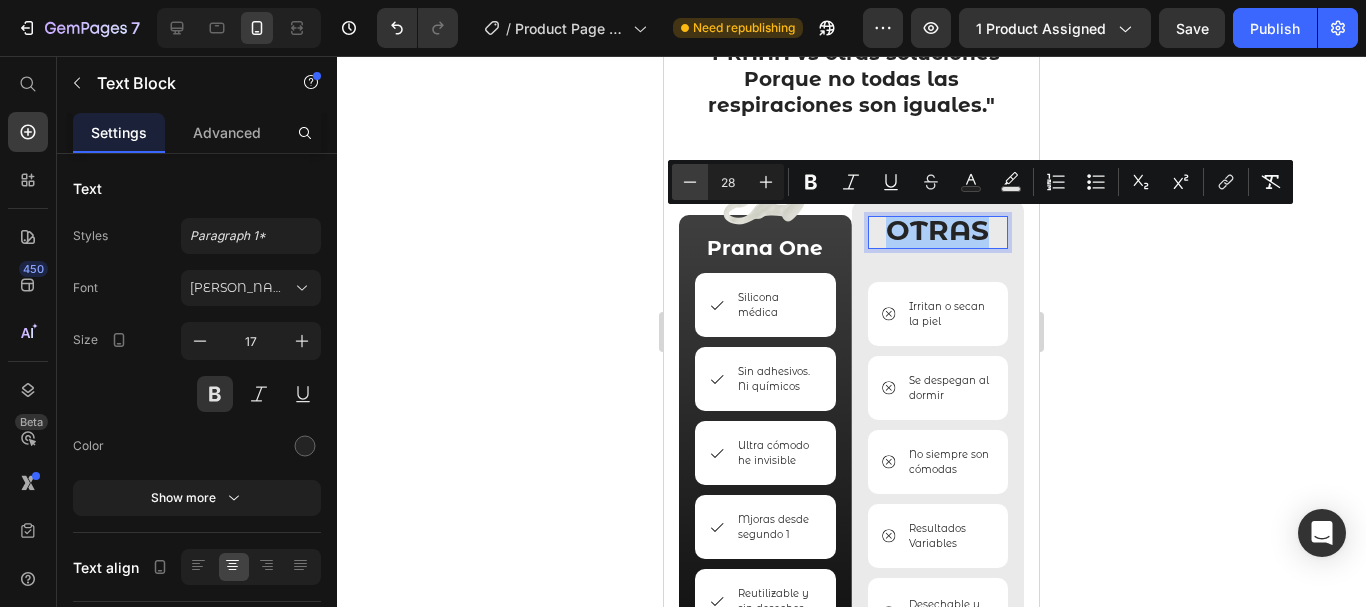 click on "Minus" at bounding box center [690, 182] 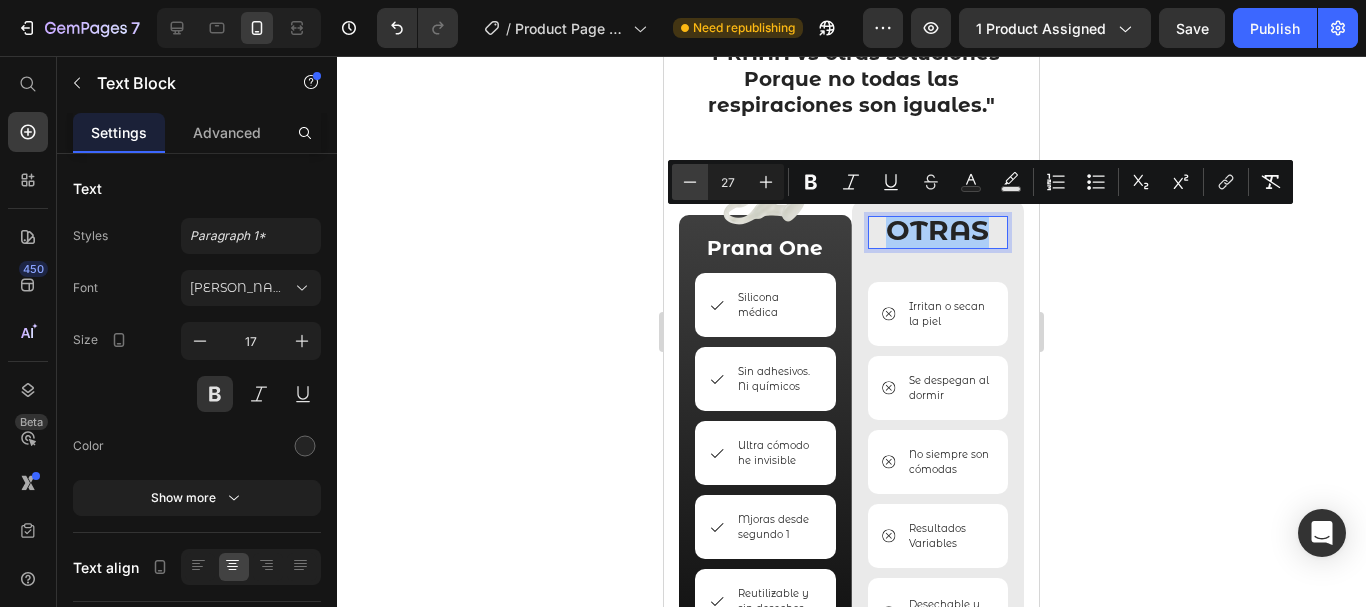 click on "Minus" at bounding box center (690, 182) 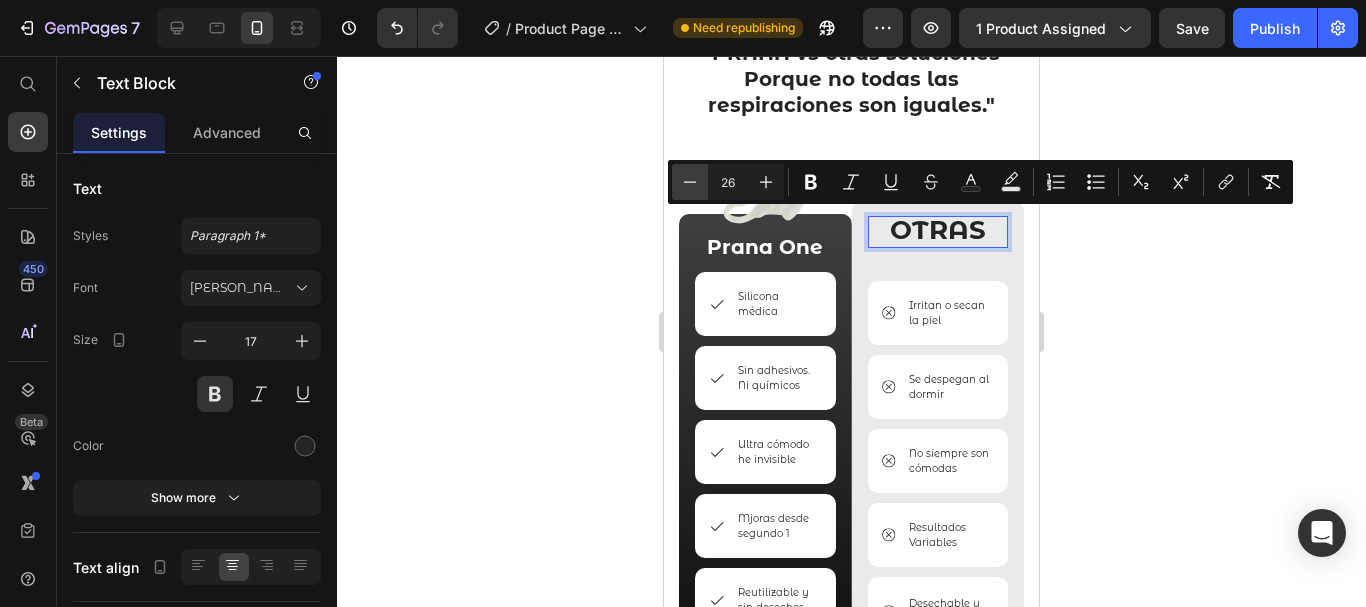 click on "Minus" at bounding box center [690, 182] 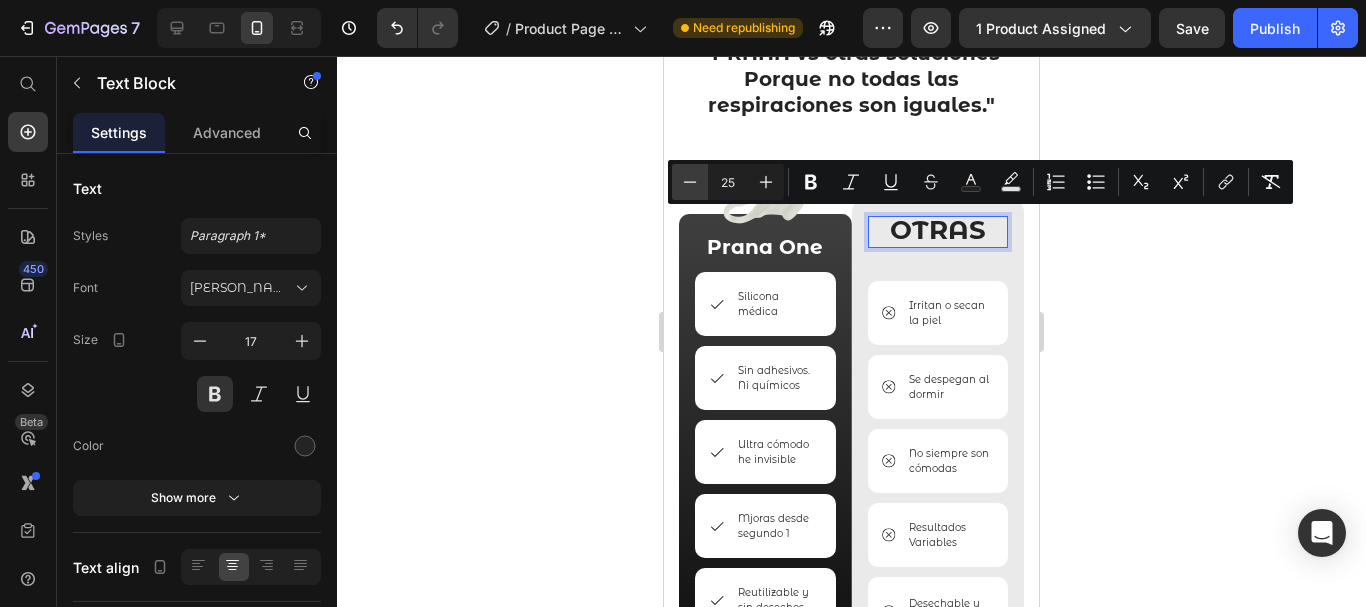 click on "Minus" at bounding box center (690, 182) 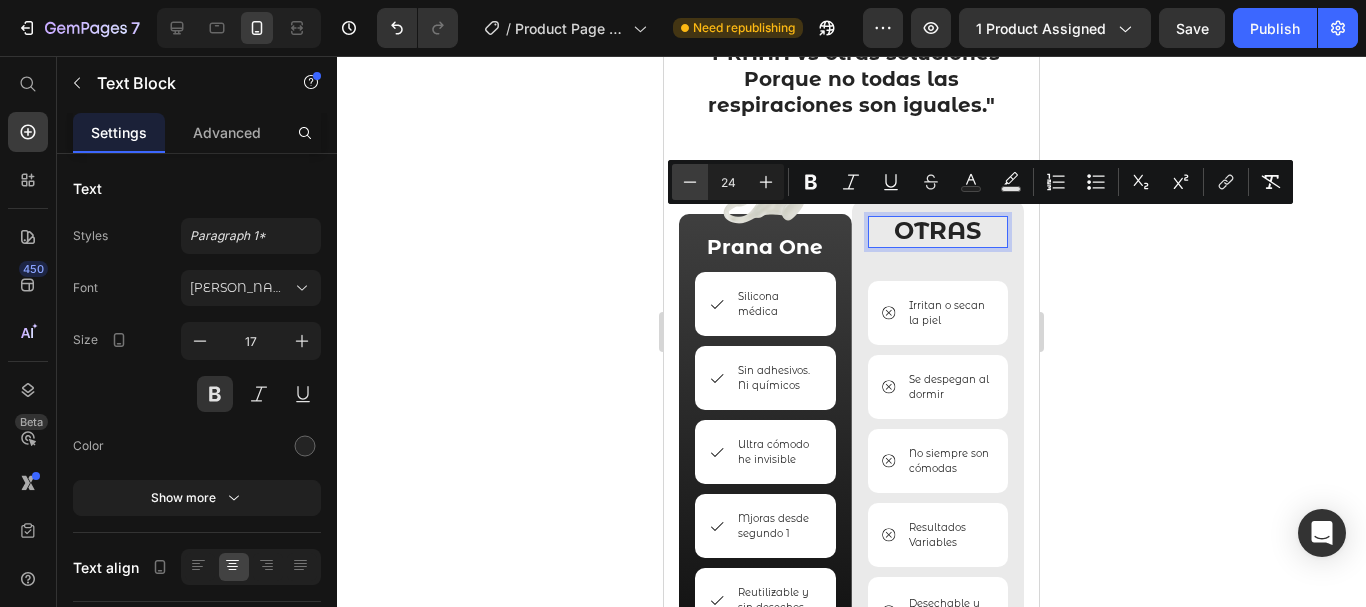 click on "Minus" at bounding box center [690, 182] 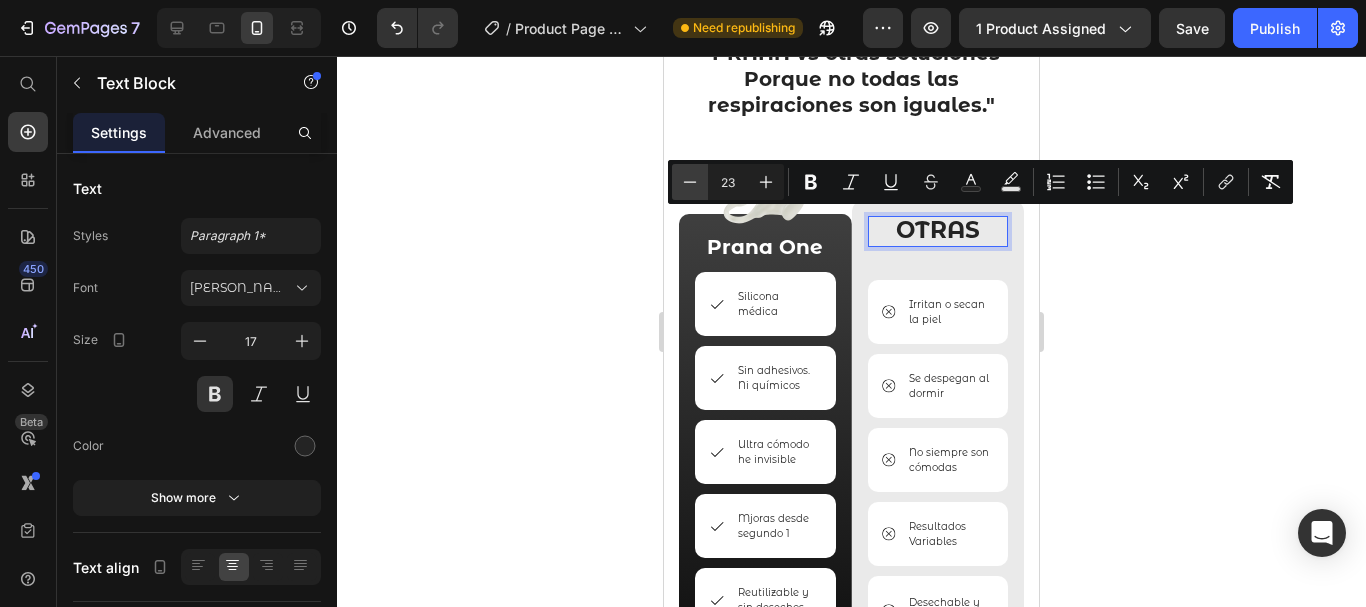 click on "Minus" at bounding box center (690, 182) 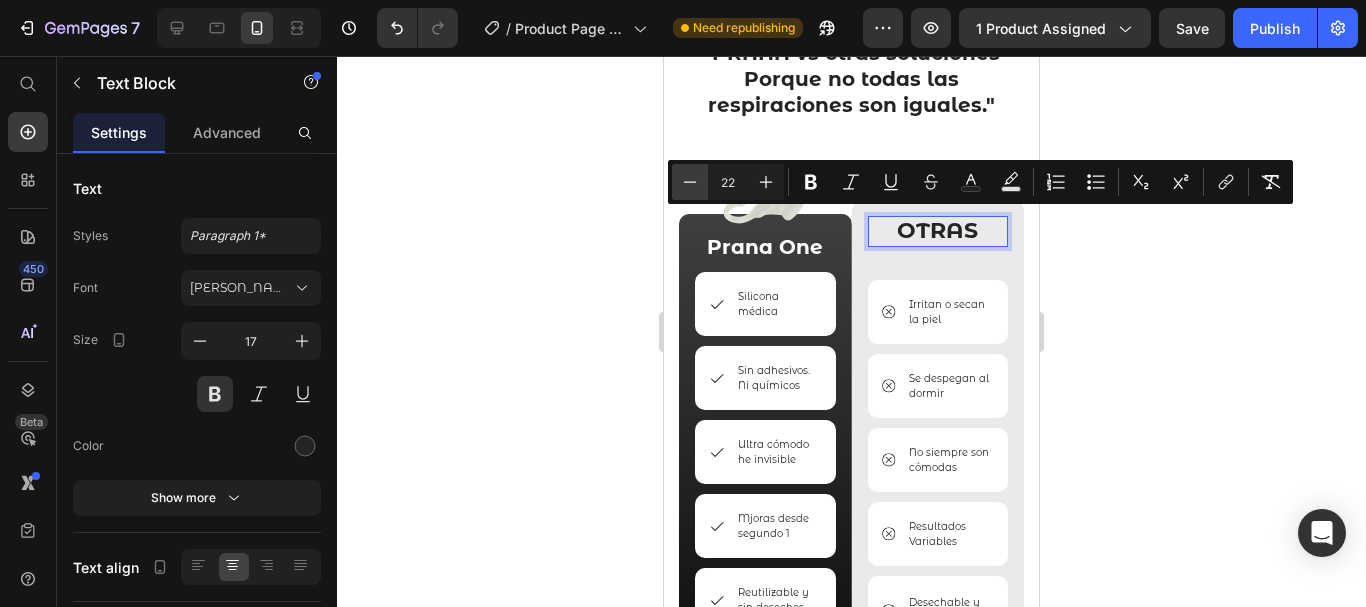 click on "Minus" at bounding box center [690, 182] 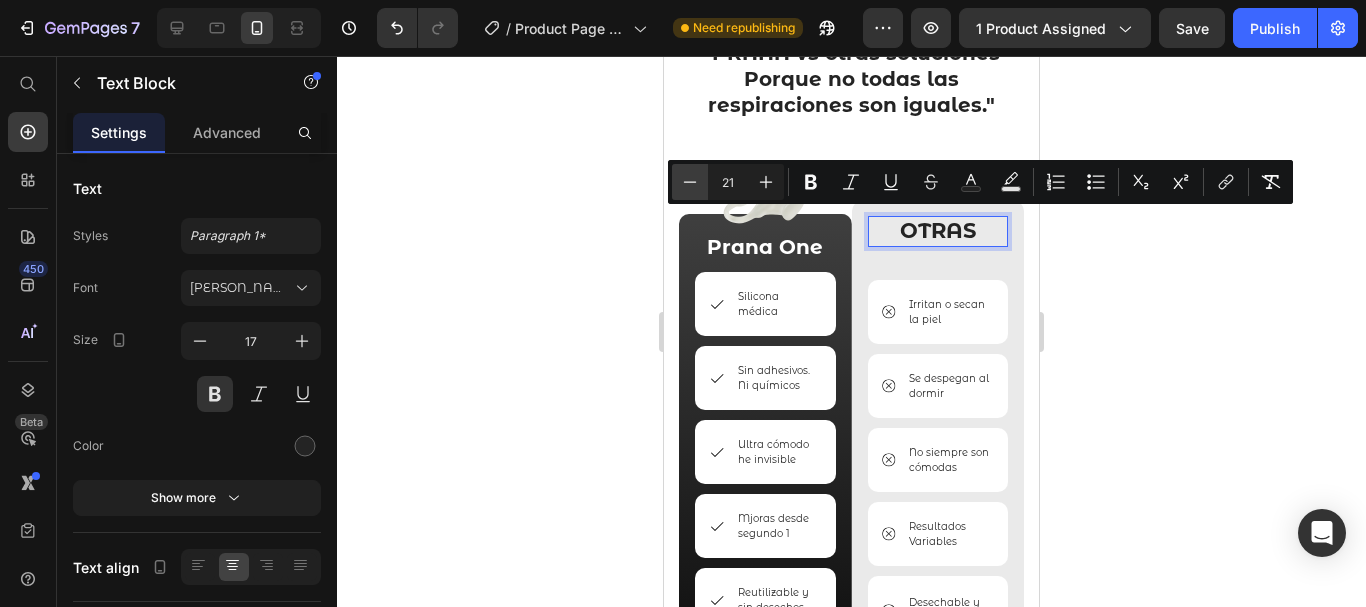 click on "Minus" at bounding box center [690, 182] 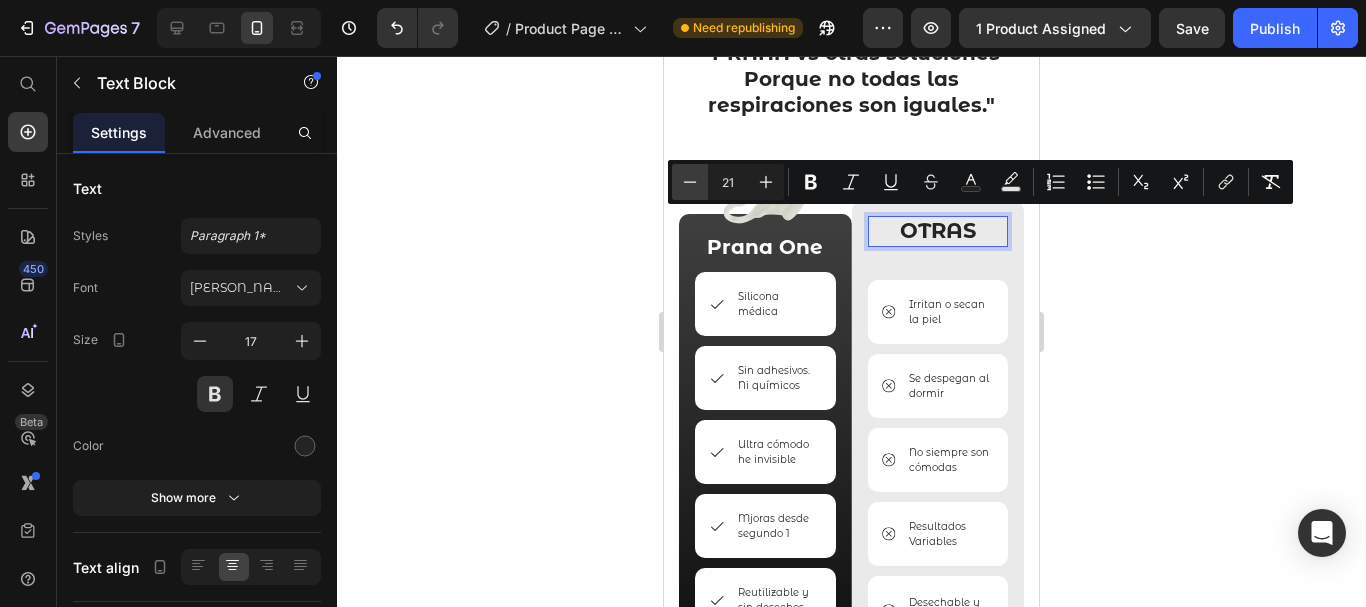 type on "20" 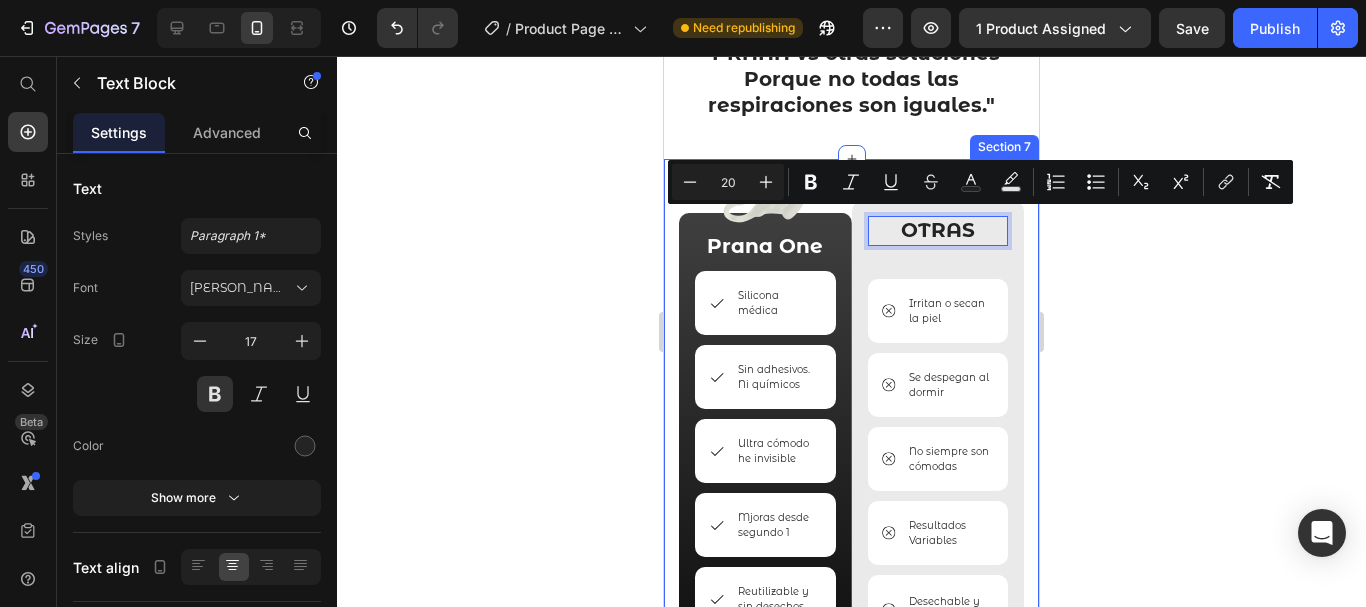 click 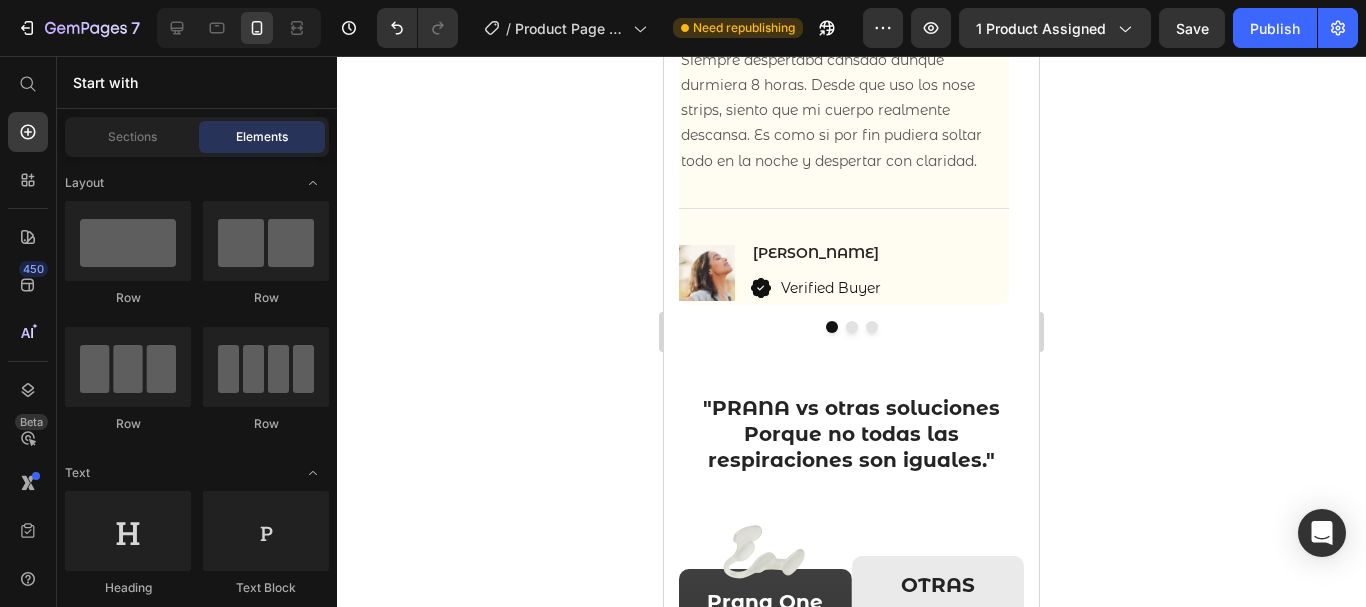 scroll, scrollTop: 5102, scrollLeft: 0, axis: vertical 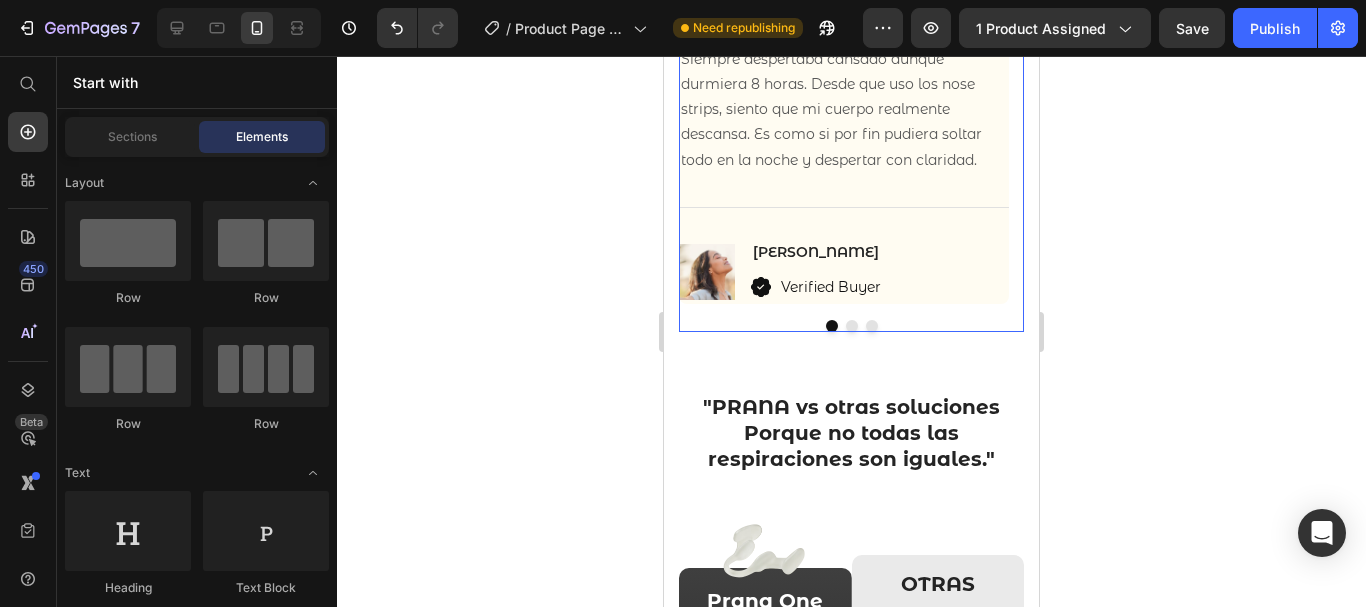 click on "★★★★★ Heading “Nunca pensé que respirar pudiera cambiar tanto.” Heading Siempre despertaba cansado aunque durmiera 8 horas. Desde que uso los nose strips, siento que mi cuerpo realmente descansa. Es como si por fin pudiera soltar todo en la noche y despertar con claridad. Text block                Title Line Image Paula Llorente Heading
Icon Verified Buyer Text block Icon List Row ★★★★★ Heading “Silencio, descanso y energía al despertar.” Heading La primera noche sentí alivio. La segunda, dormí como no recordaba. Ahora es parte de mi rutina como lavarme los dientes. Literalmente cambió cómo me siento cada mañana. Text block                Title Line Image María Gonzalez Heading
Icon Verified Buyer Text block Row Icon List Row ★★★★★ Heading “Silencio, descanso y energía al despertar.” Heading Text block                Title Line Image Ana Soto Heading
Icon Verified Buyer Text block Icon List Row Carousel" at bounding box center [851, 123] 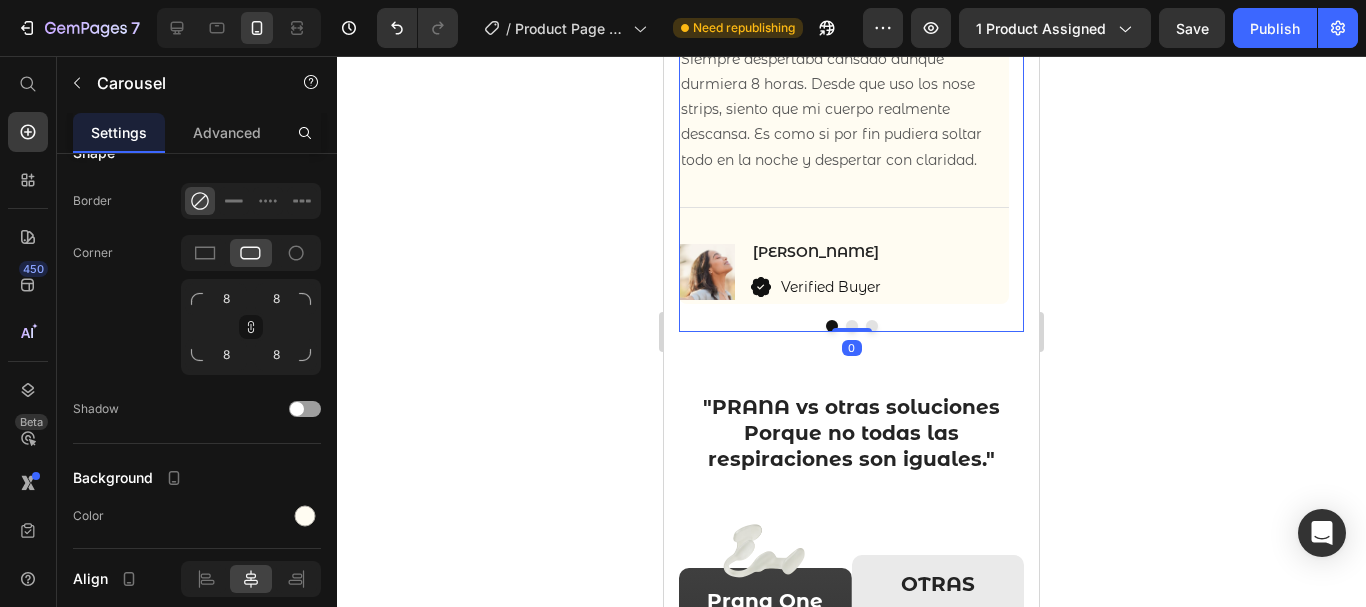 scroll, scrollTop: 1524, scrollLeft: 0, axis: vertical 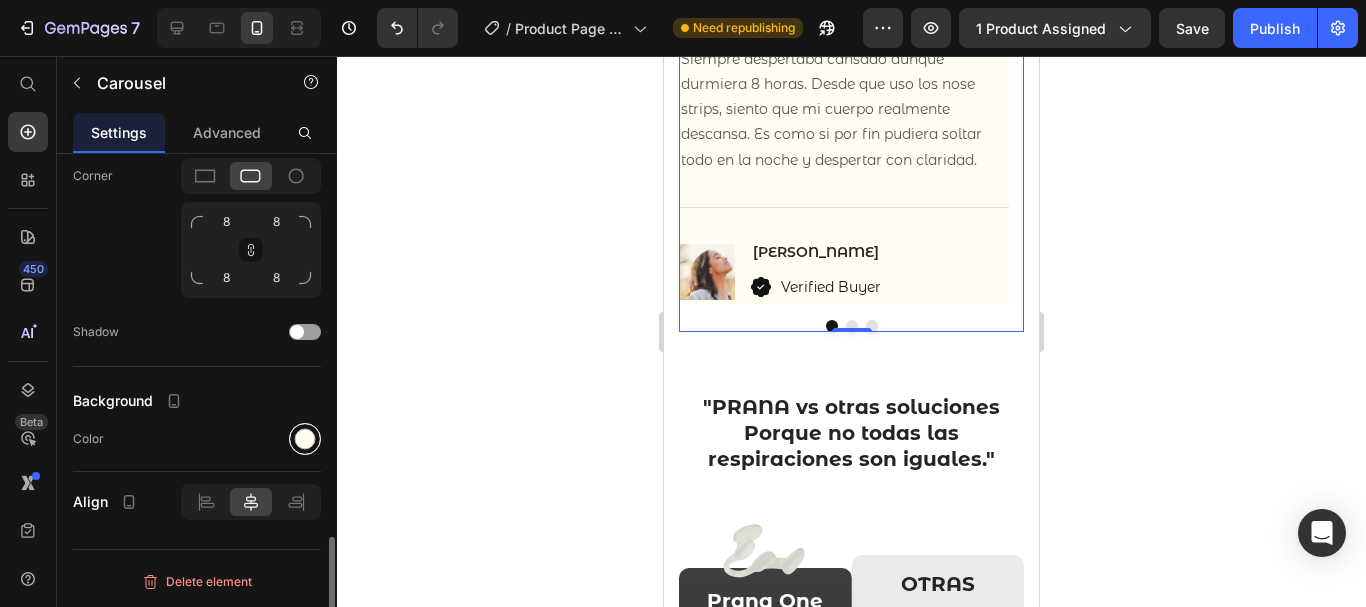click at bounding box center [305, 438] 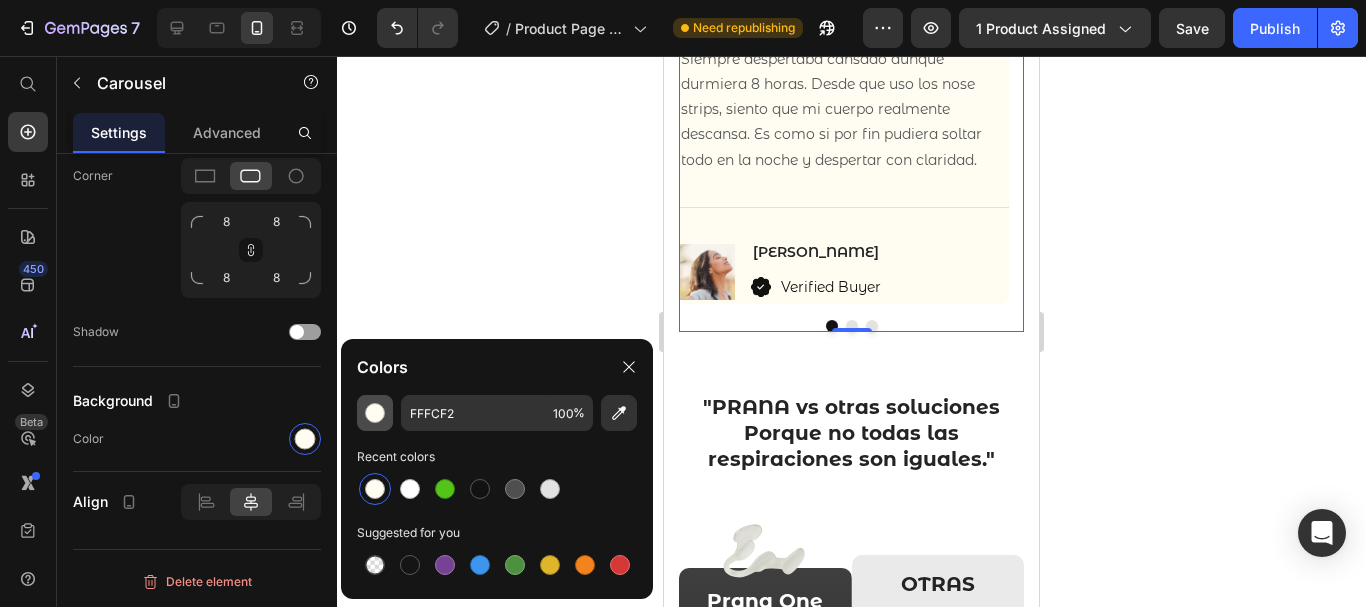 click at bounding box center (375, 413) 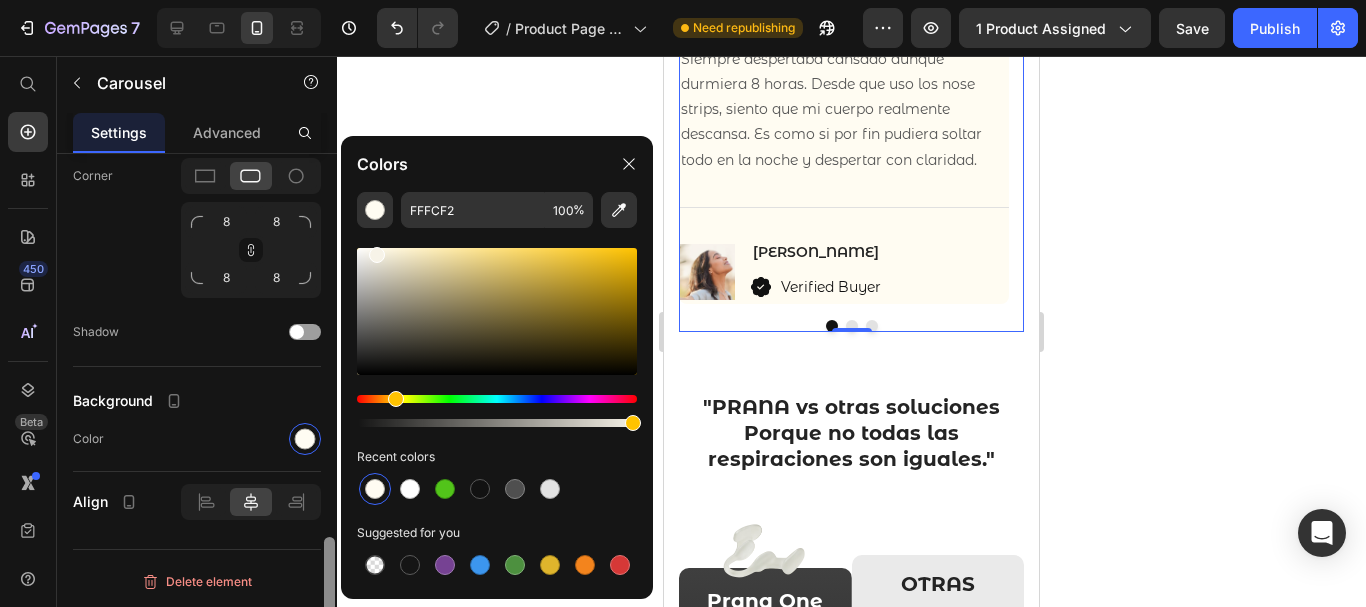 type on "F7F3E8" 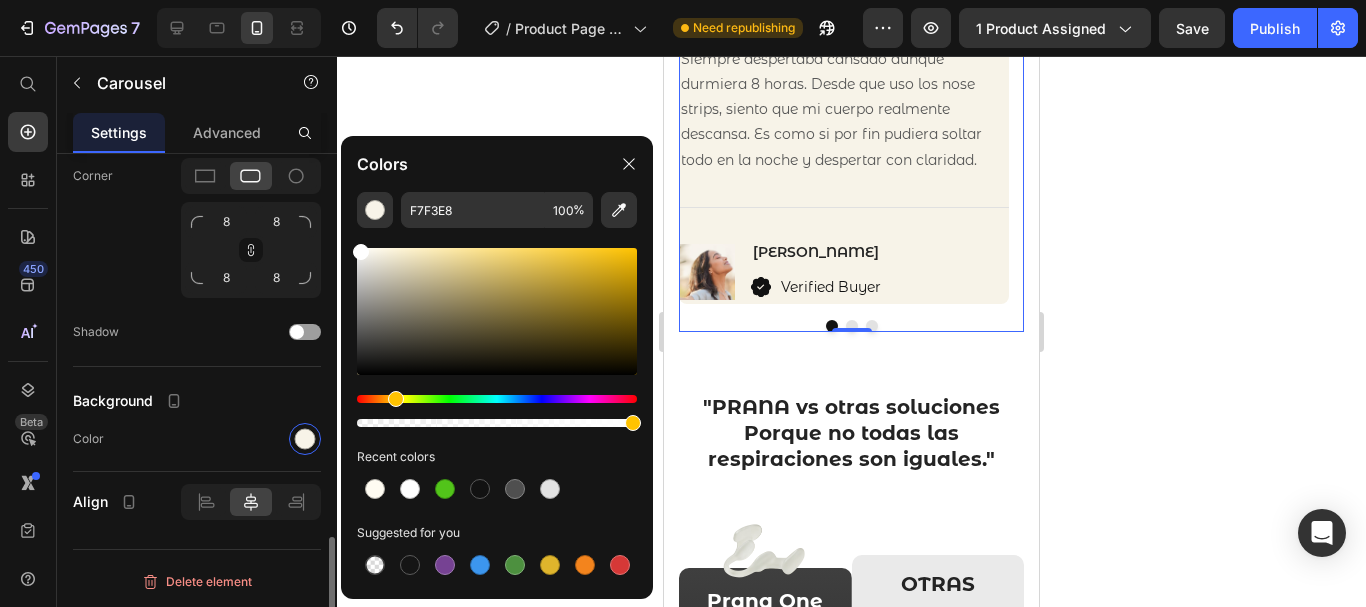 drag, startPoint x: 374, startPoint y: 251, endPoint x: 307, endPoint y: 223, distance: 72.615425 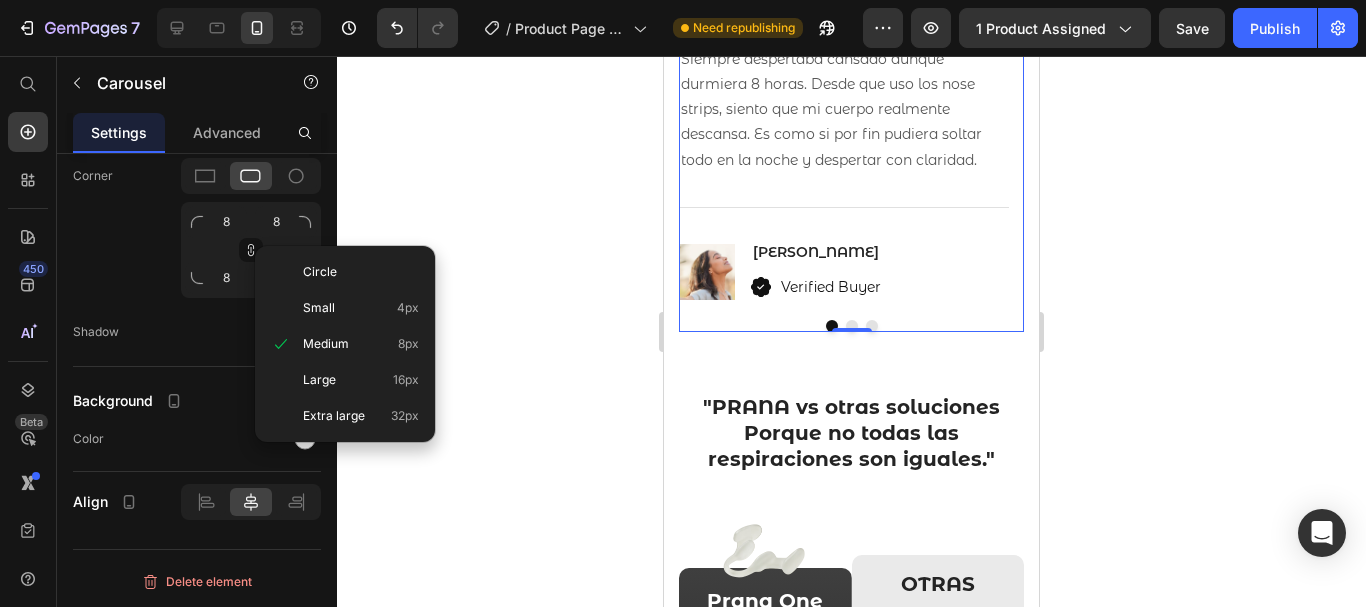 click on "Circle Small 4px Medium 8px Large 16px Extra large 32px" at bounding box center (345, 344) 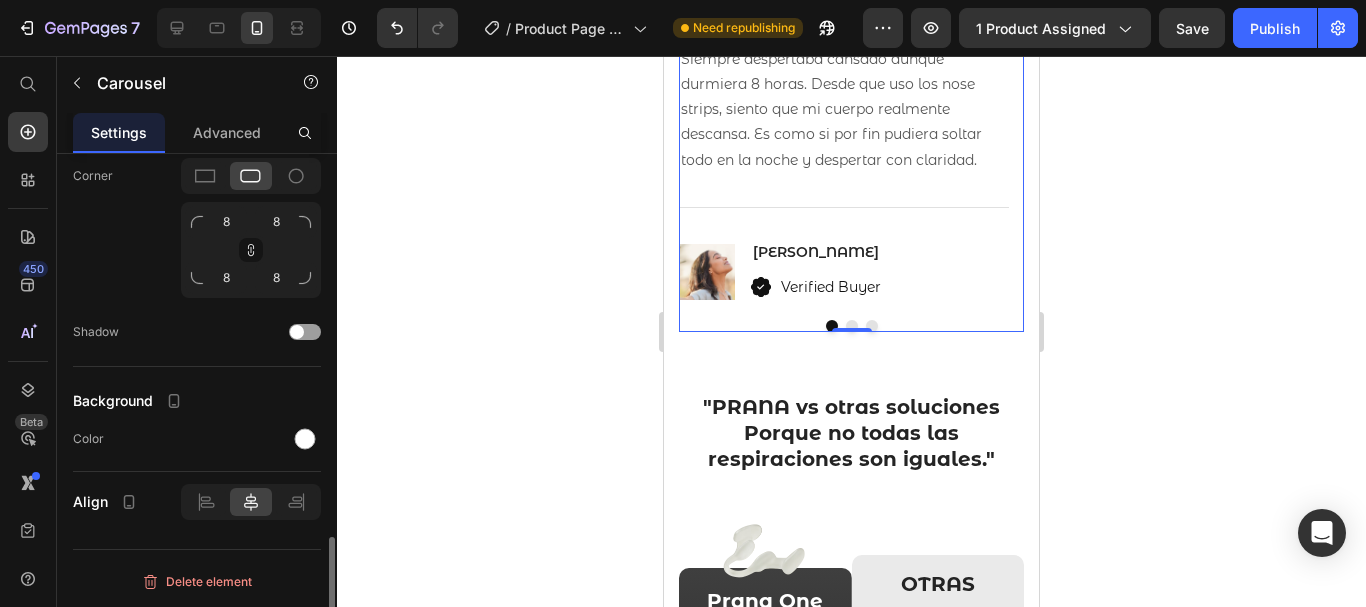 click on "Color" at bounding box center [197, 439] 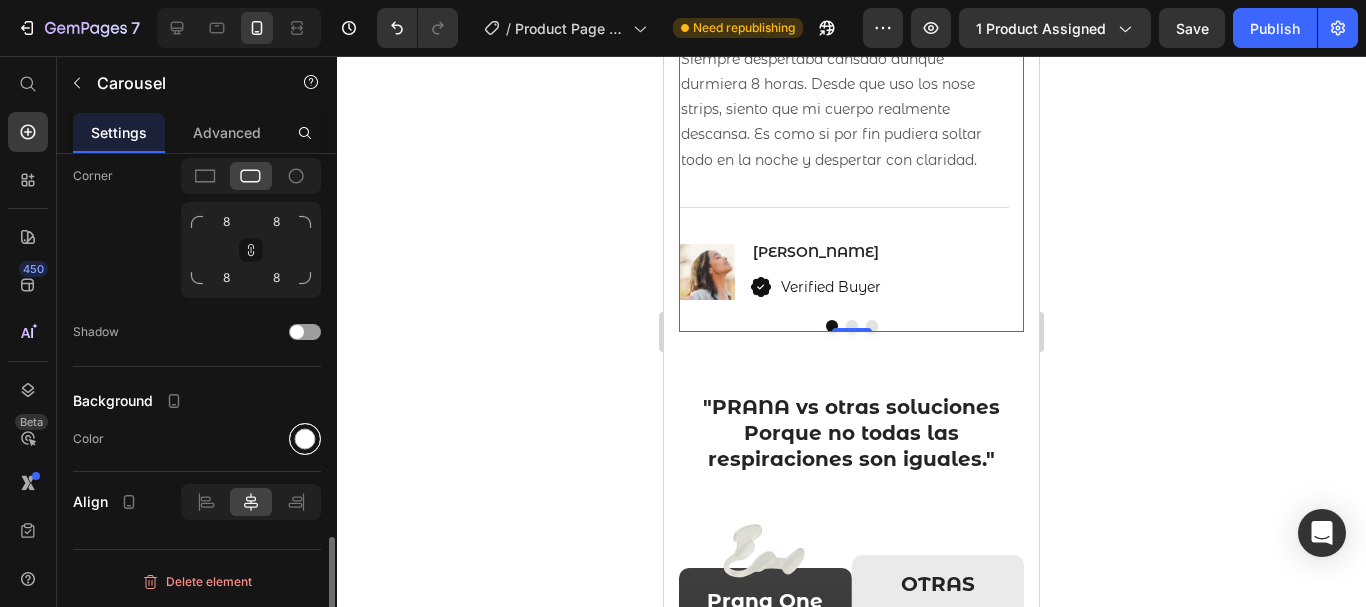 click at bounding box center [305, 438] 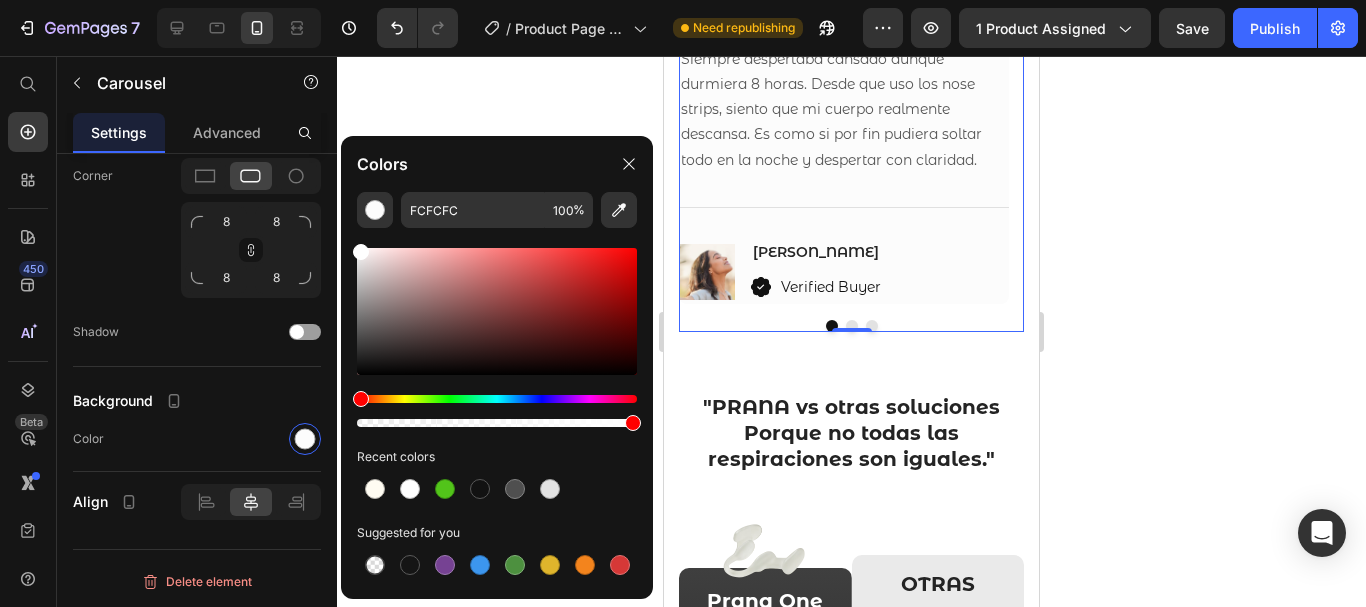click on "FCFCFC 100 % Recent colors Suggested for you" 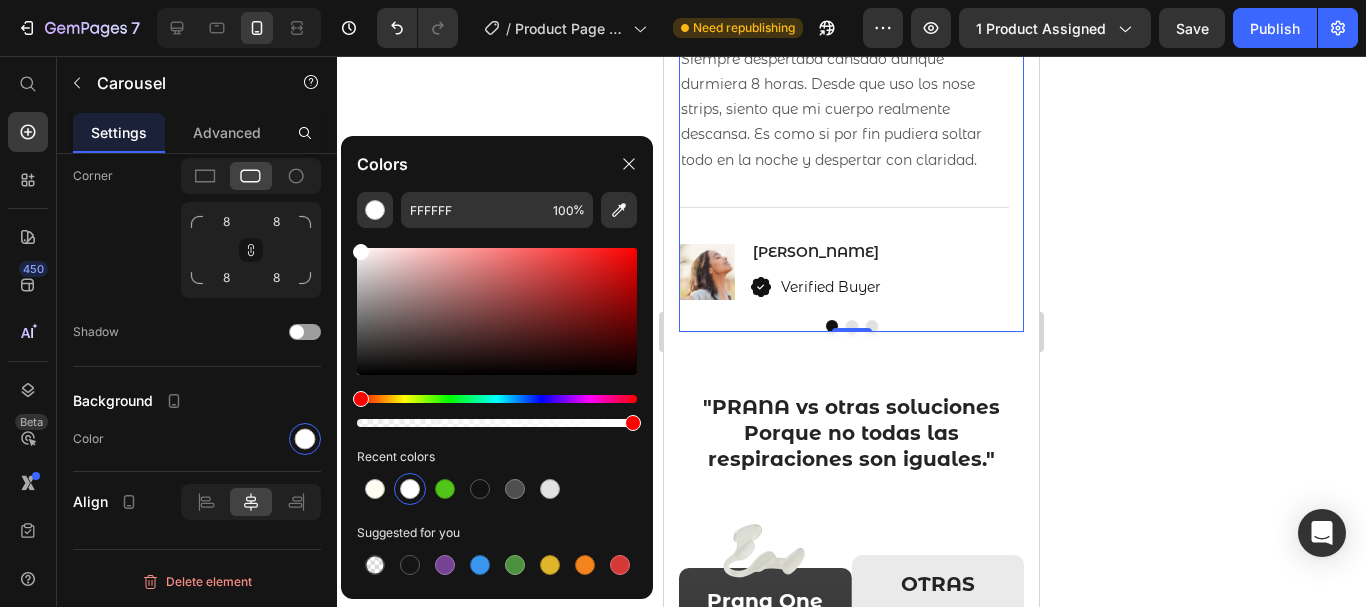 click 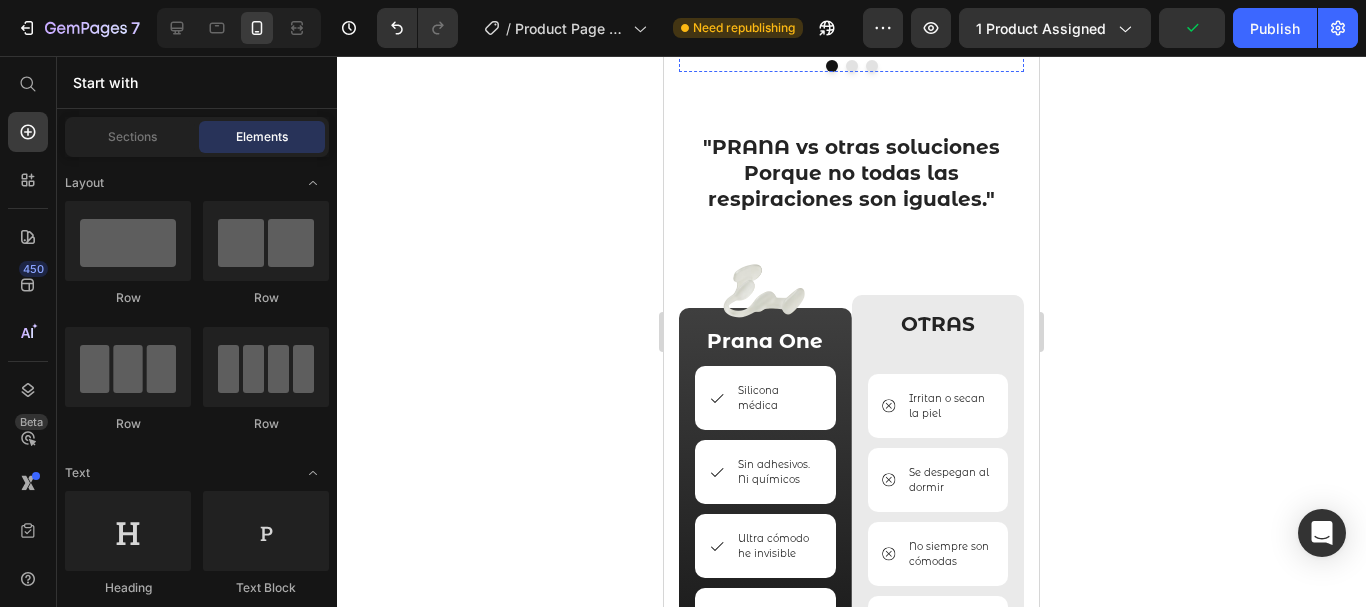 scroll, scrollTop: 5367, scrollLeft: 0, axis: vertical 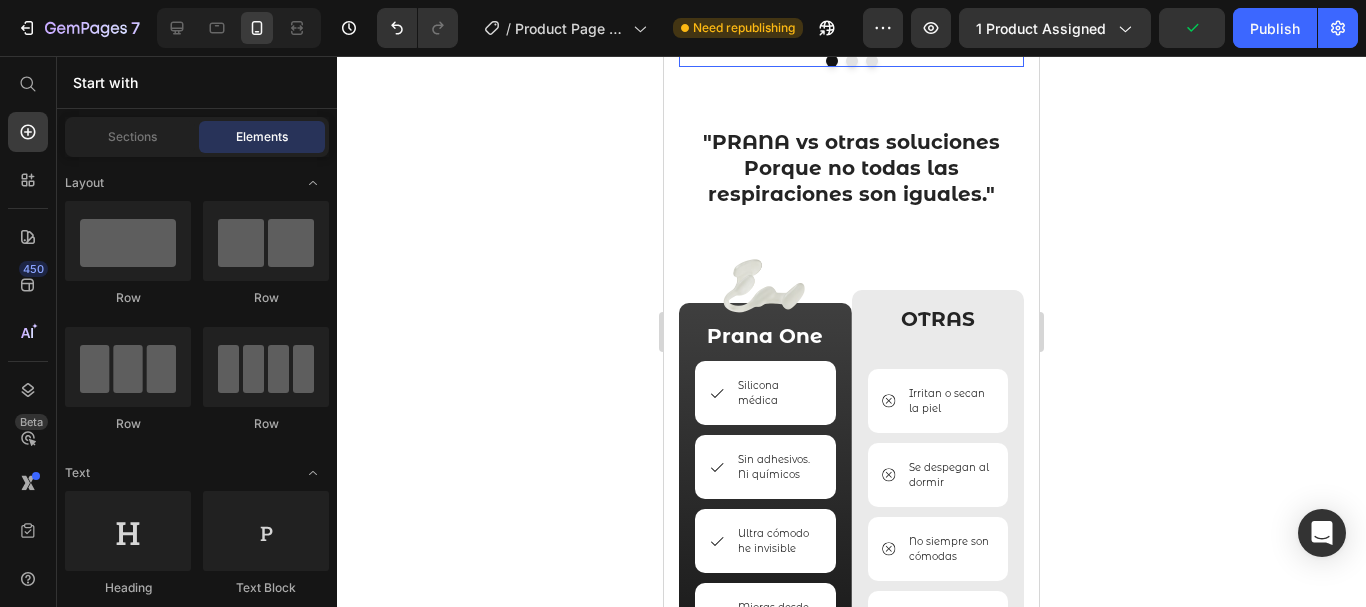click at bounding box center [852, 61] 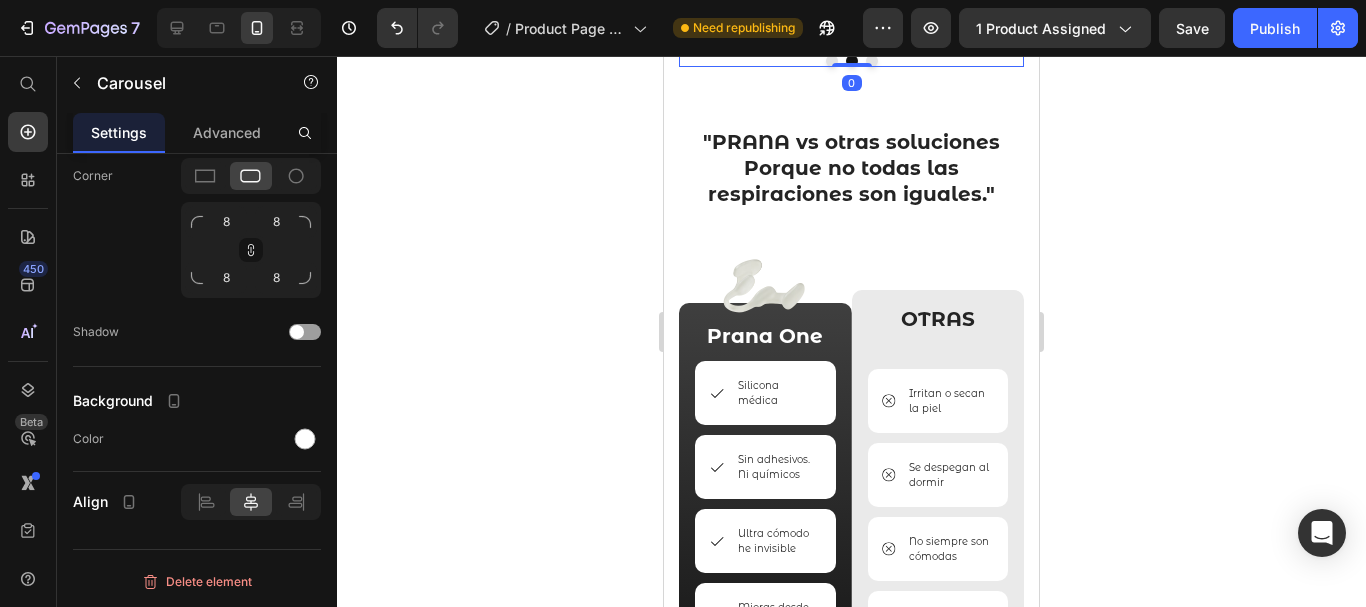 click 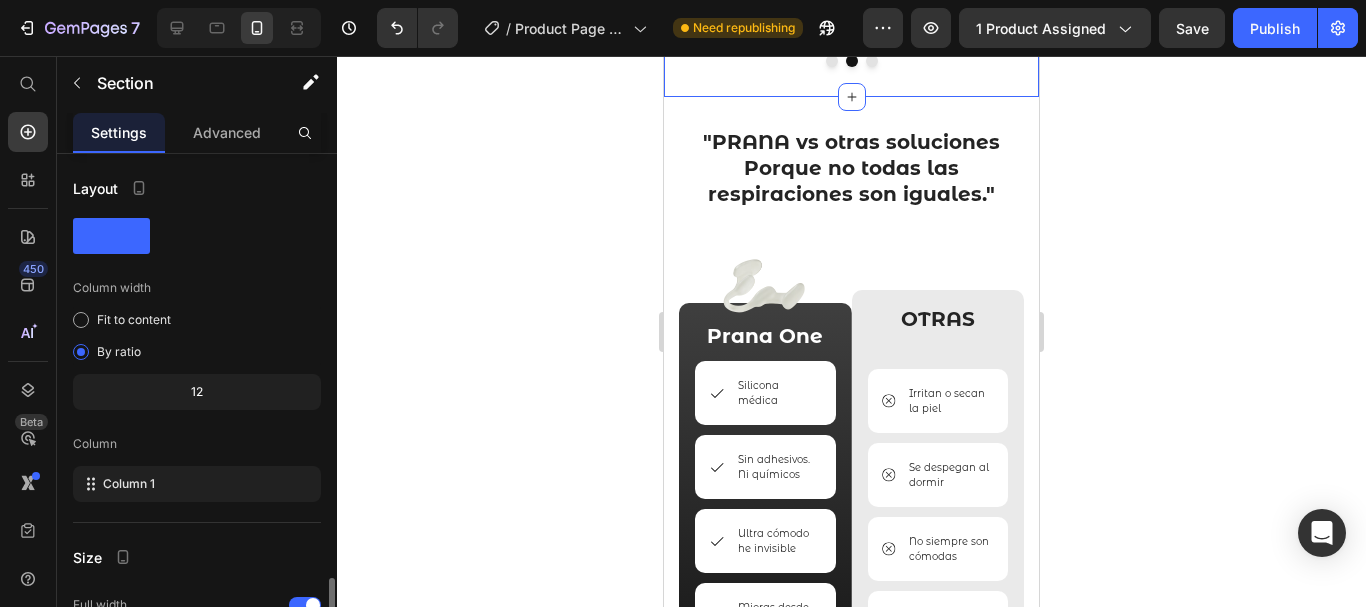 scroll, scrollTop: 254, scrollLeft: 0, axis: vertical 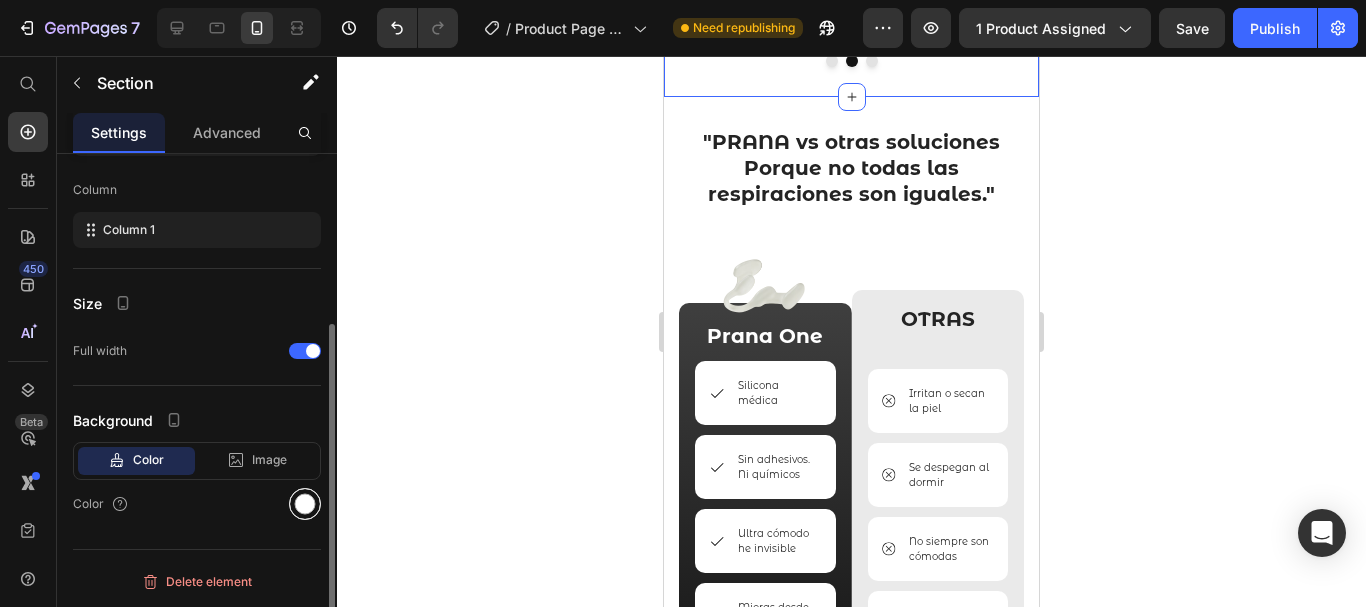 click at bounding box center (305, 504) 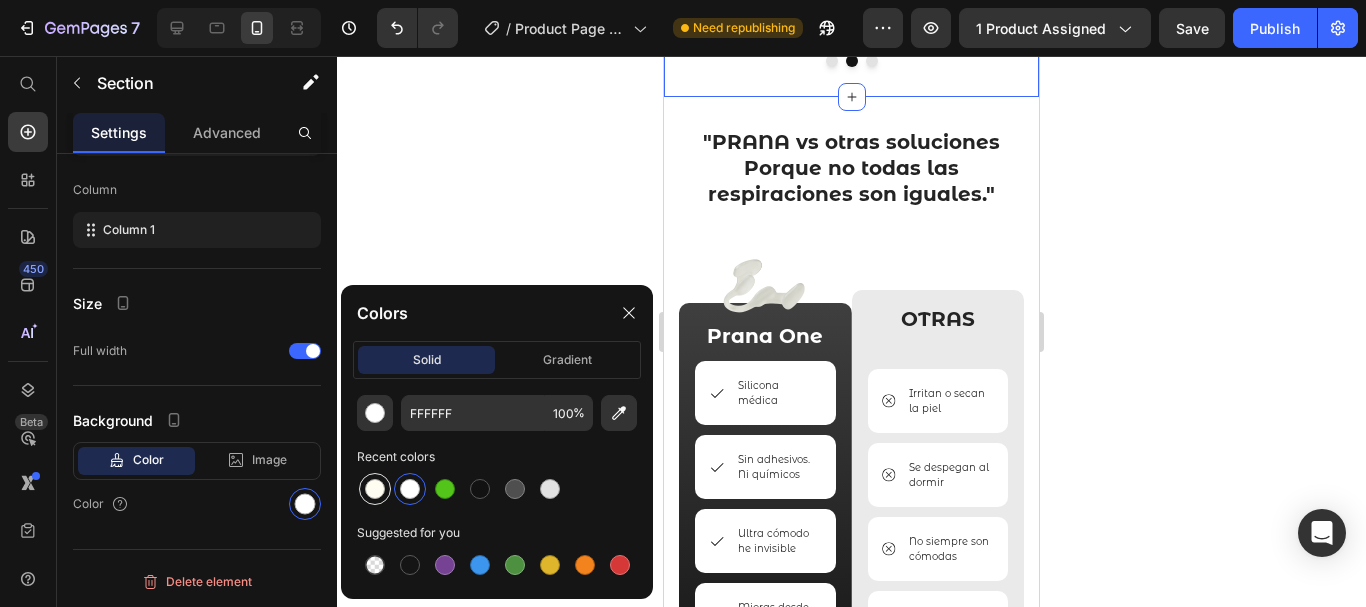 click at bounding box center [375, 489] 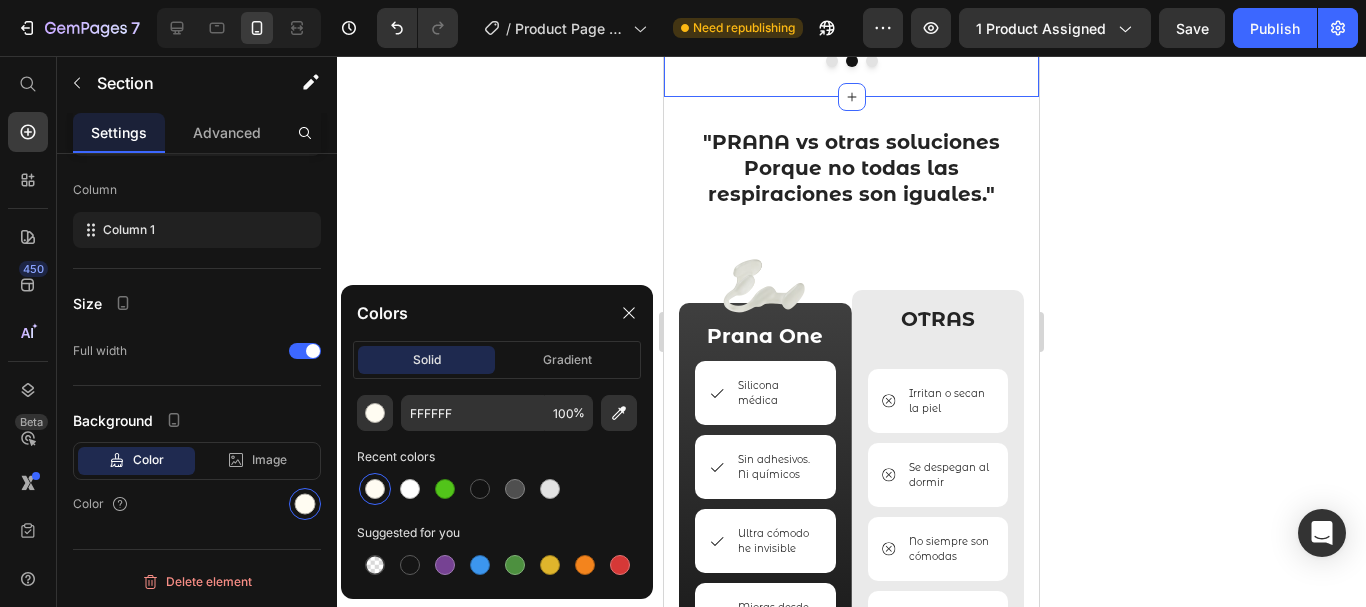 type on "FFFCF2" 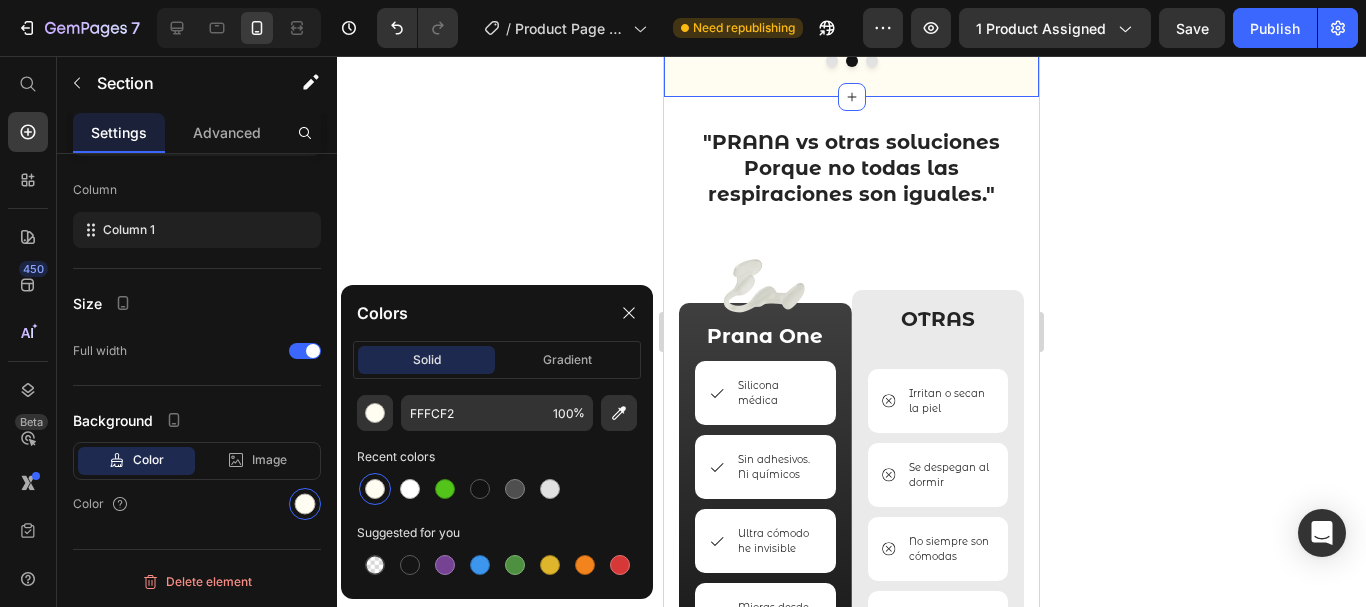 click 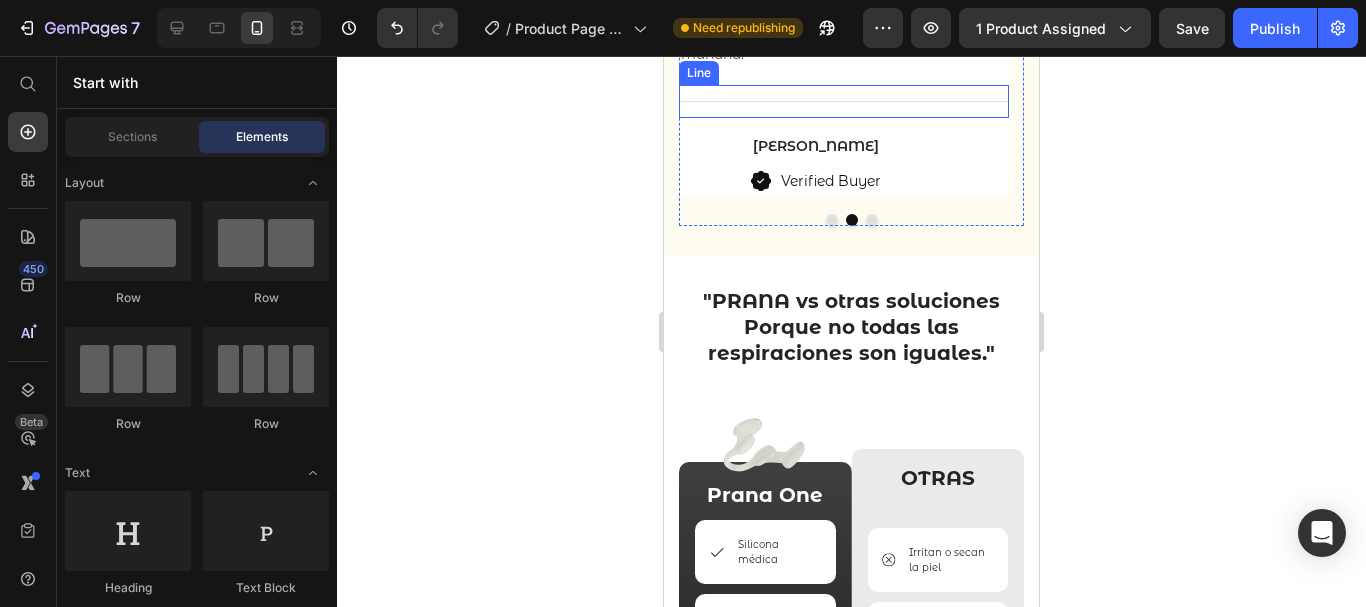 scroll, scrollTop: 5207, scrollLeft: 0, axis: vertical 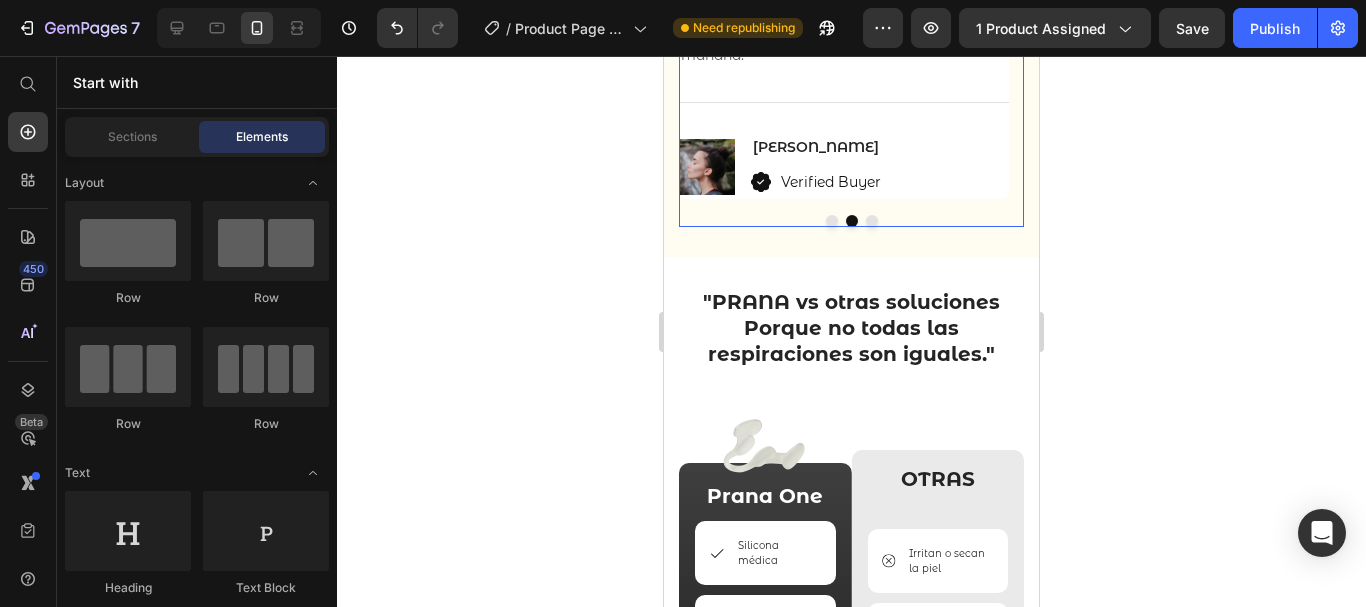 click on "★★★★★ Heading “Silencio, descanso y energía al despertar.” Heading La primera noche sentí alivio. La segunda, dormí como no recordaba. Ahora es parte de mi rutina como lavarme los dientes. Literalmente cambió cómo me siento cada mañana. Text block                Title Line Image María Gonzalez Heading
Icon Verified Buyer Text block Row Icon List Row" at bounding box center [844, 20] 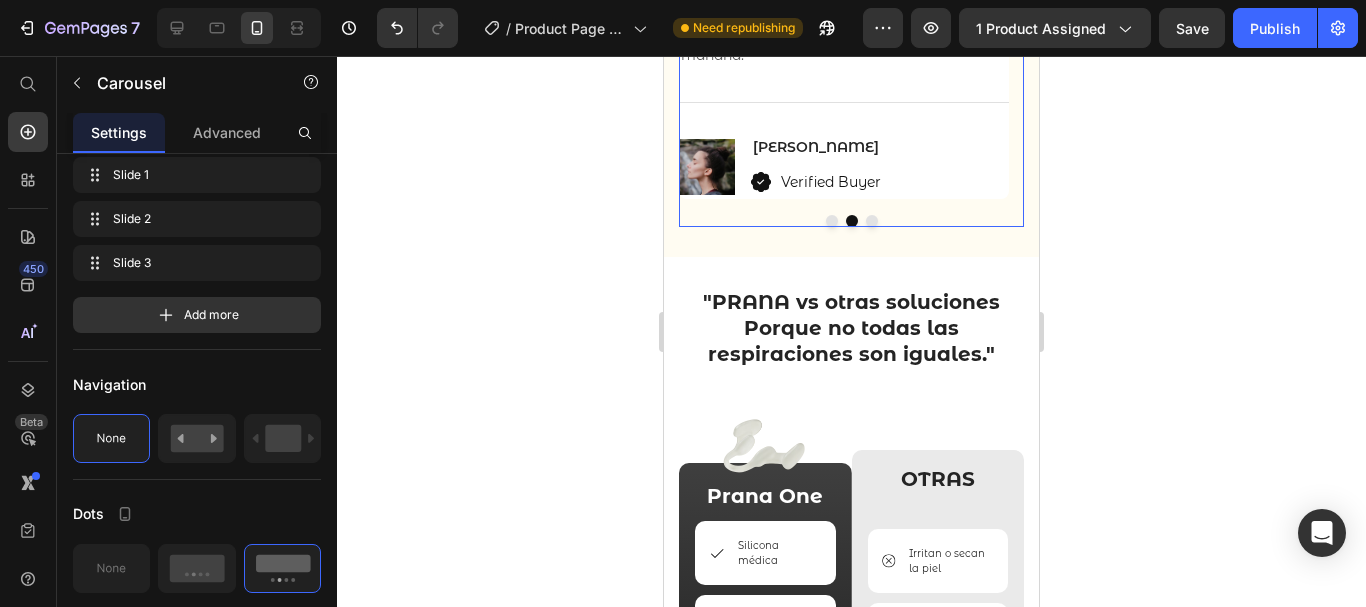 scroll, scrollTop: 0, scrollLeft: 0, axis: both 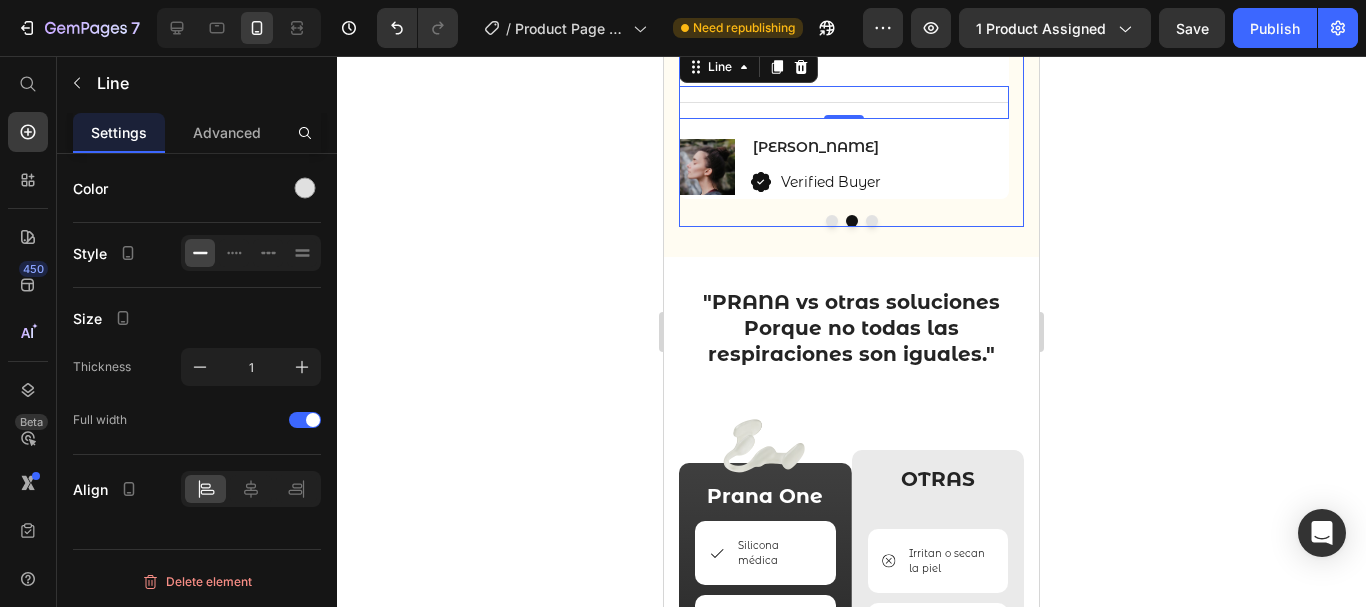 click on "★★★★★ Heading “Silencio, descanso y energía al despertar.” Heading La primera noche sentí alivio. La segunda, dormí como no recordaba. Ahora es parte de mi rutina como lavarme los dientes. Literalmente cambió cómo me siento cada mañana. Text block                Title Line   0 Image María Gonzalez Heading
Icon Verified Buyer Text block Row Icon List Row" at bounding box center [844, 20] 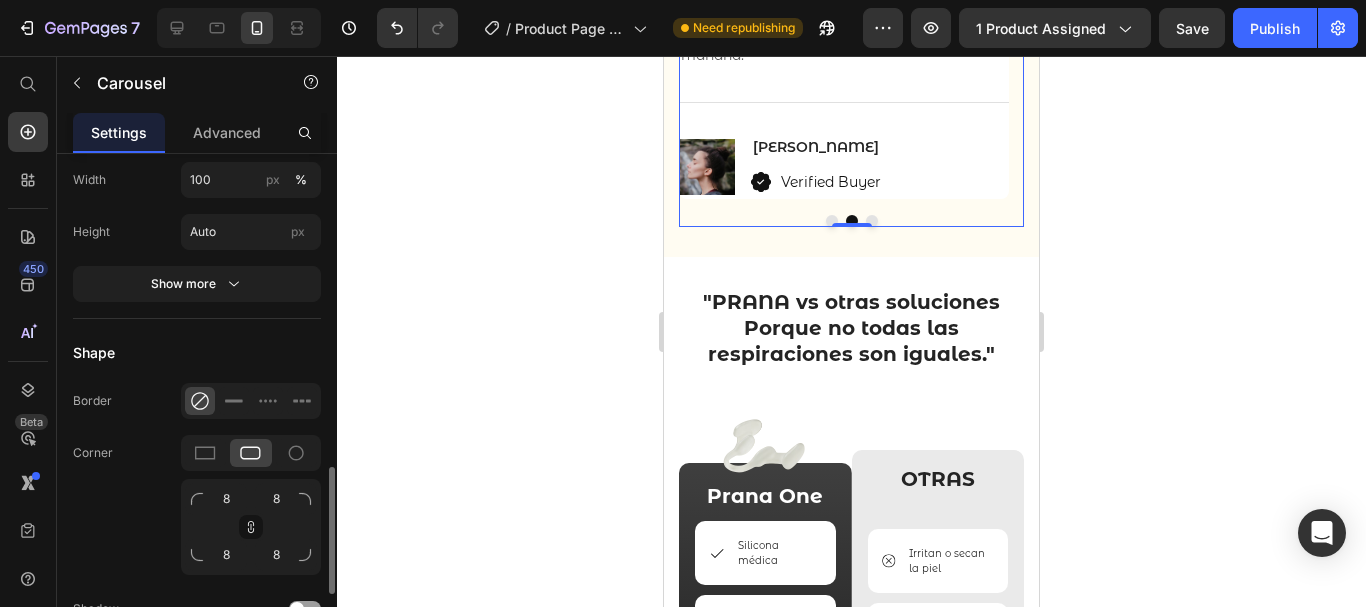 scroll, scrollTop: 1247, scrollLeft: 0, axis: vertical 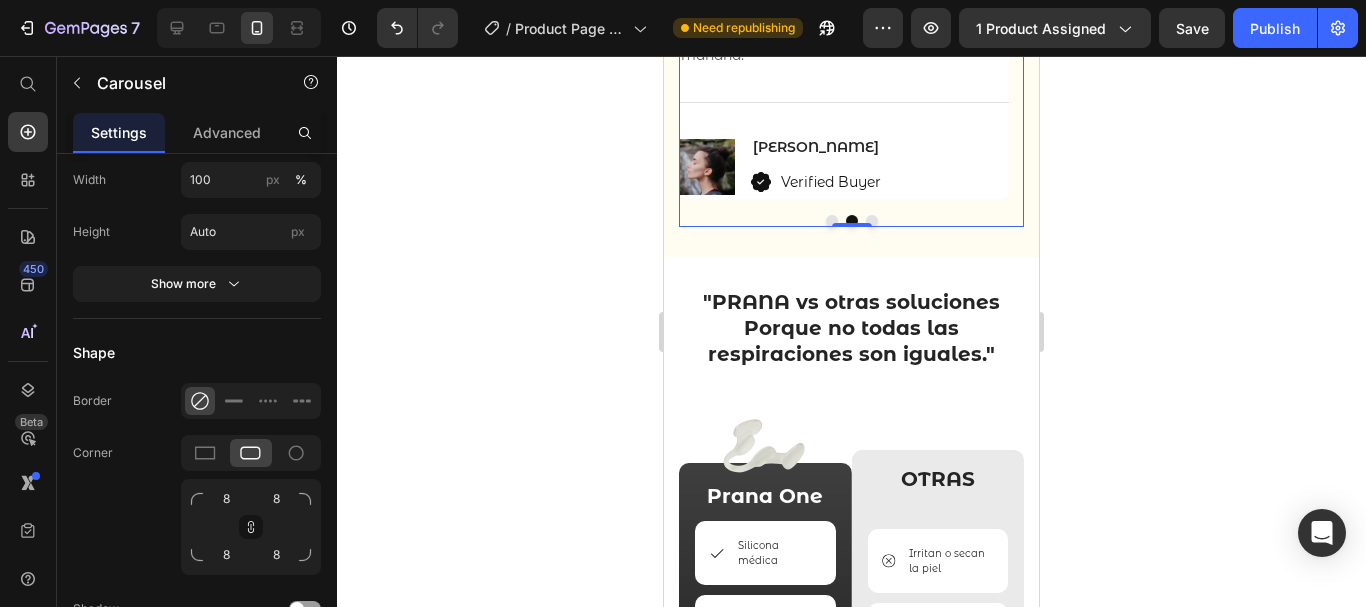 click 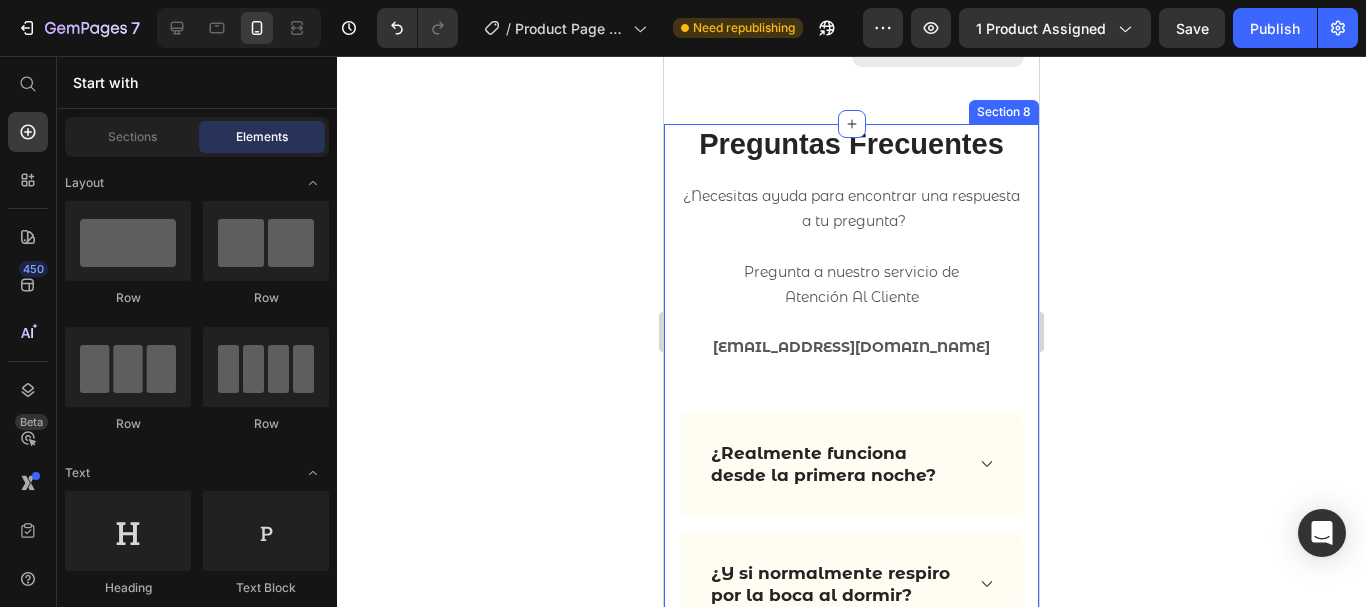 scroll, scrollTop: 6353, scrollLeft: 0, axis: vertical 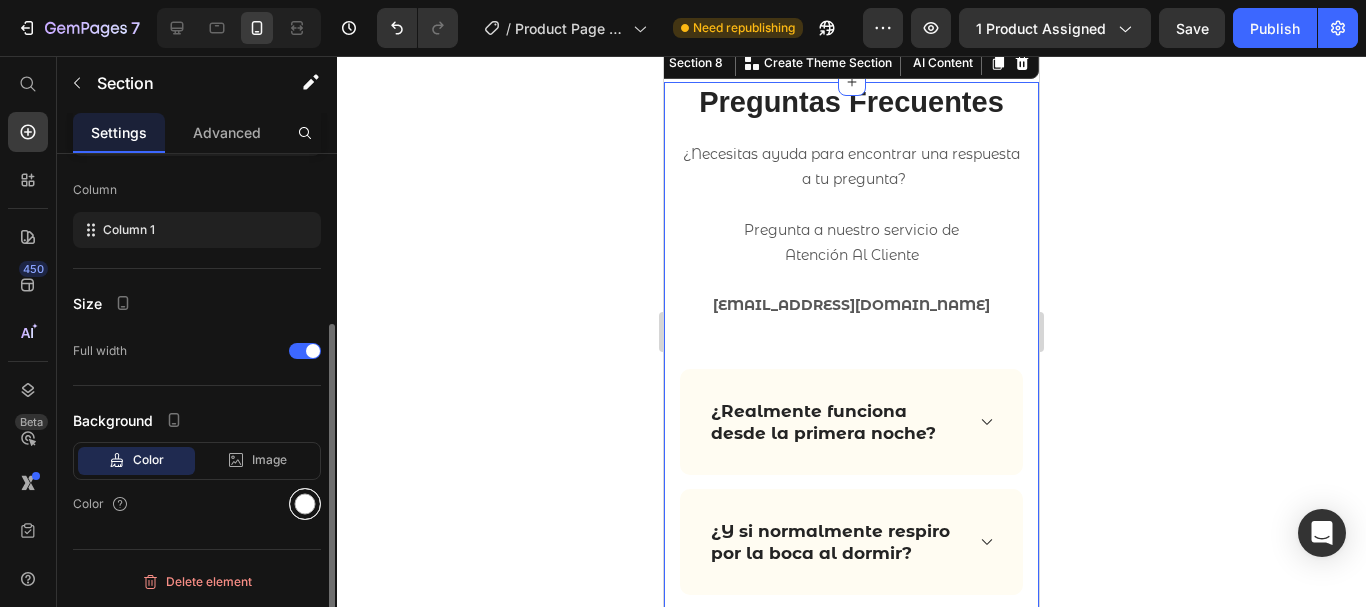 click at bounding box center (305, 504) 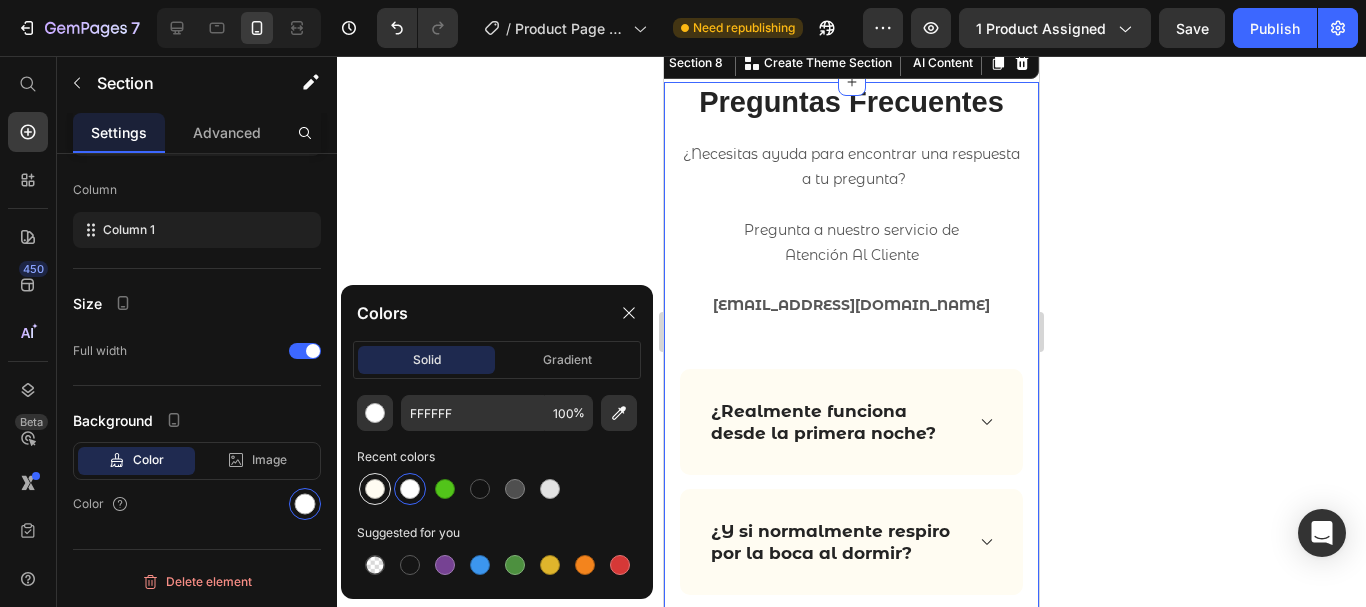 click at bounding box center [375, 489] 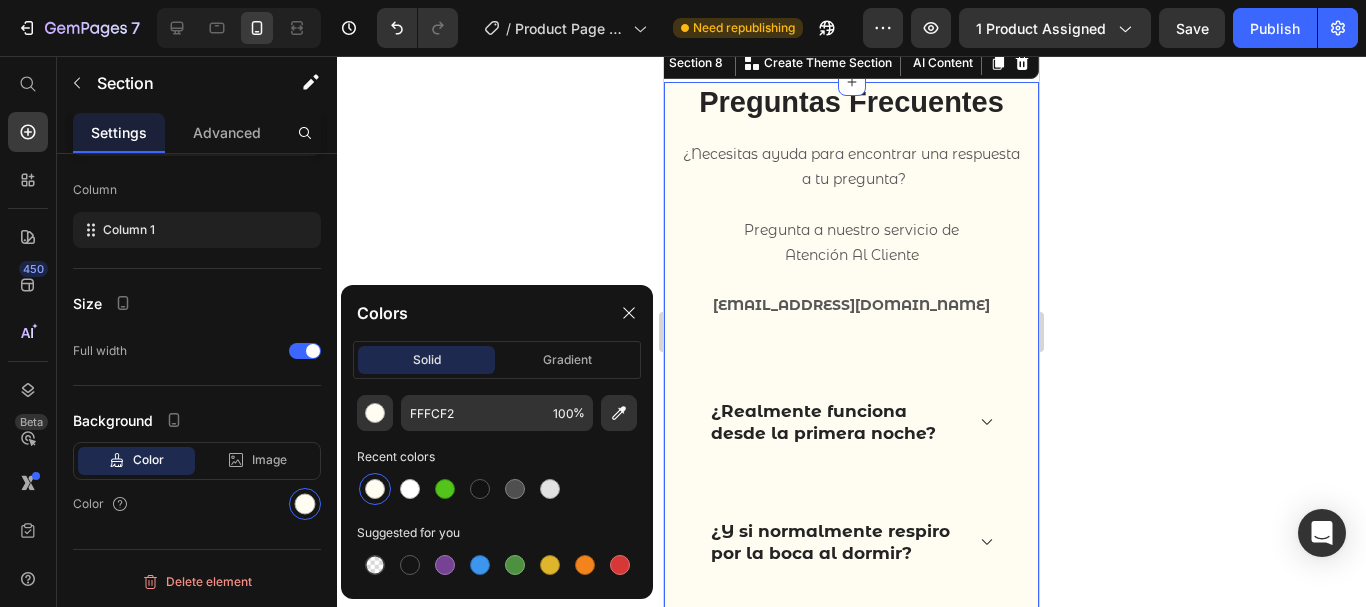 click 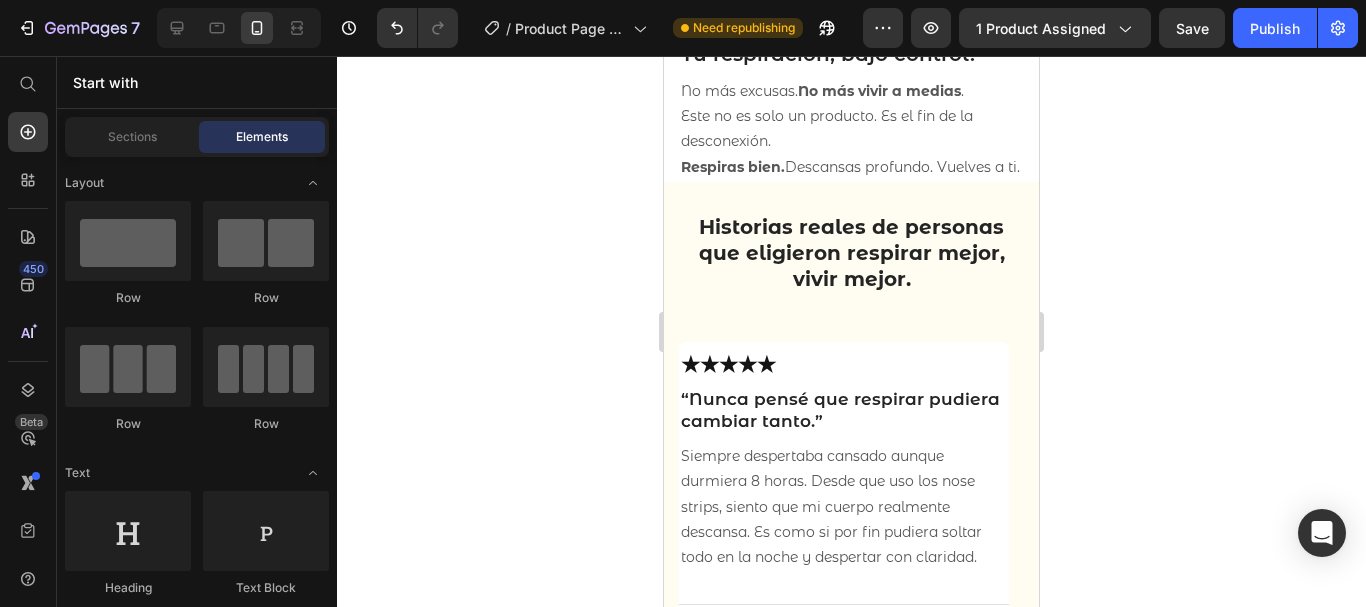 scroll, scrollTop: 5047, scrollLeft: 0, axis: vertical 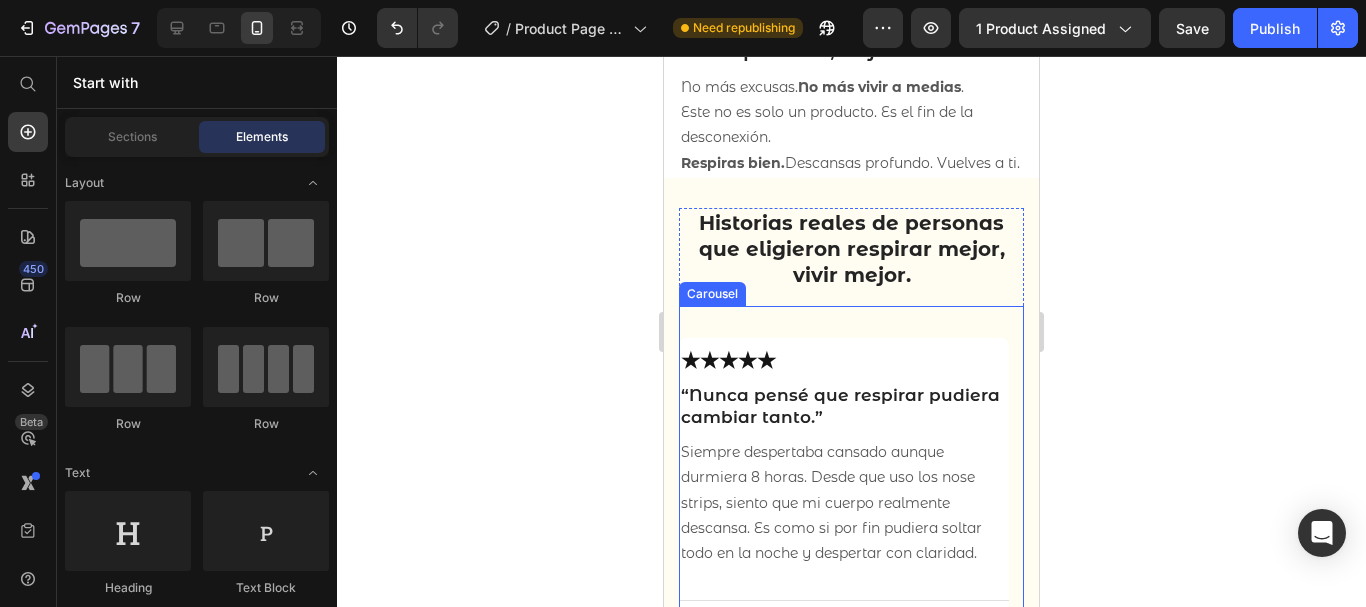 click on "★★★★★ Heading “Nunca pensé que respirar pudiera cambiar tanto.” Heading Siempre despertaba cansado aunque durmiera 8 horas. Desde que uso los nose strips, siento que mi cuerpo realmente descansa. Es como si por fin pudiera soltar todo en la noche y despertar con claridad. Text block                Title Line Image Paula Llorente Heading
Icon Verified Buyer Text block Icon List Row" at bounding box center [844, 518] 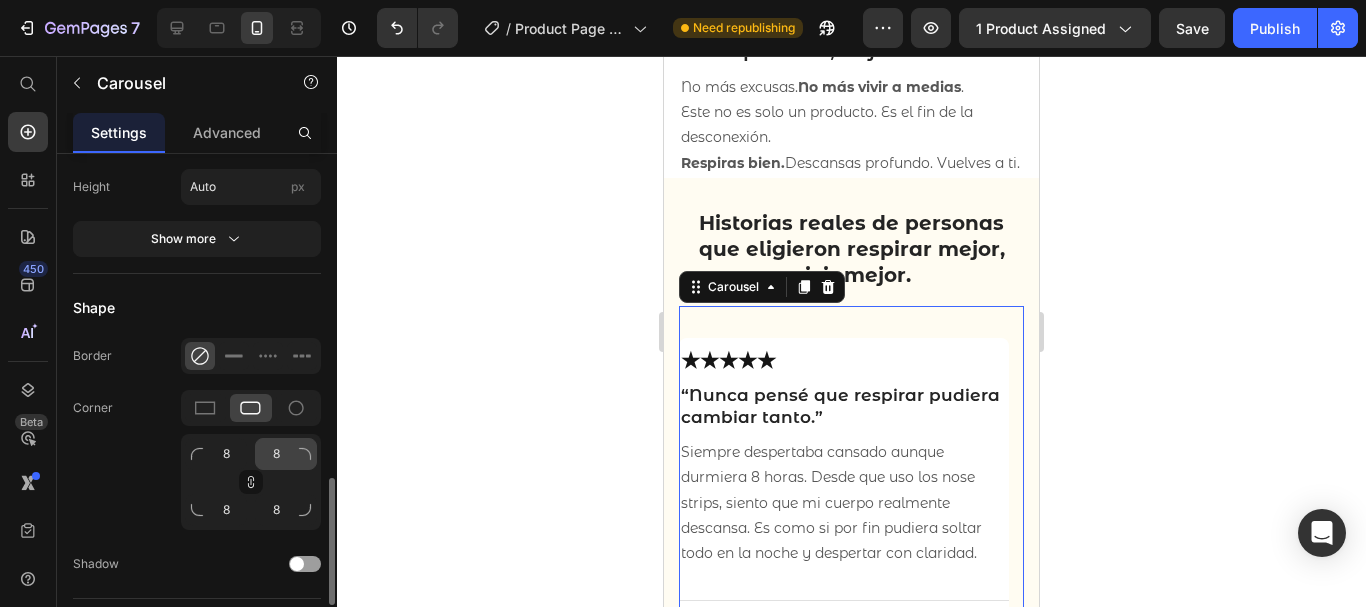 scroll, scrollTop: 1524, scrollLeft: 0, axis: vertical 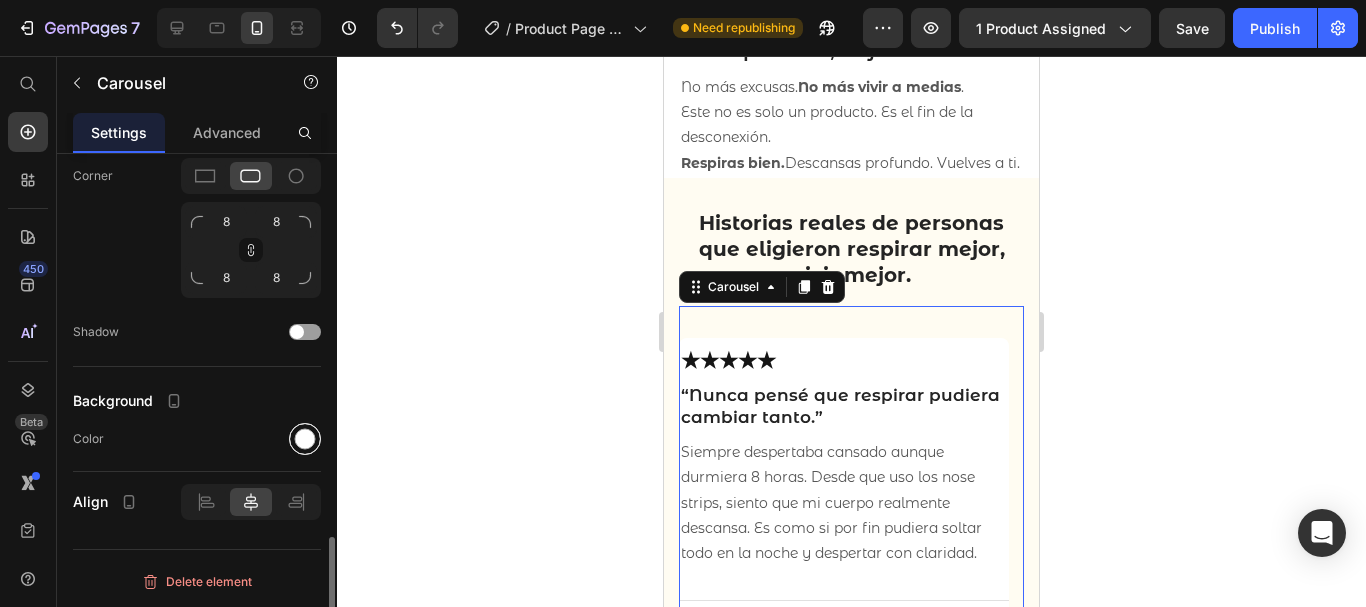 click at bounding box center [305, 438] 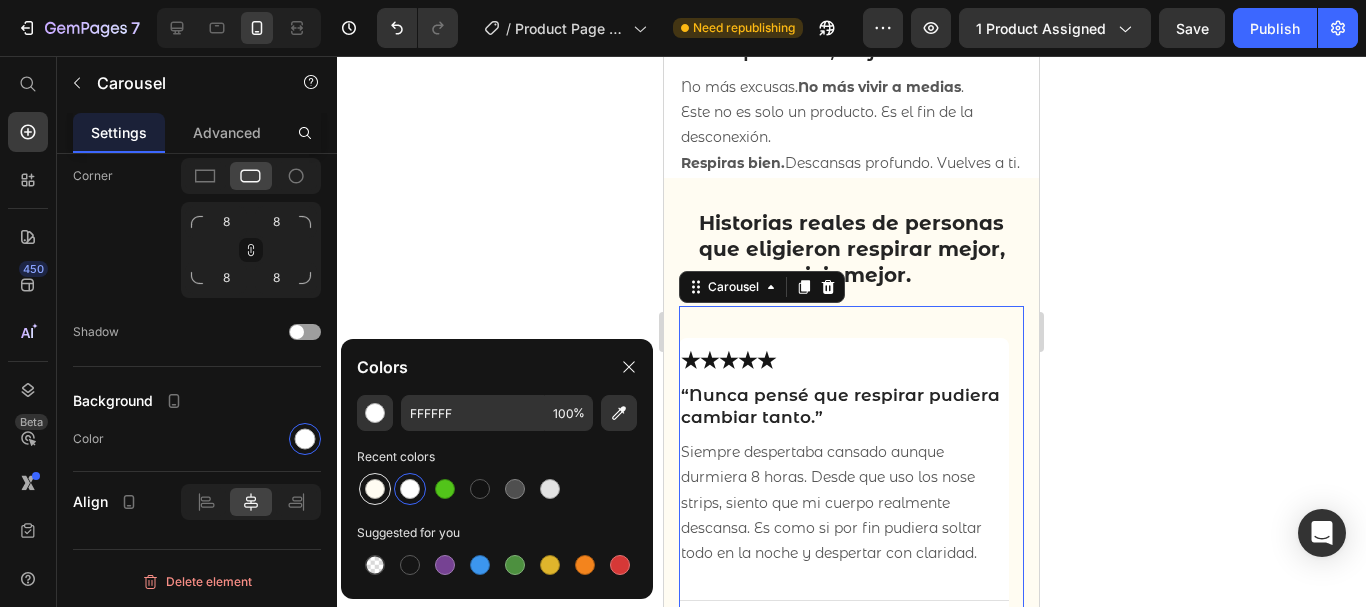 click at bounding box center (375, 489) 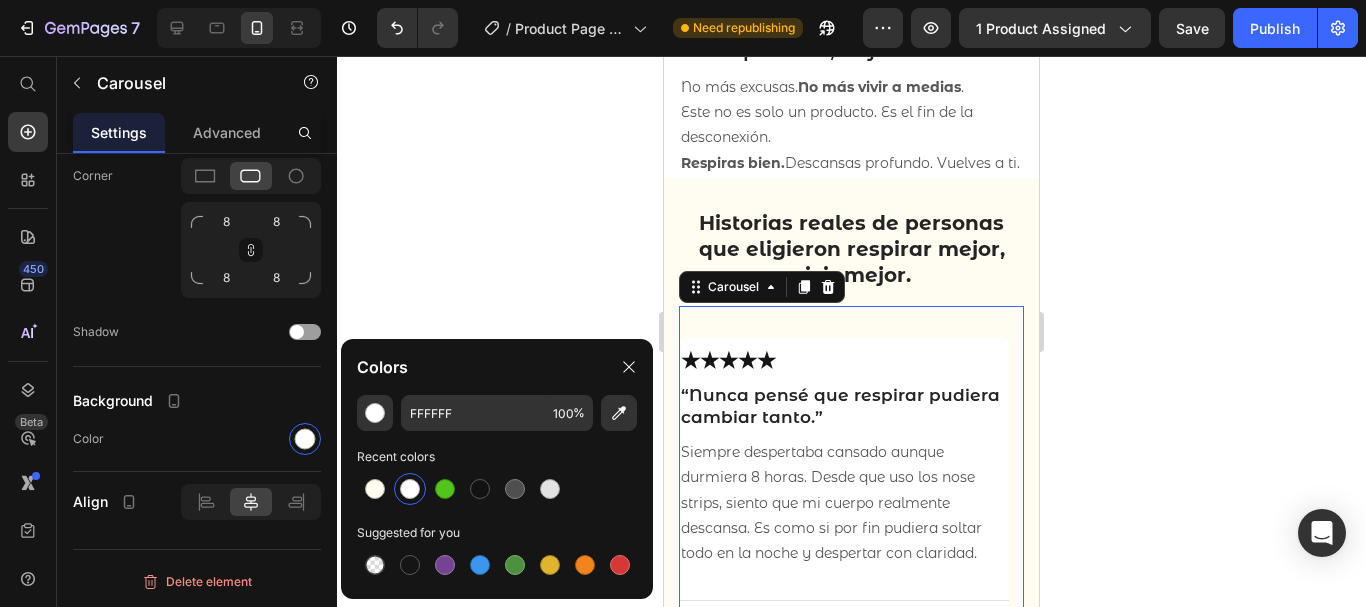 type on "FFFCF2" 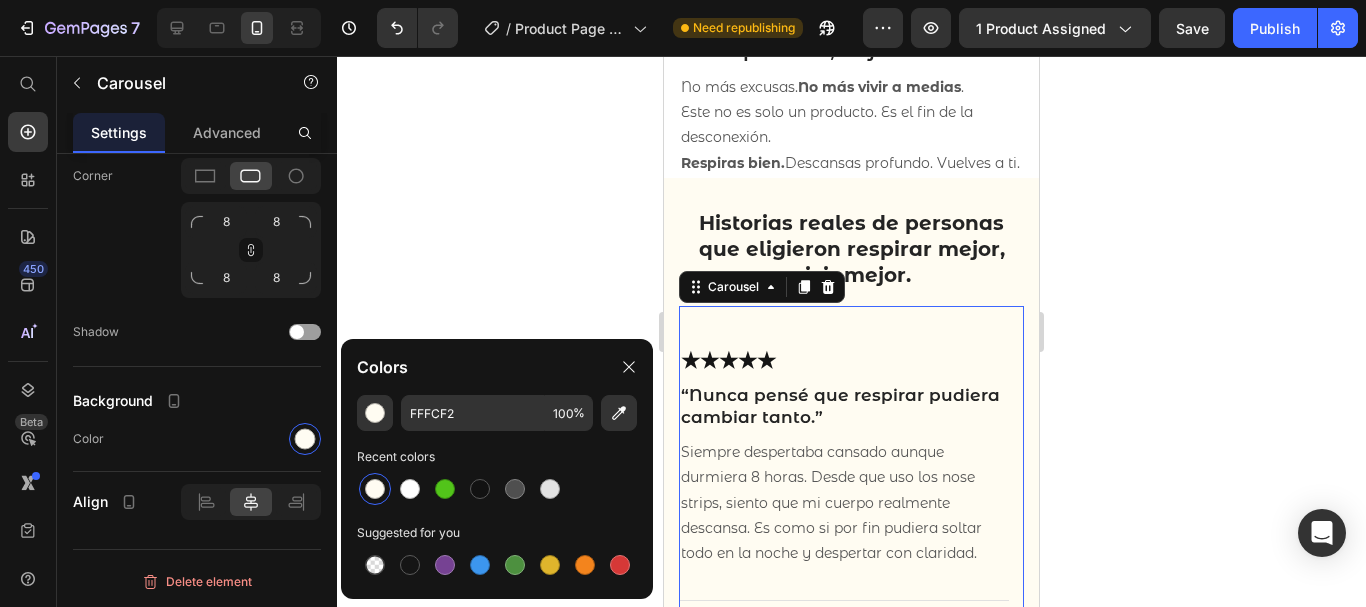 click 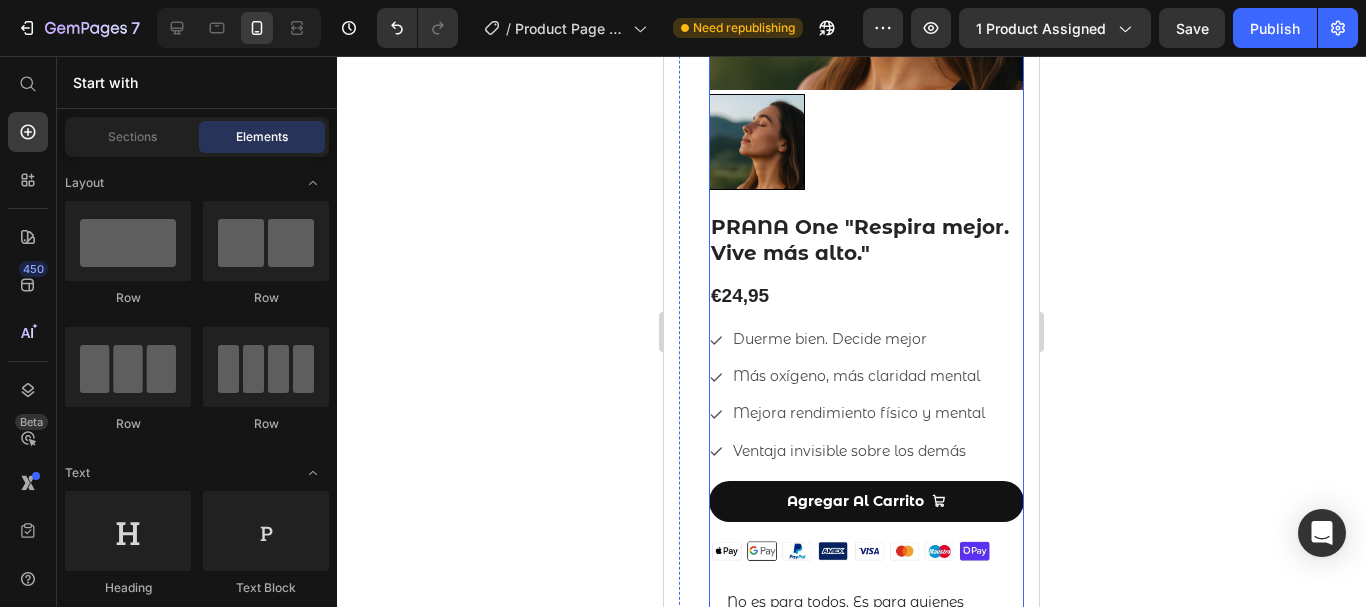 scroll, scrollTop: 312, scrollLeft: 0, axis: vertical 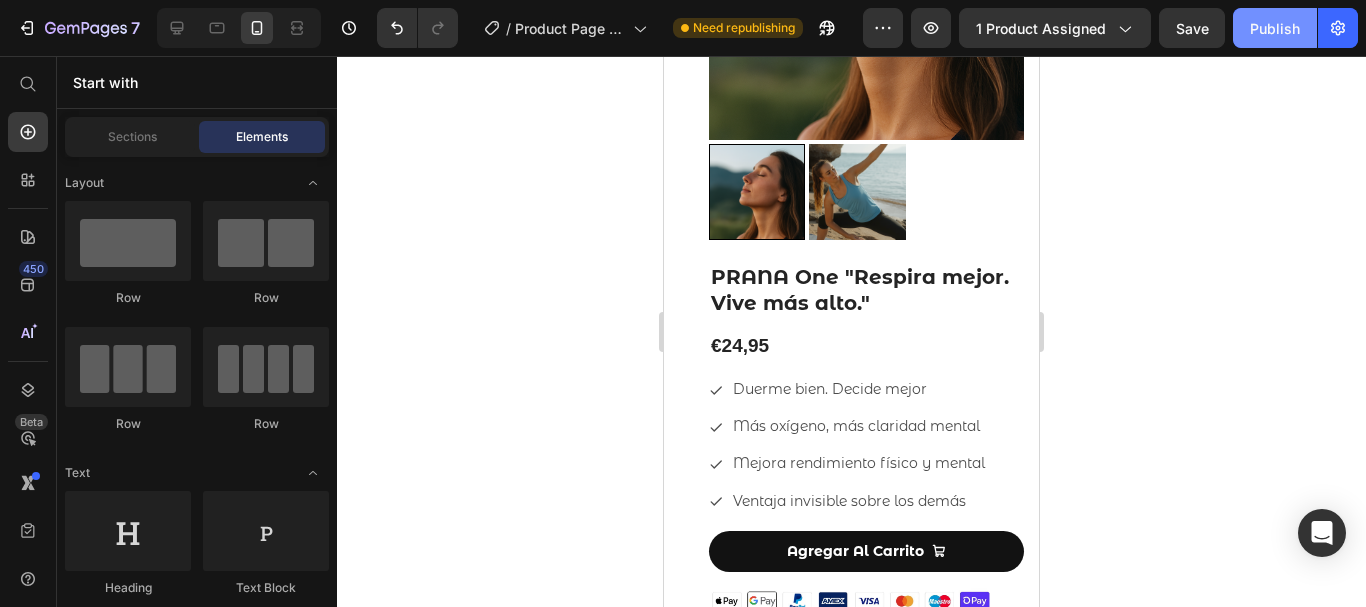 click on "Publish" at bounding box center (1275, 28) 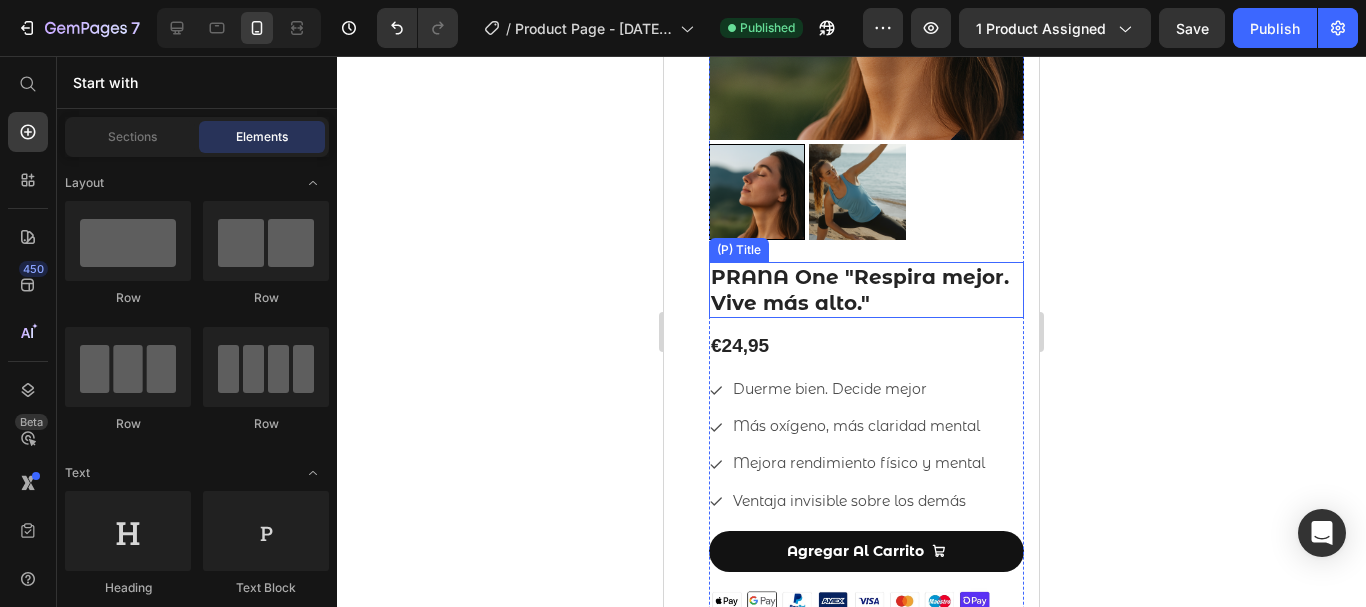 click on "PRANA One "Respira mejor. Vive más alto."" at bounding box center (866, 290) 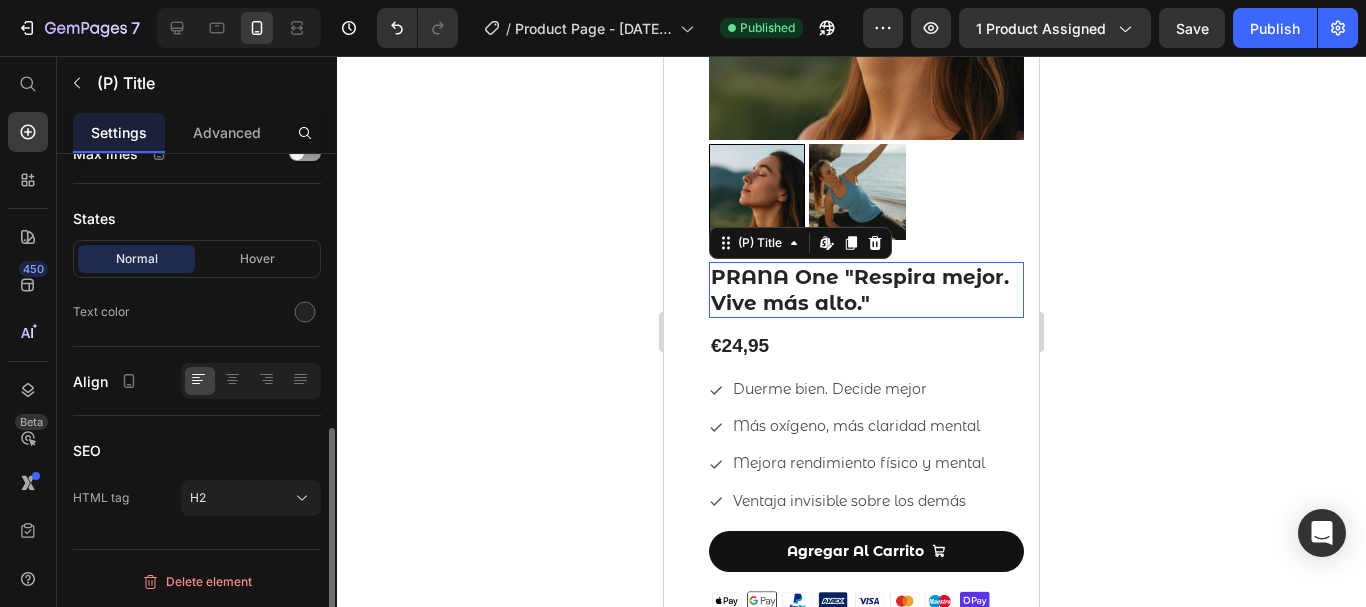 scroll, scrollTop: 0, scrollLeft: 0, axis: both 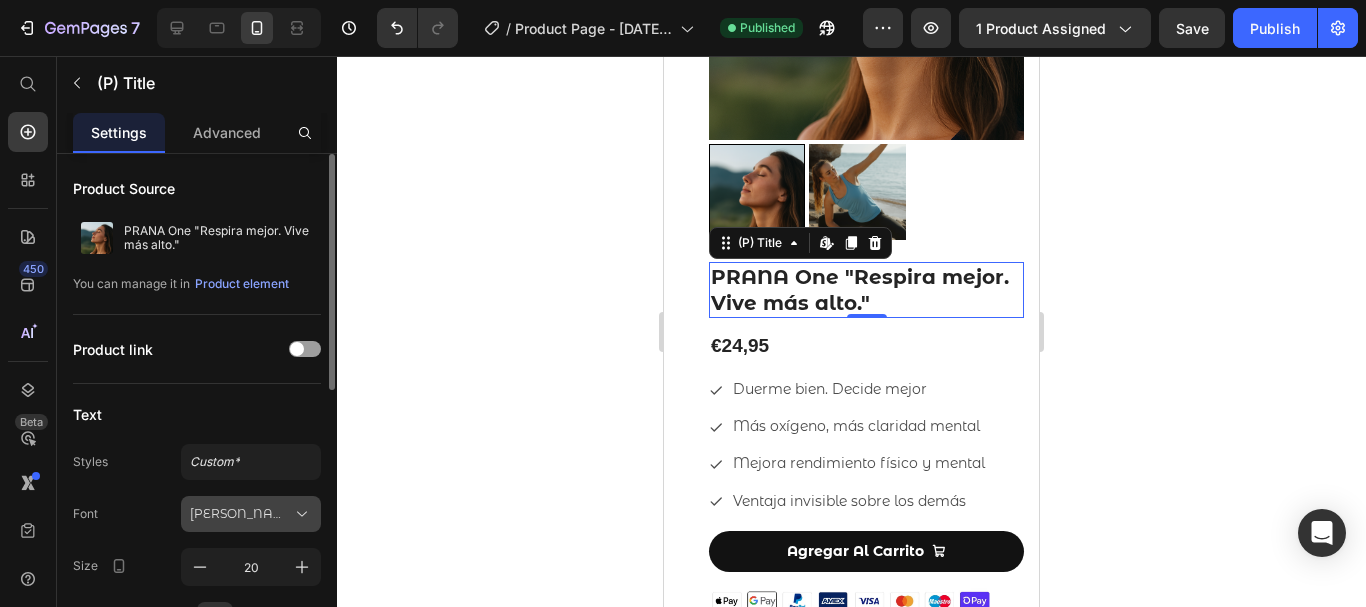 click on "Montserrat Alternates" at bounding box center (241, 514) 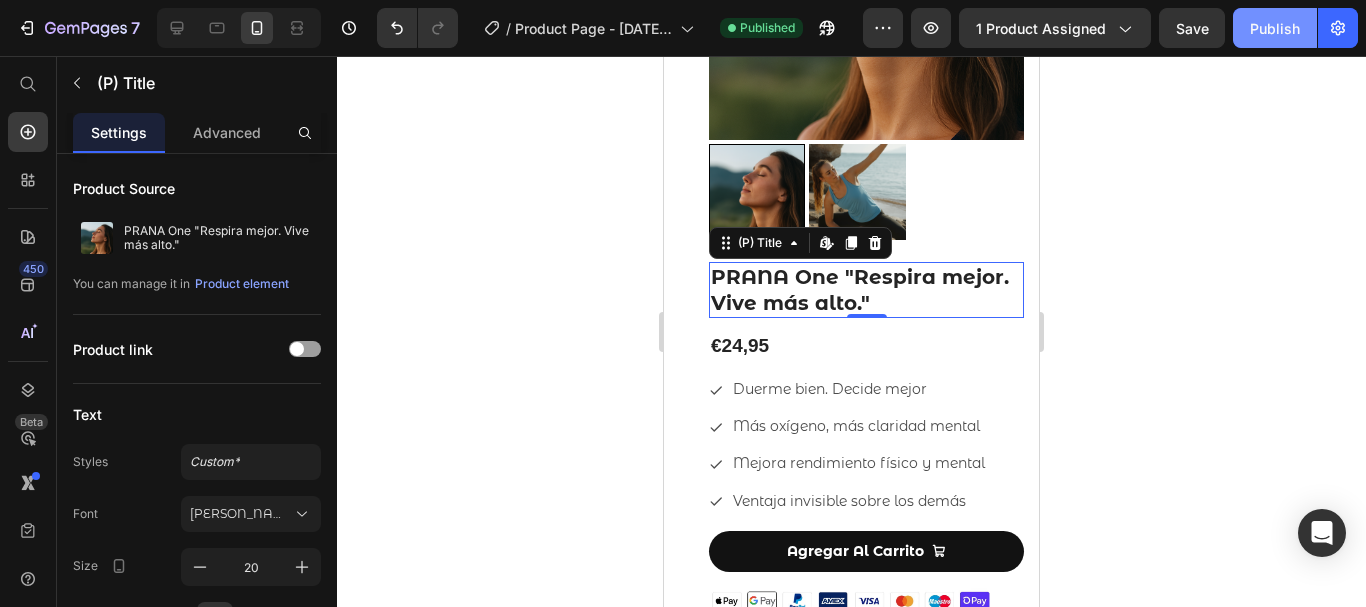 click on "Publish" at bounding box center [1275, 28] 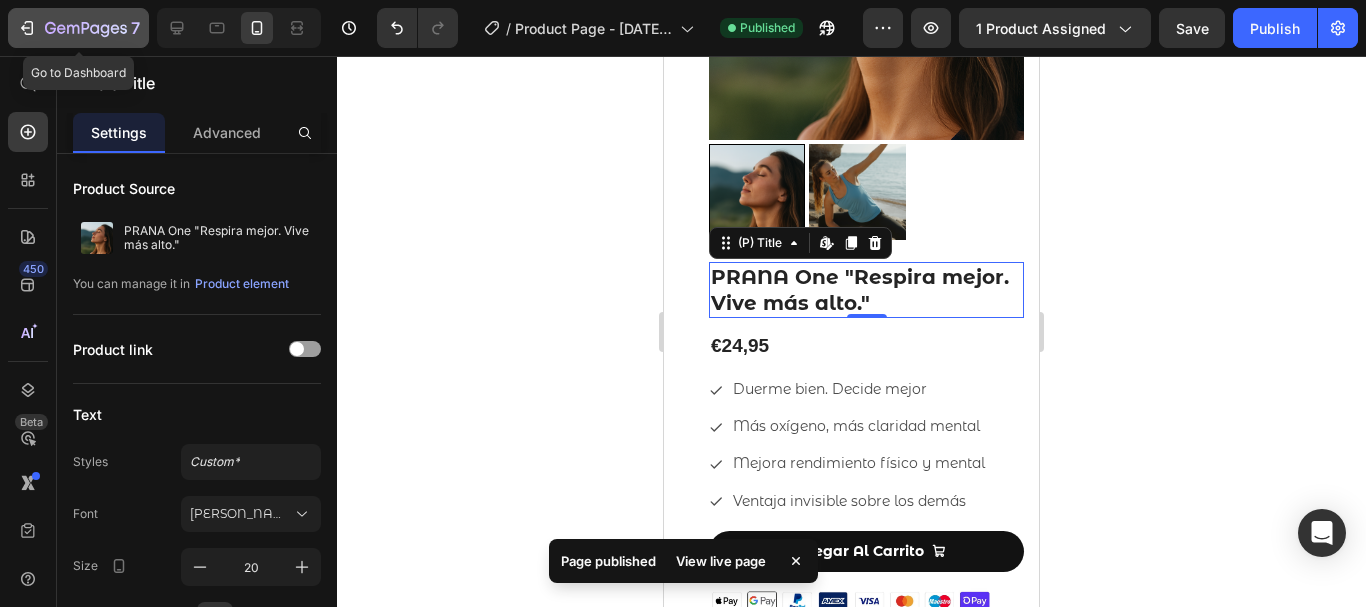 click on "7" 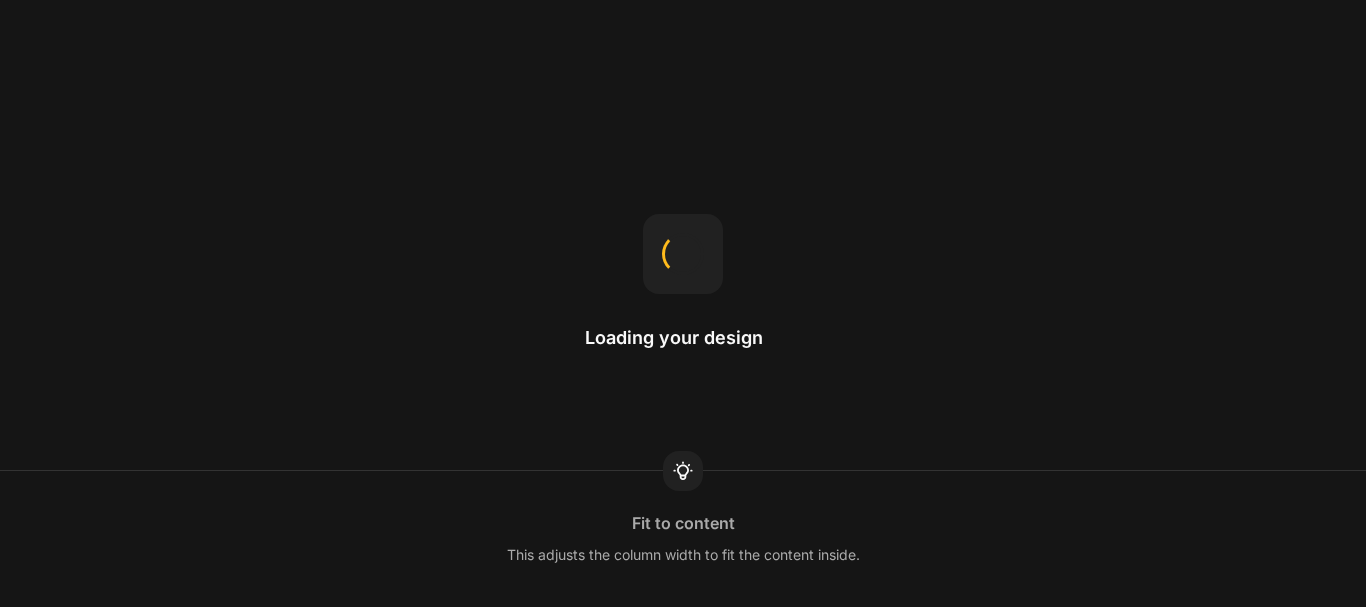 scroll, scrollTop: 0, scrollLeft: 0, axis: both 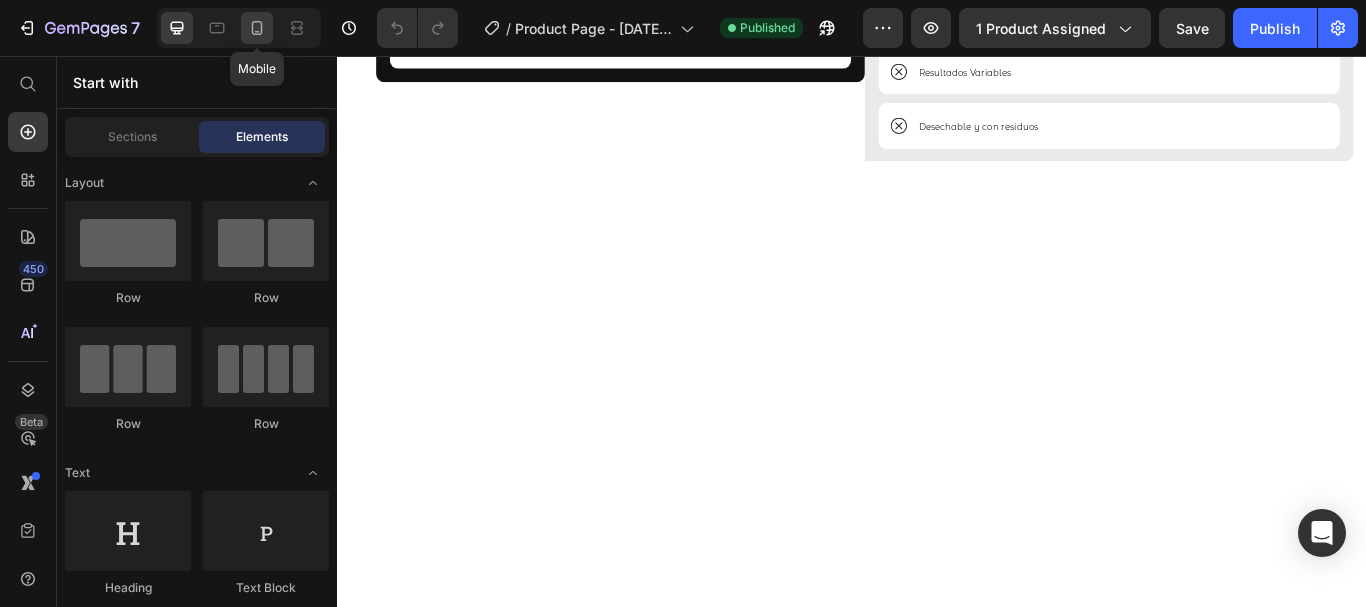 click 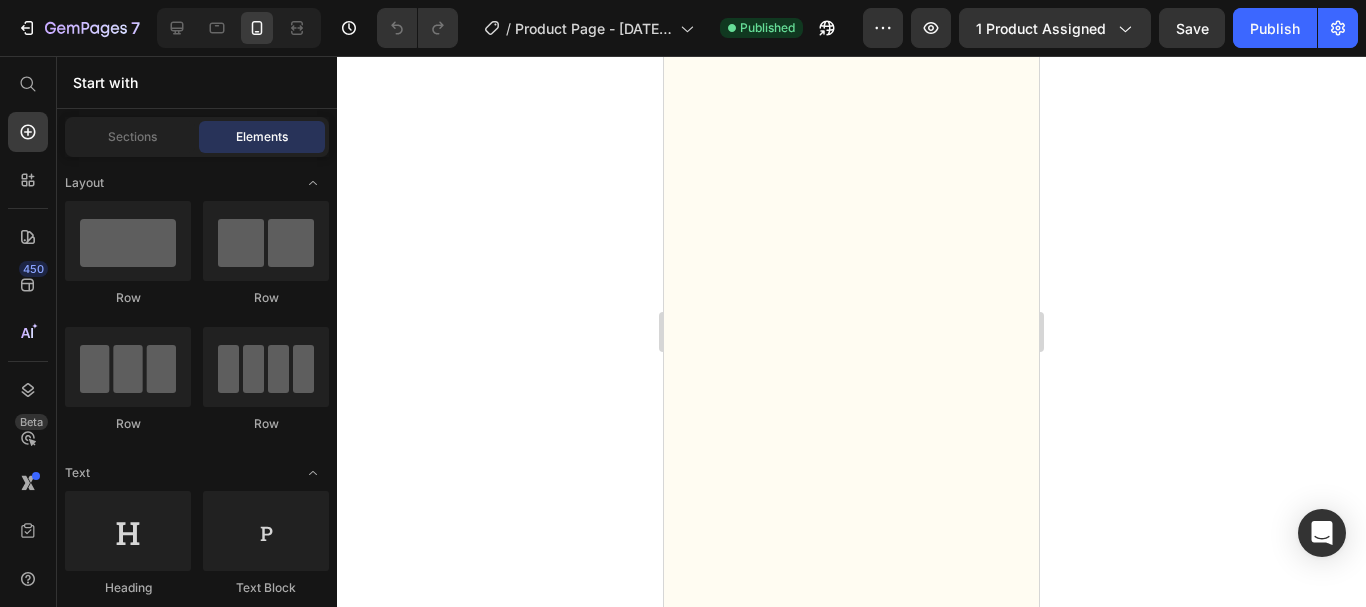 scroll, scrollTop: 5311, scrollLeft: 0, axis: vertical 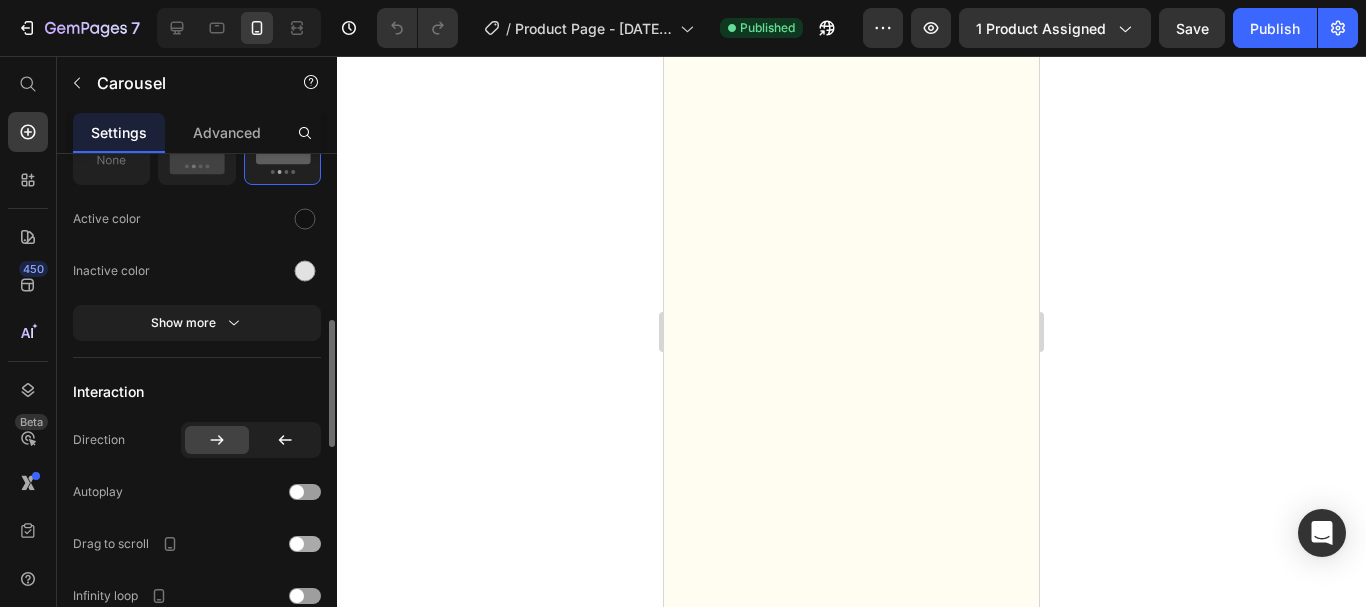 click at bounding box center (297, 544) 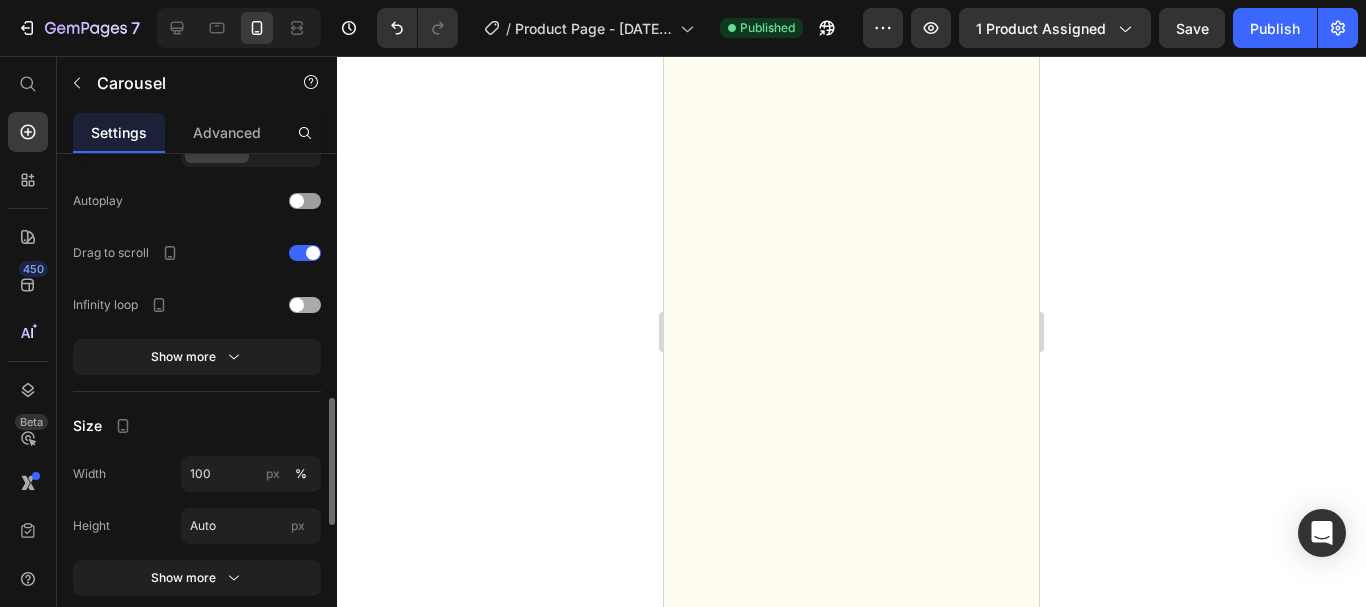 scroll, scrollTop: 958, scrollLeft: 0, axis: vertical 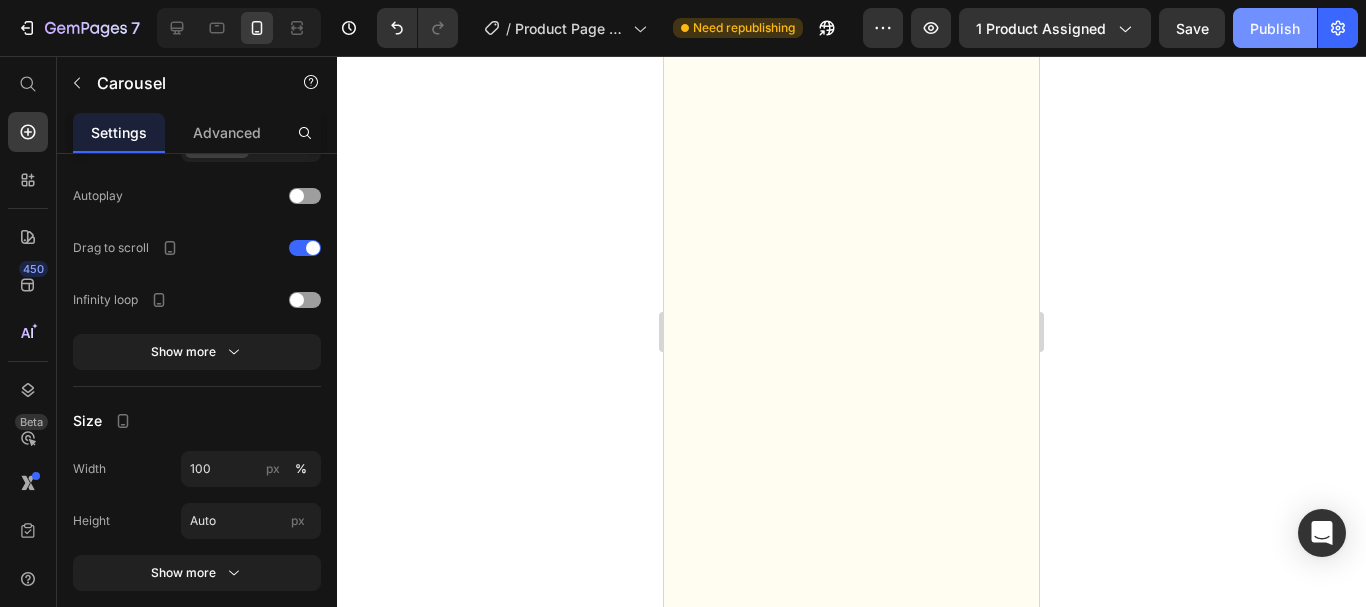 click on "Publish" 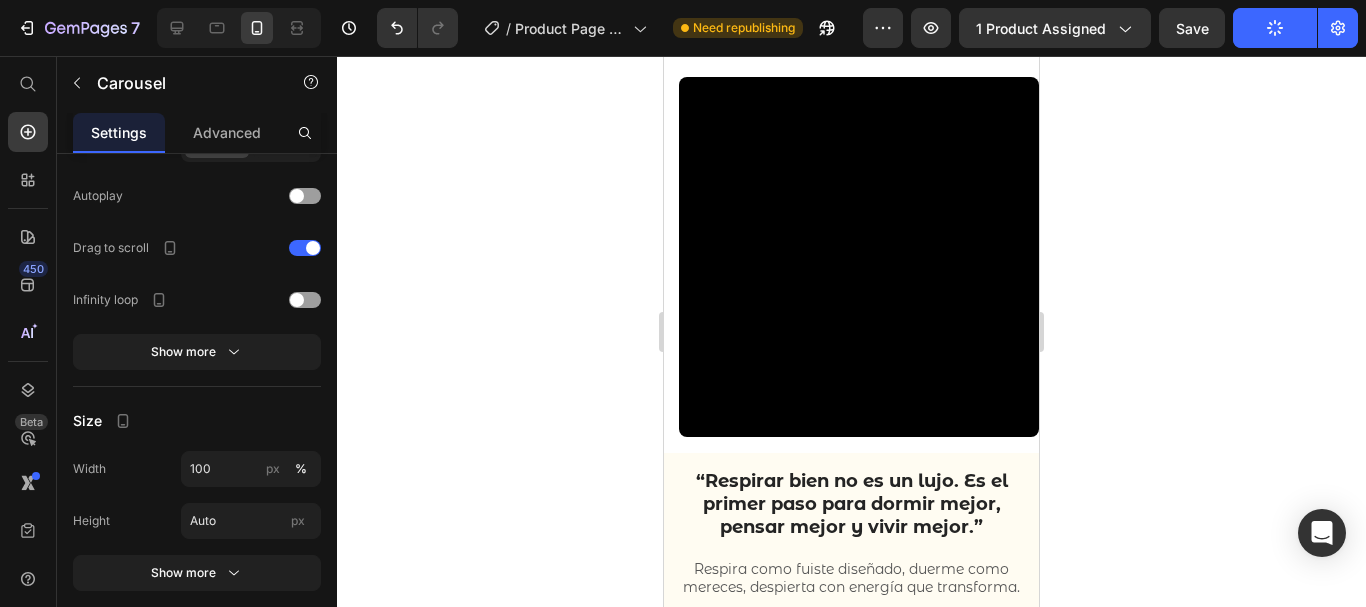 scroll, scrollTop: 1016, scrollLeft: 0, axis: vertical 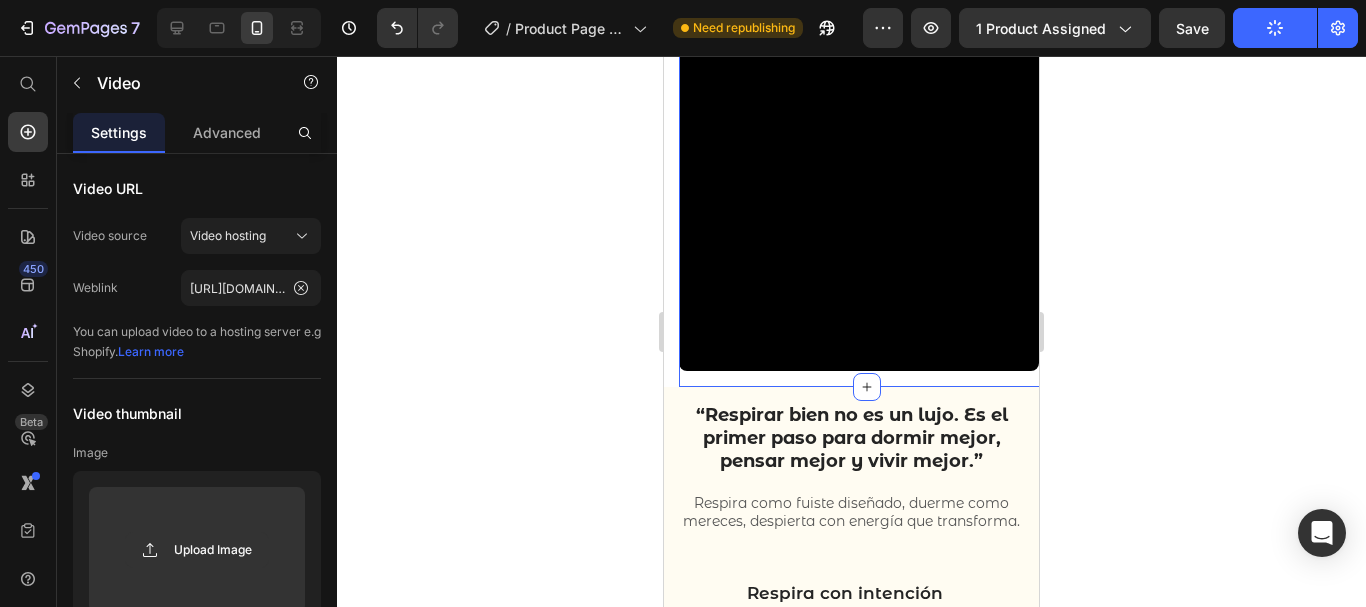 click on "Video" at bounding box center [866, 199] 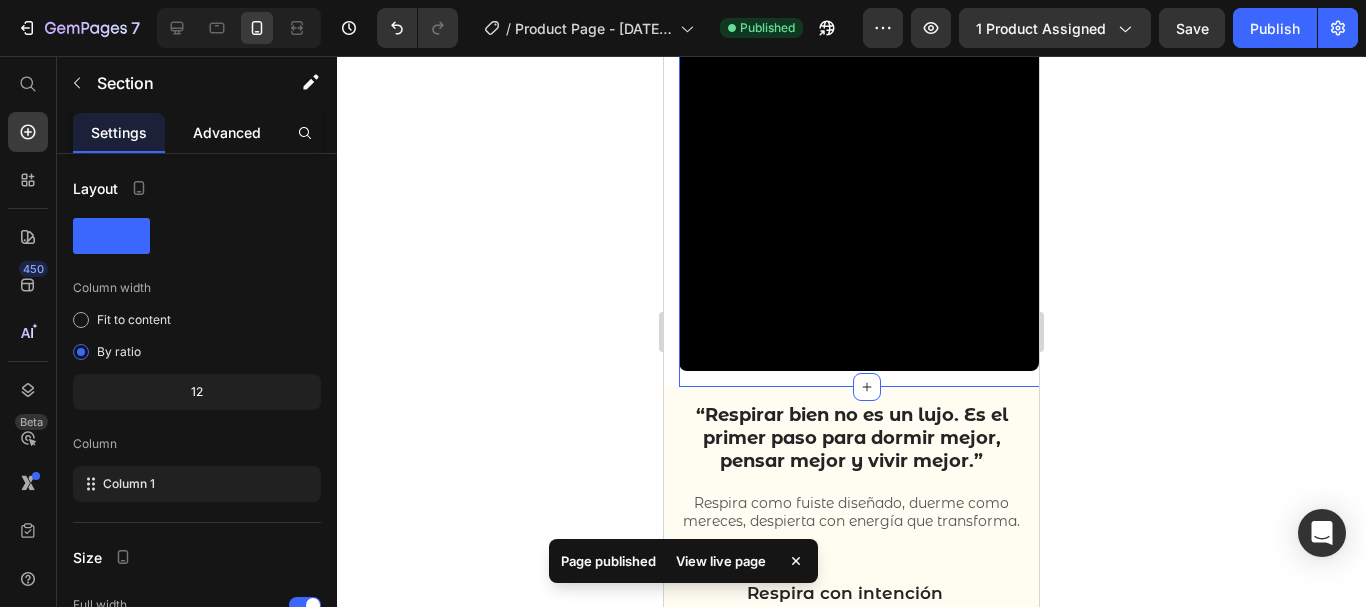 click on "Advanced" at bounding box center [227, 132] 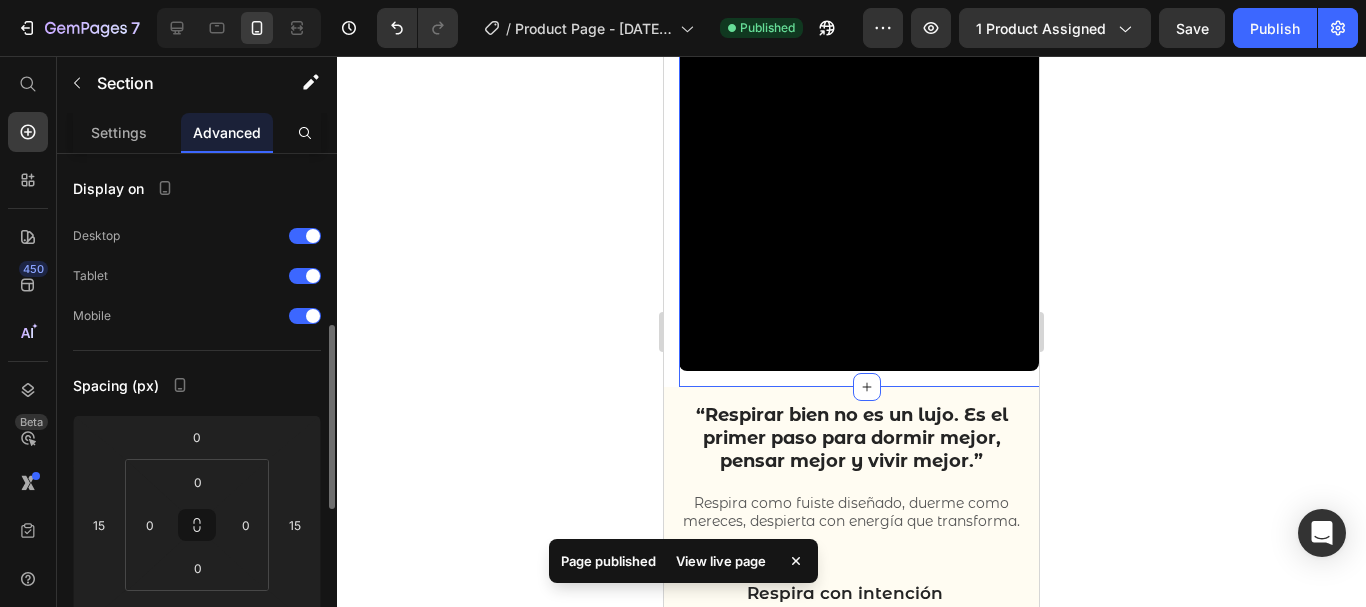 scroll, scrollTop: 144, scrollLeft: 0, axis: vertical 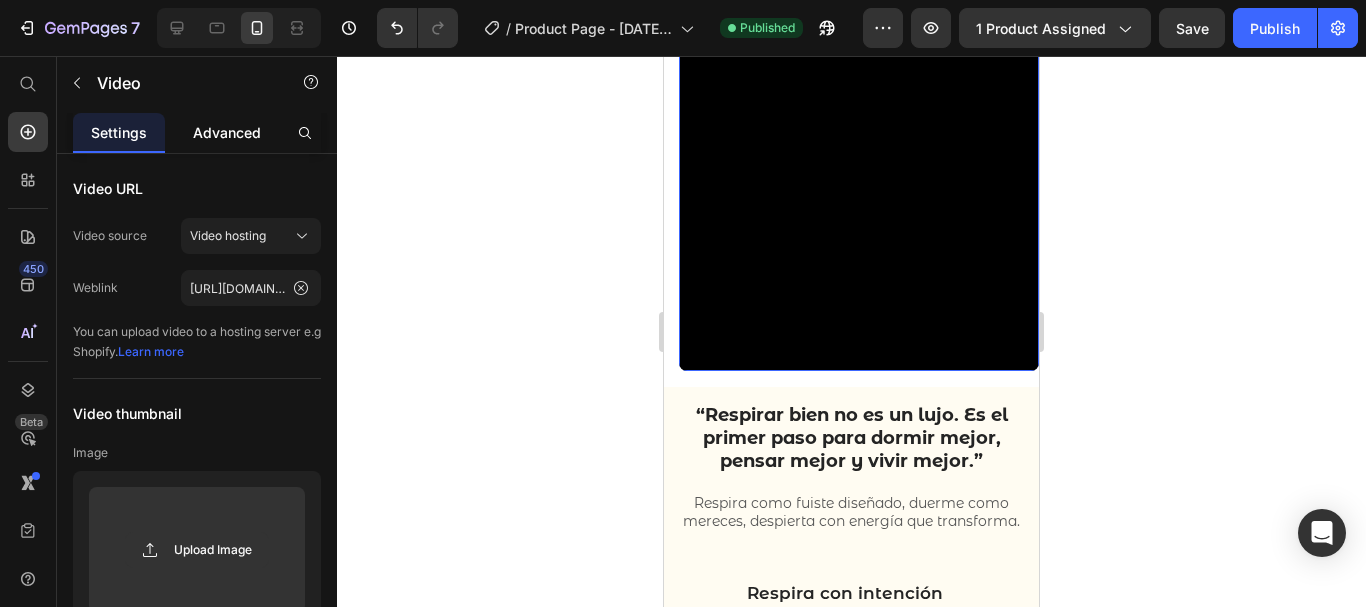 click on "Advanced" at bounding box center [227, 132] 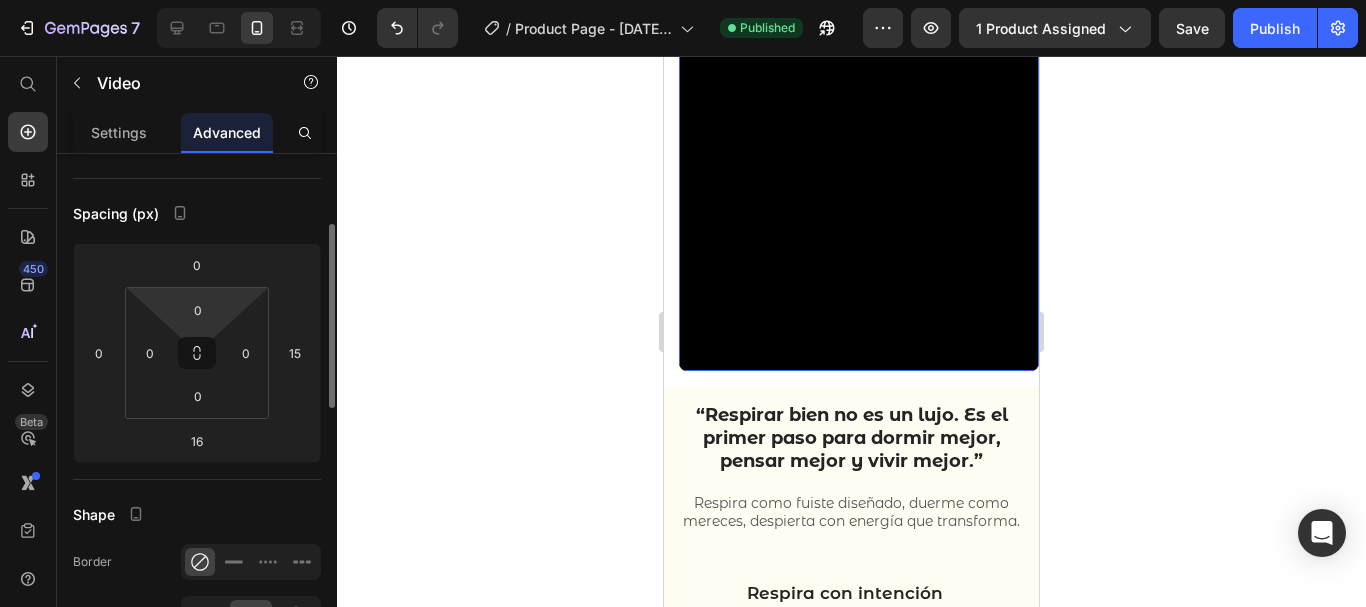 scroll, scrollTop: 180, scrollLeft: 0, axis: vertical 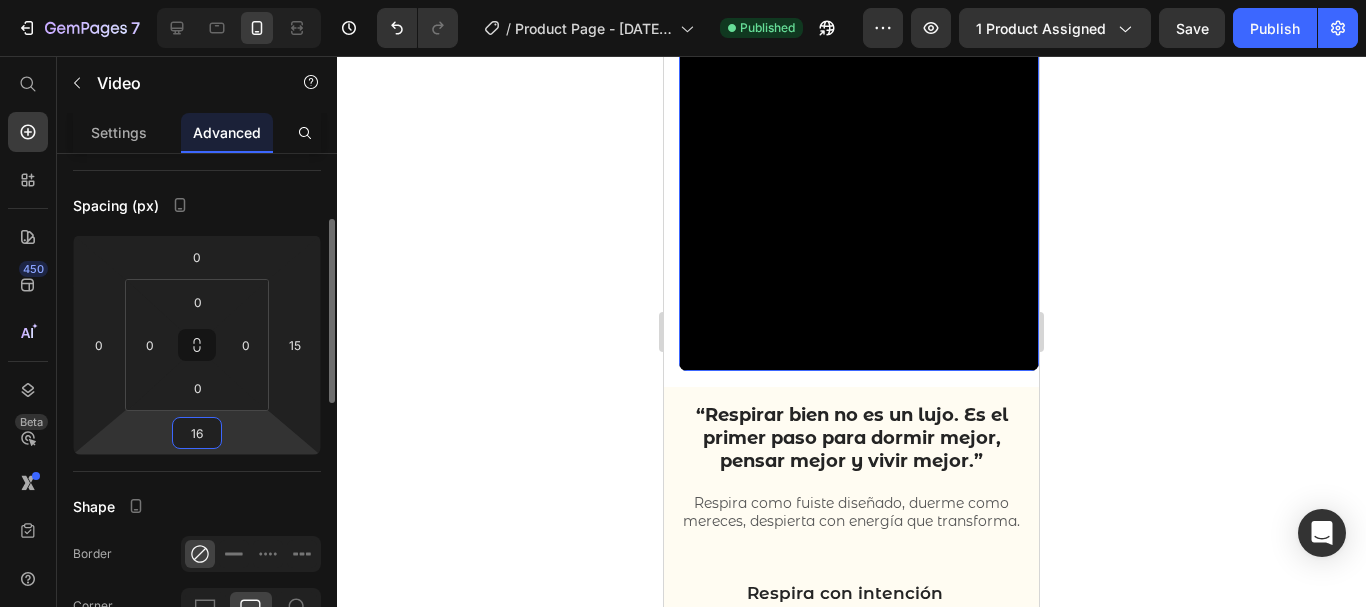 click on "16" at bounding box center [197, 433] 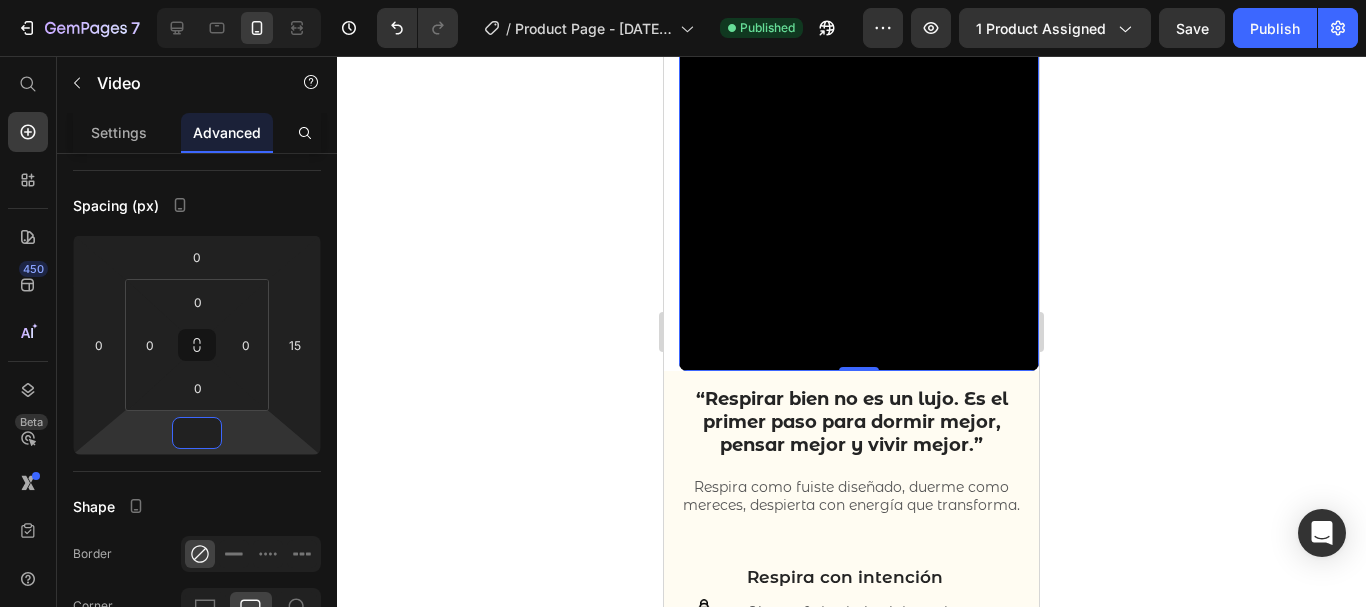type on "0" 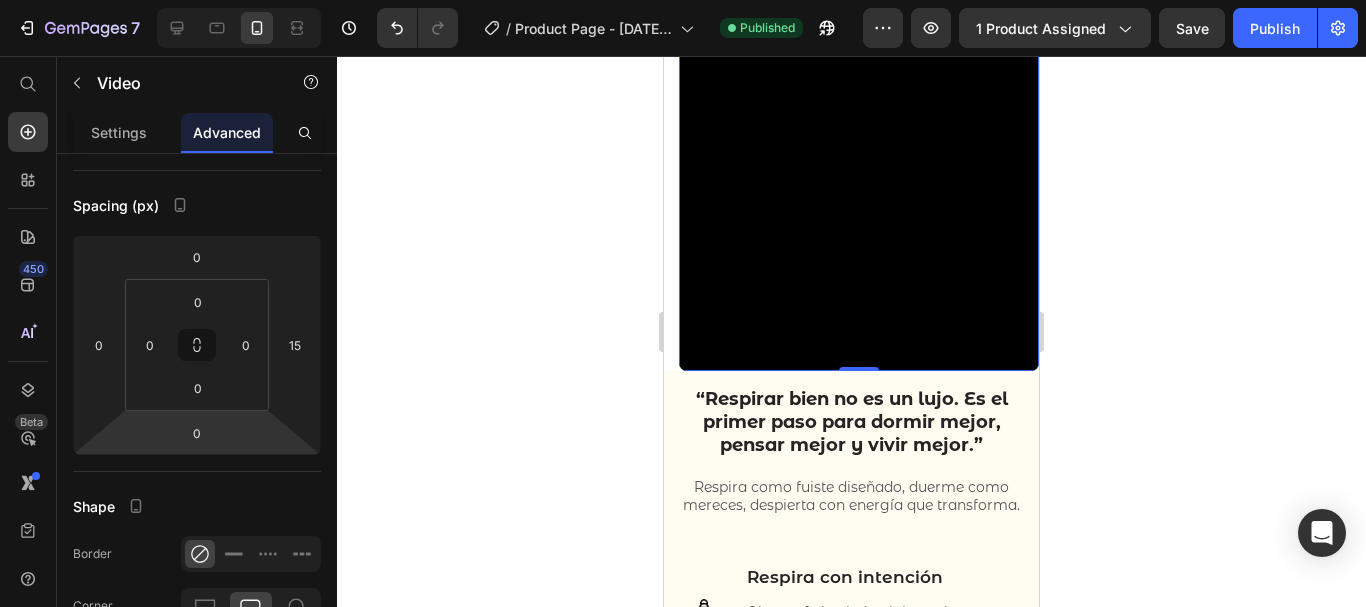 click 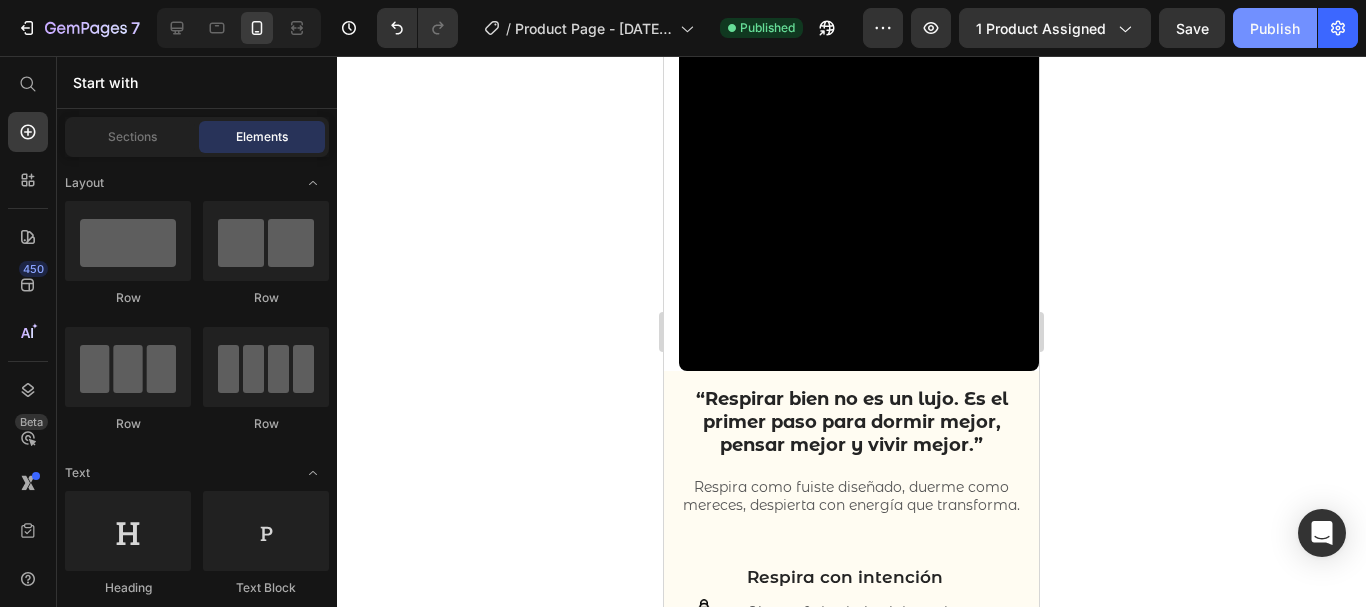 click on "Publish" at bounding box center [1275, 28] 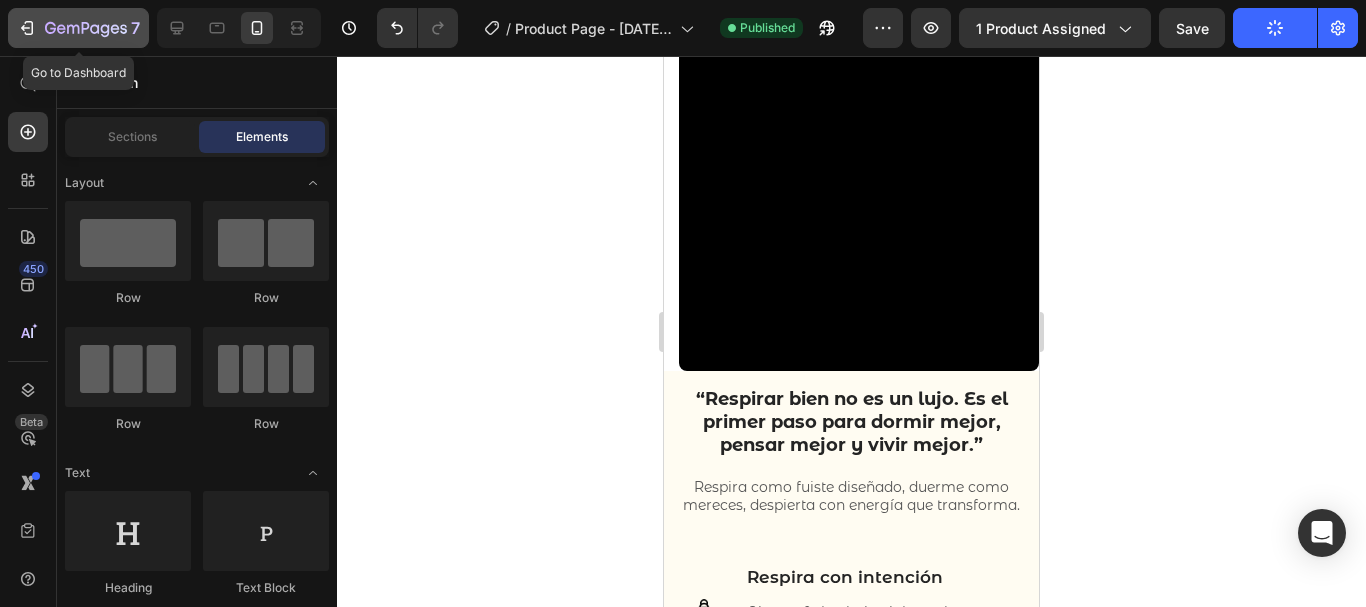 click on "7" at bounding box center [78, 28] 